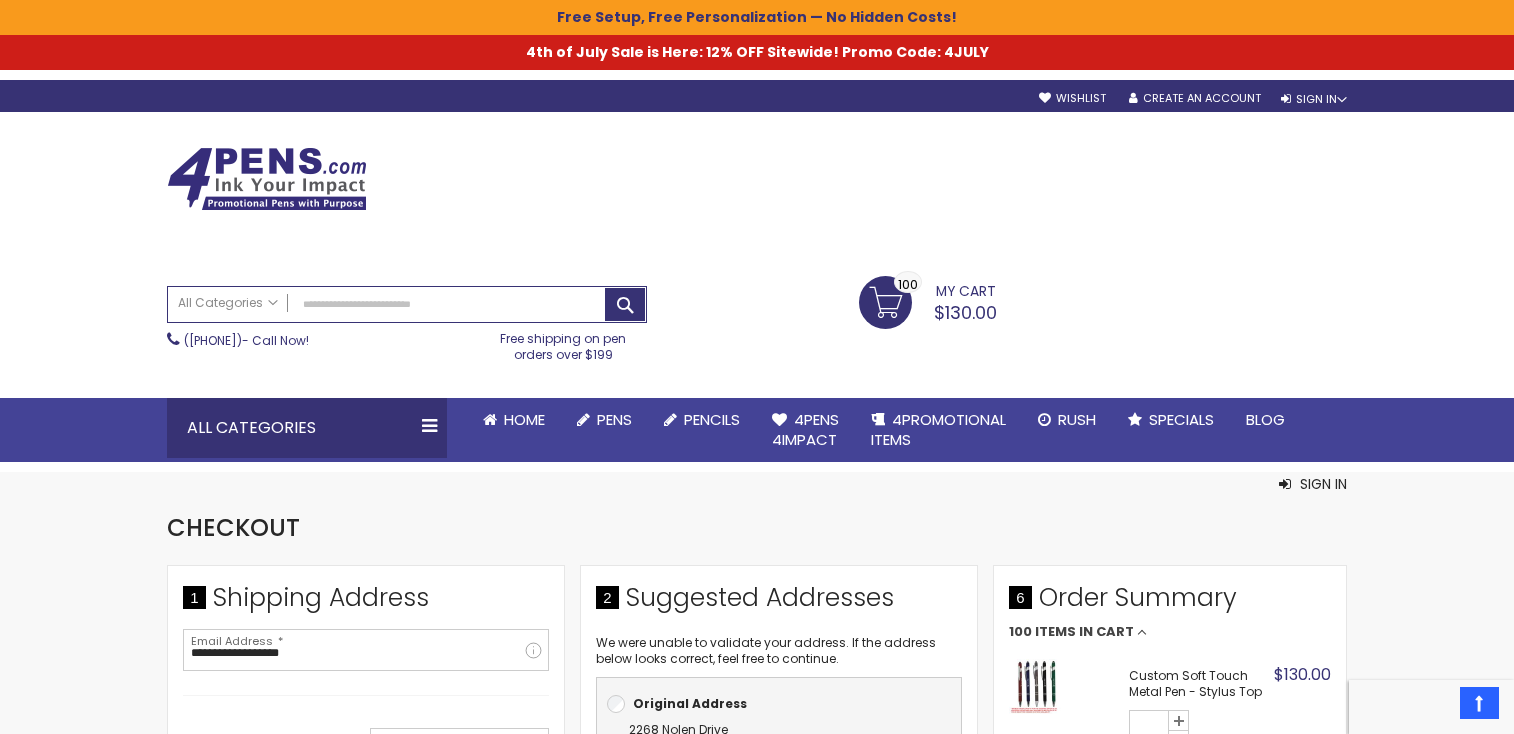 scroll, scrollTop: 200, scrollLeft: 0, axis: vertical 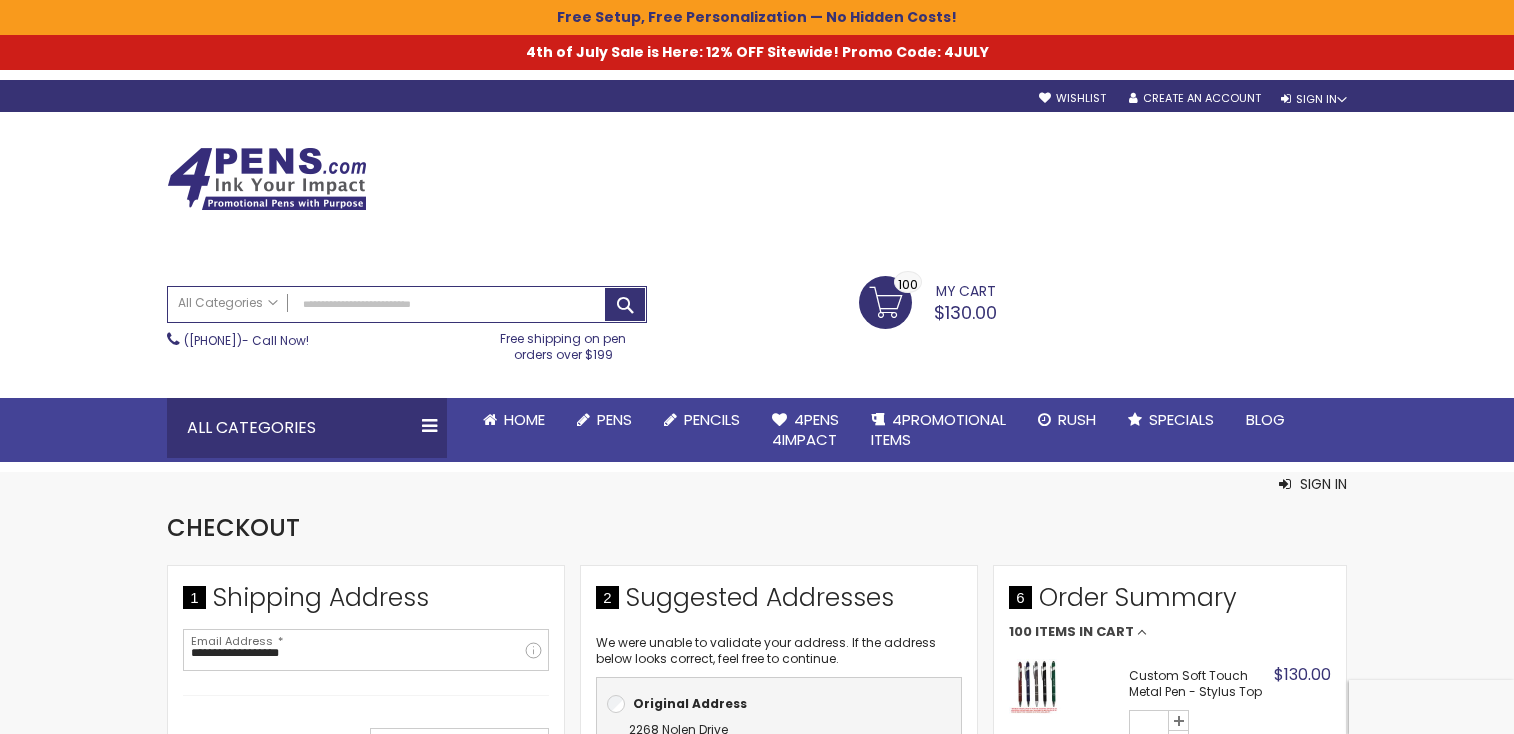 drag, startPoint x: 1390, startPoint y: 2, endPoint x: 908, endPoint y: 154, distance: 505.39886 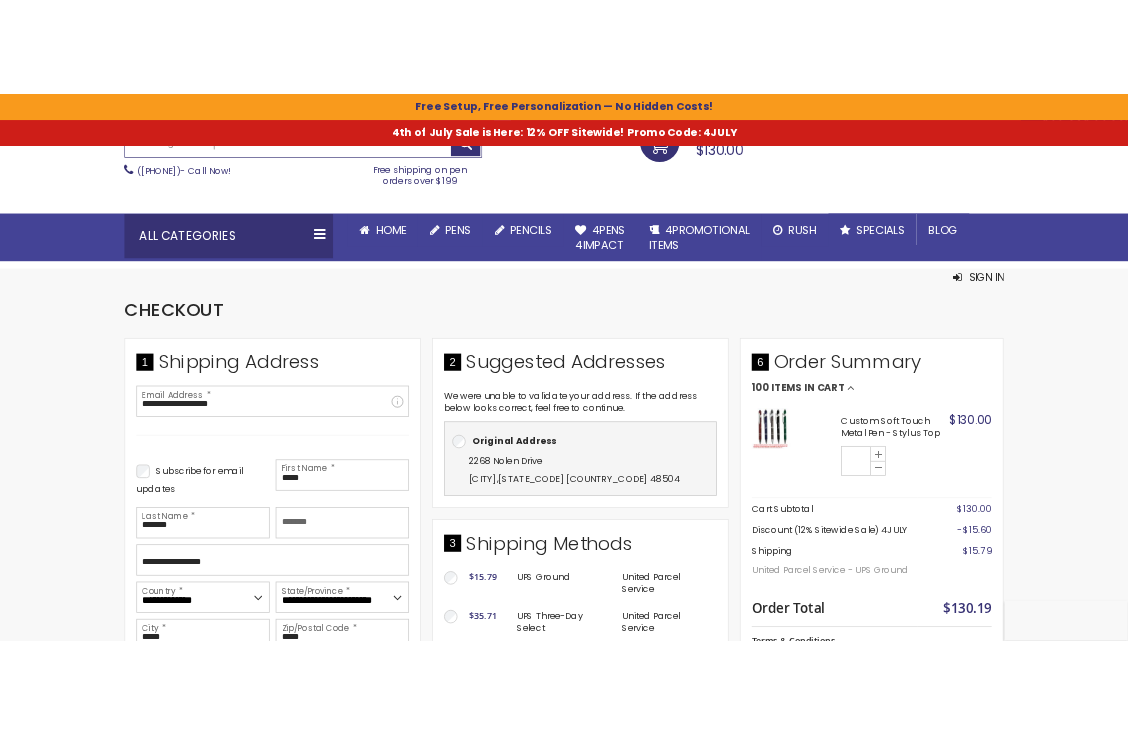 scroll, scrollTop: 500, scrollLeft: 0, axis: vertical 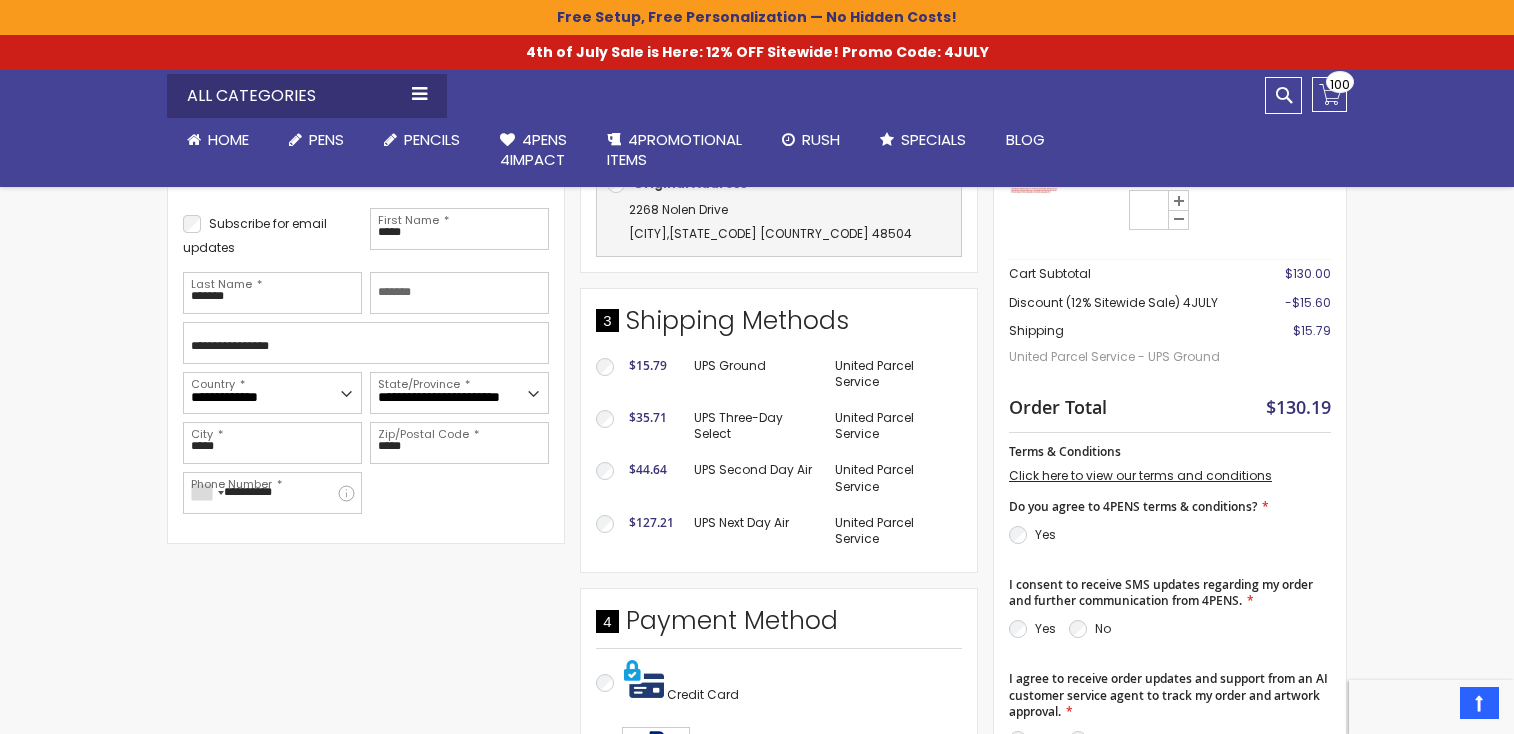 drag, startPoint x: 407, startPoint y: 572, endPoint x: 443, endPoint y: 573, distance: 36.013885 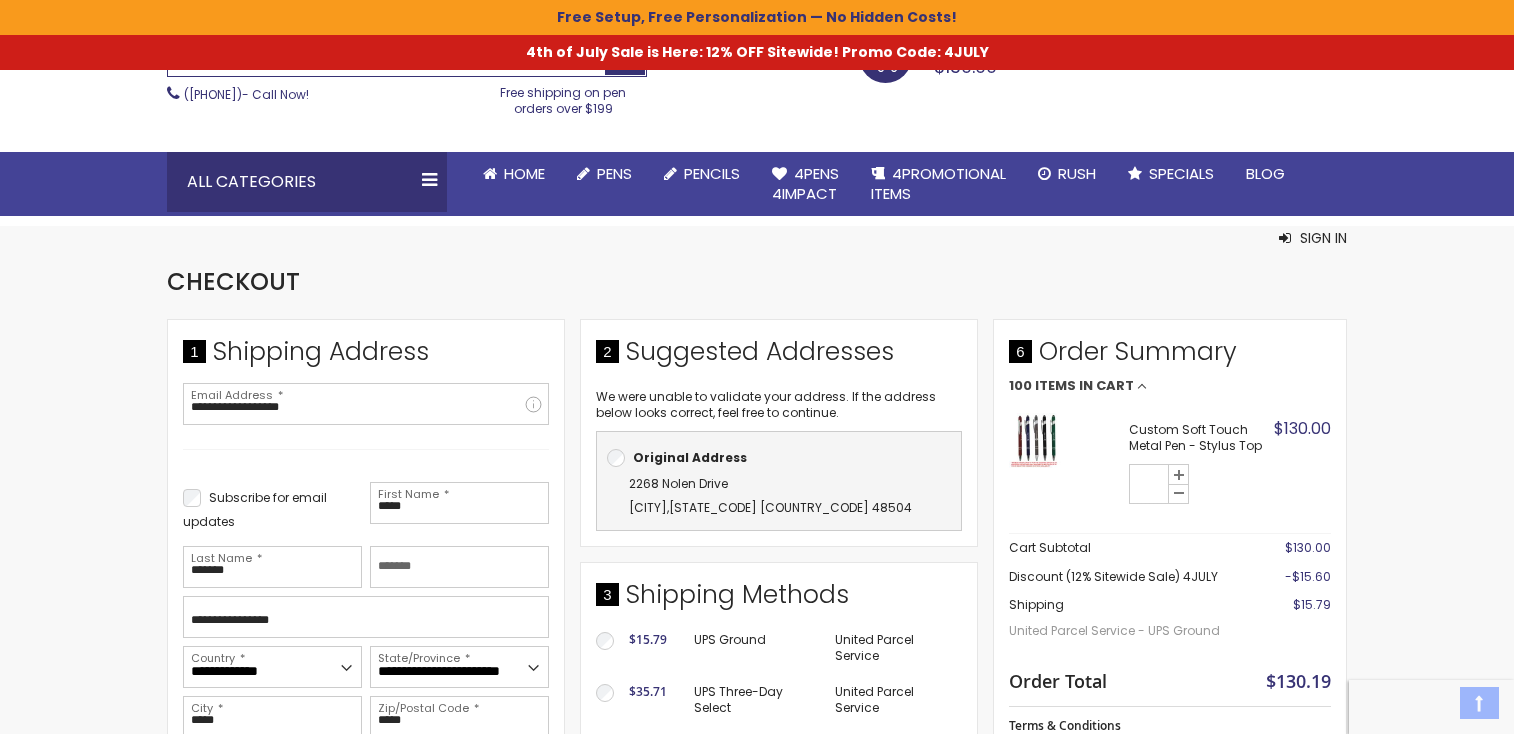 scroll, scrollTop: 300, scrollLeft: 0, axis: vertical 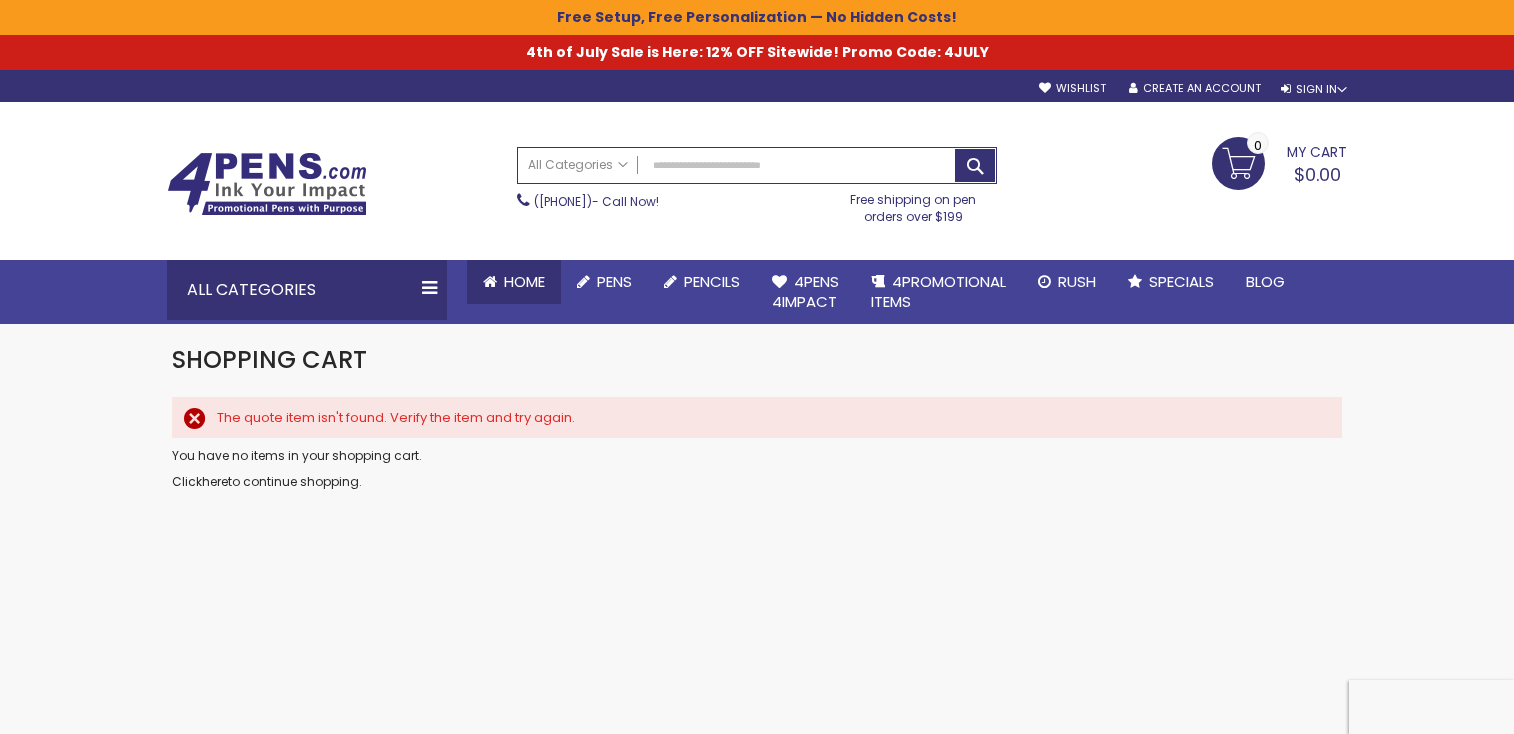 click on "Home" at bounding box center (524, 281) 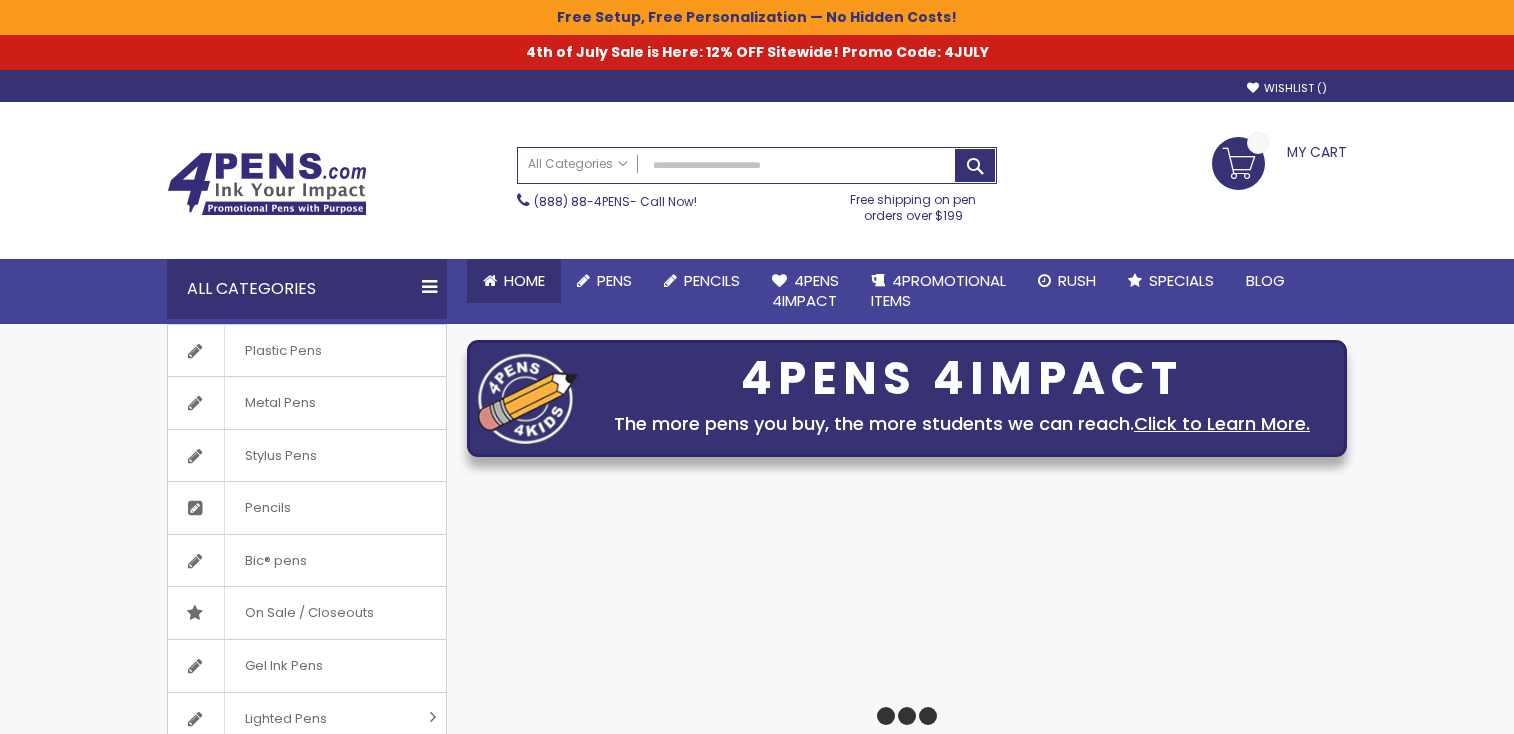 scroll, scrollTop: 0, scrollLeft: 0, axis: both 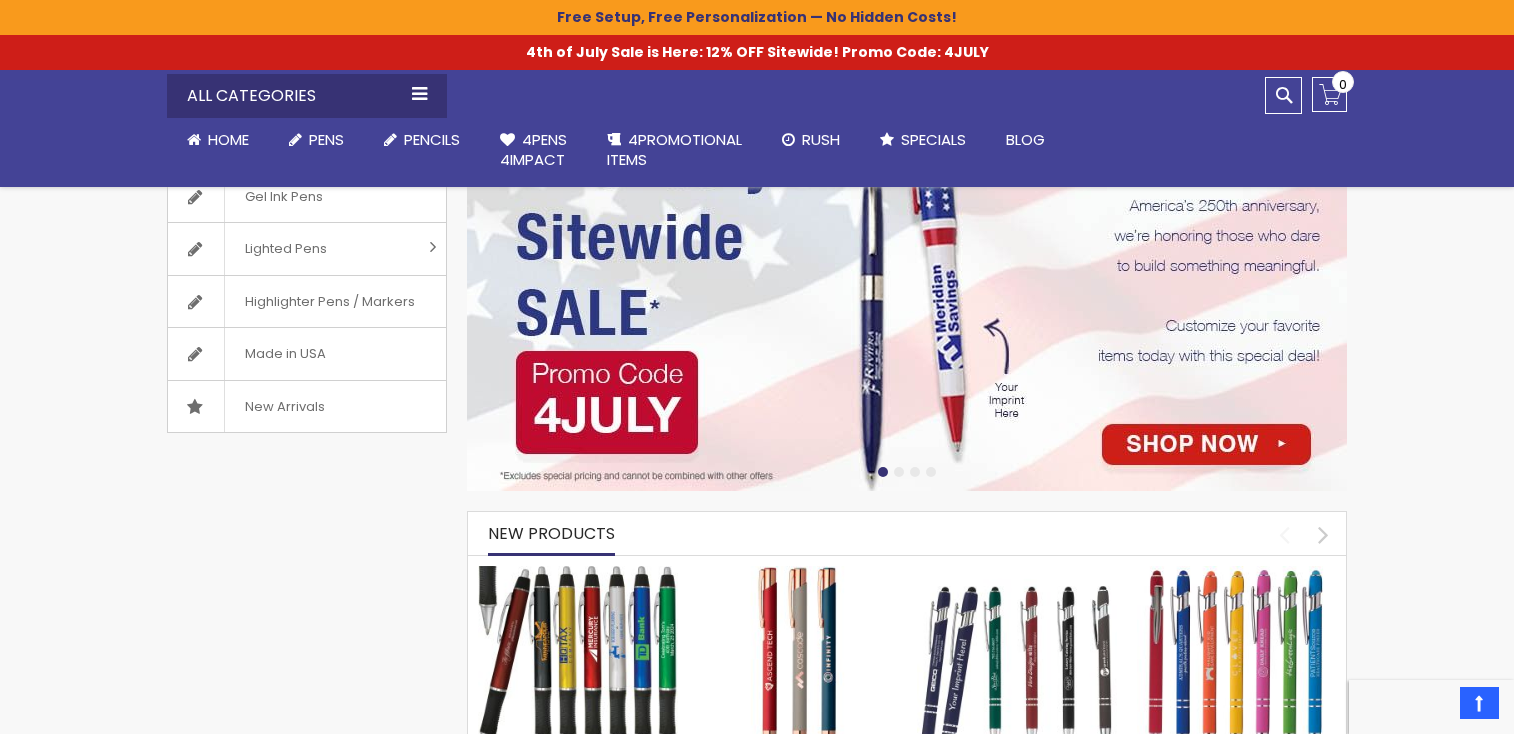 click at bounding box center (907, 257) 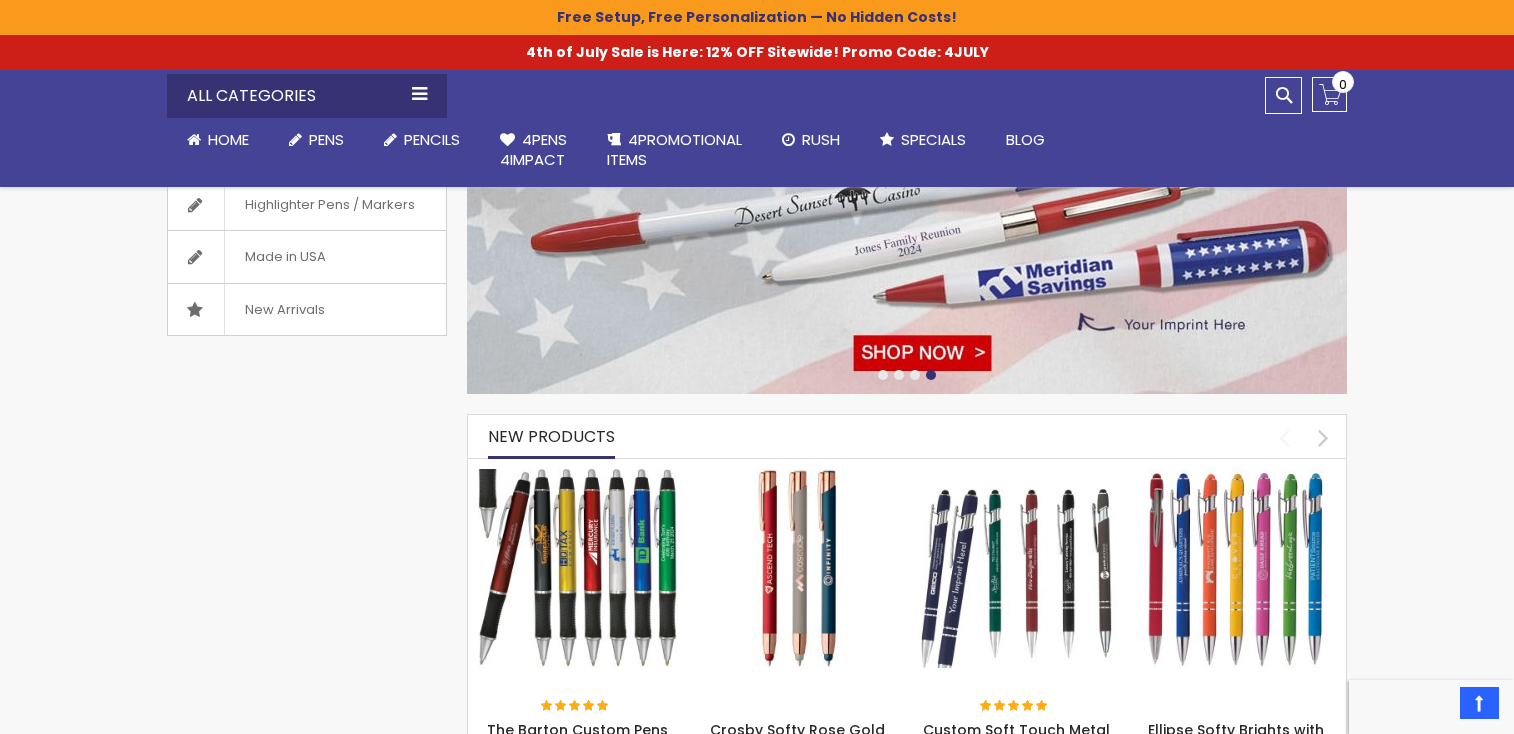 scroll, scrollTop: 800, scrollLeft: 0, axis: vertical 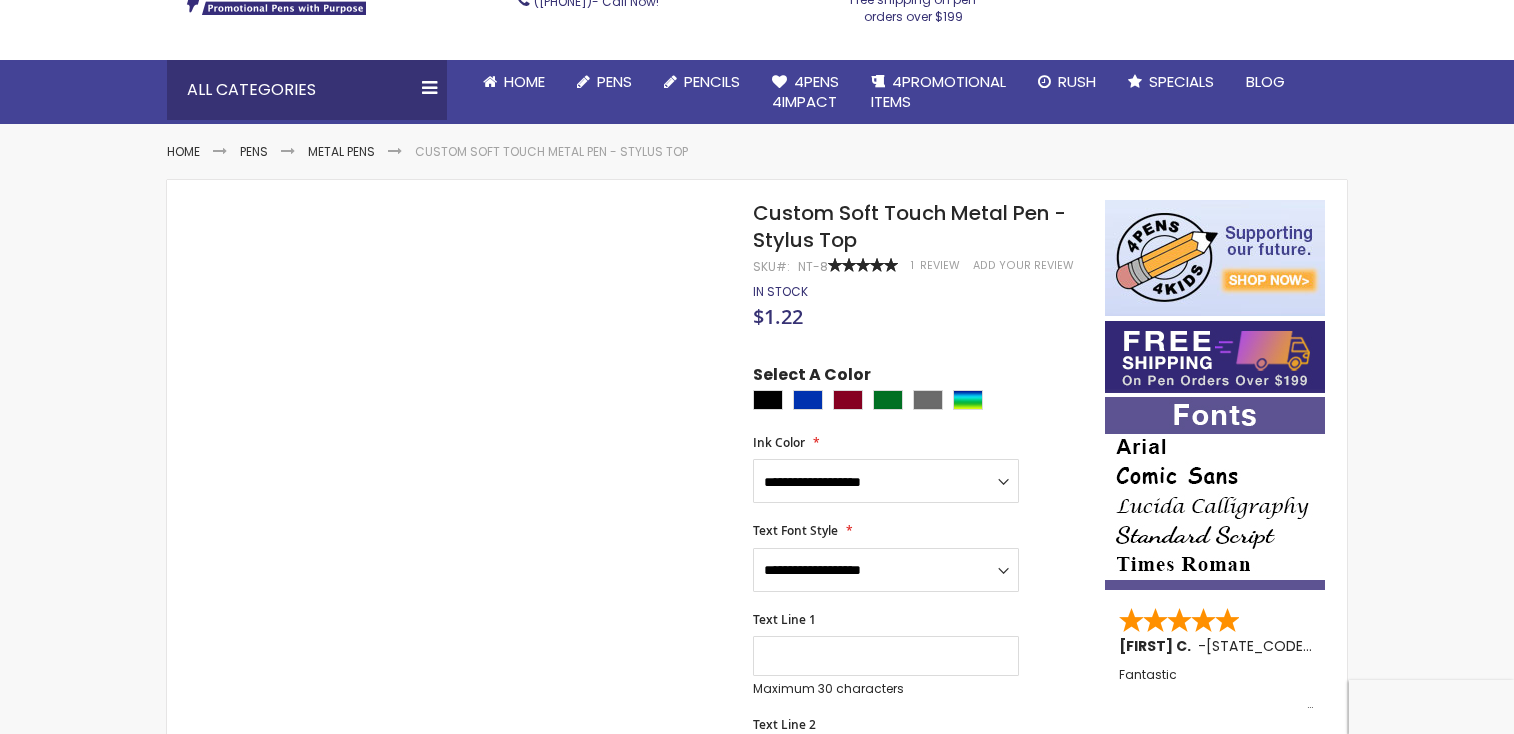 click at bounding box center (924, 402) 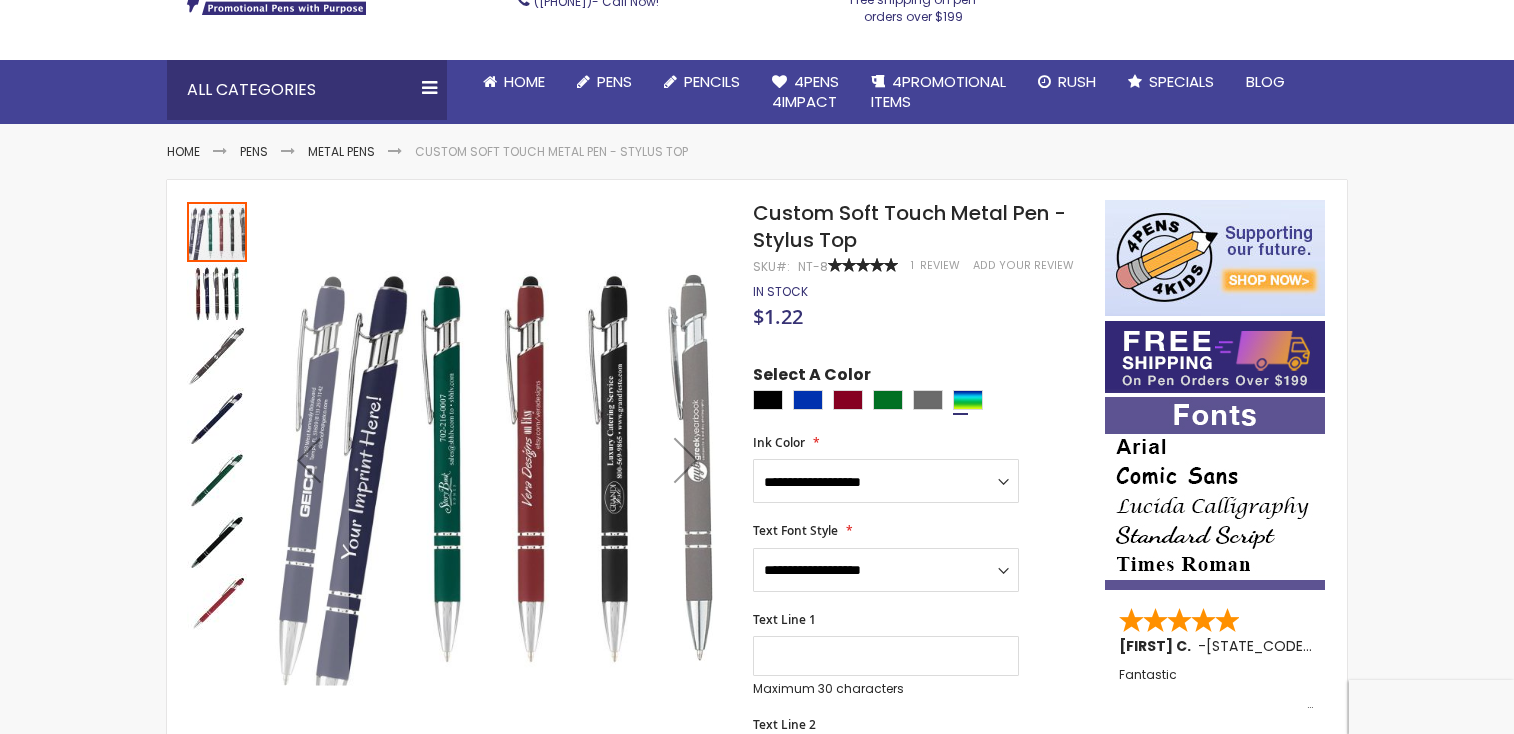 click on "Select A Color" at bounding box center [919, 390] 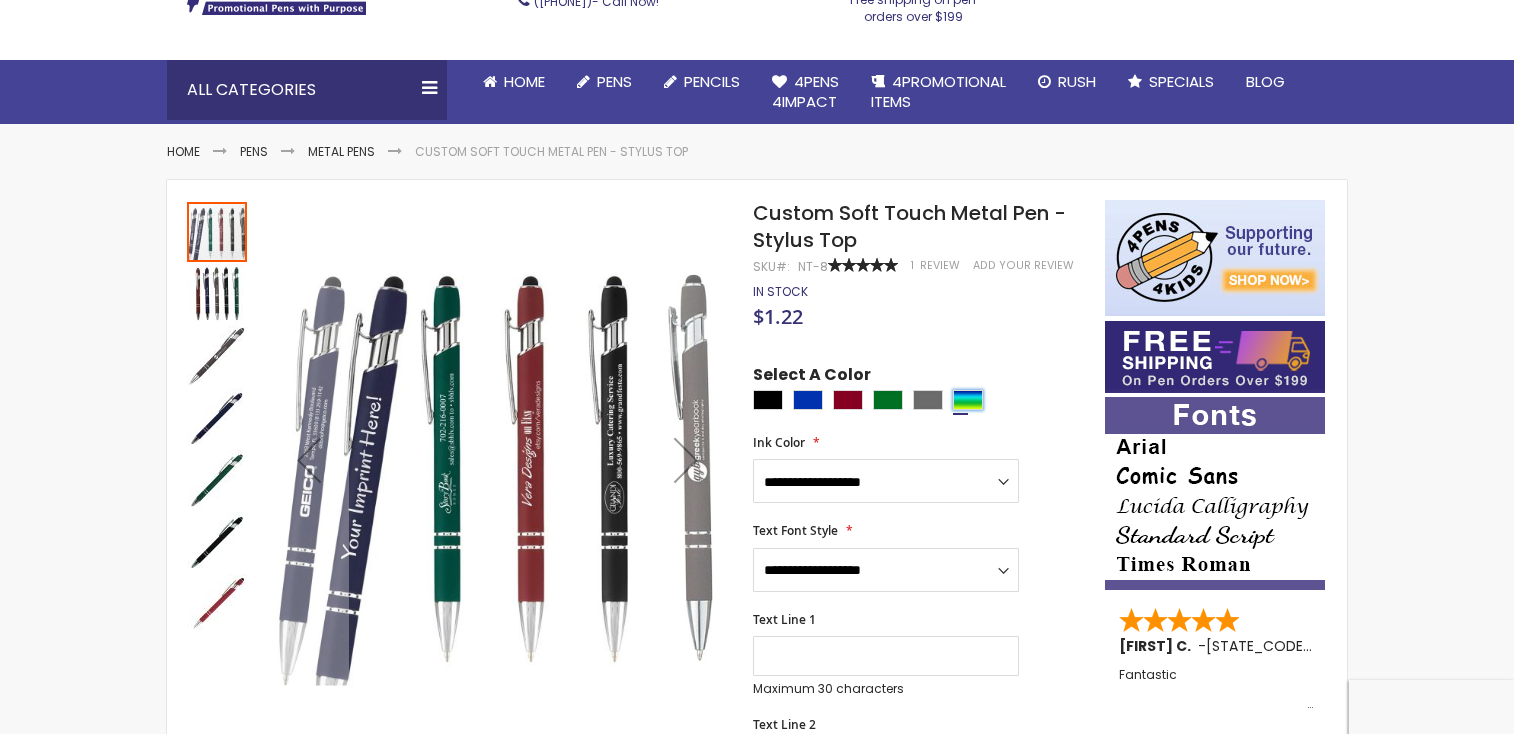 click at bounding box center (968, 400) 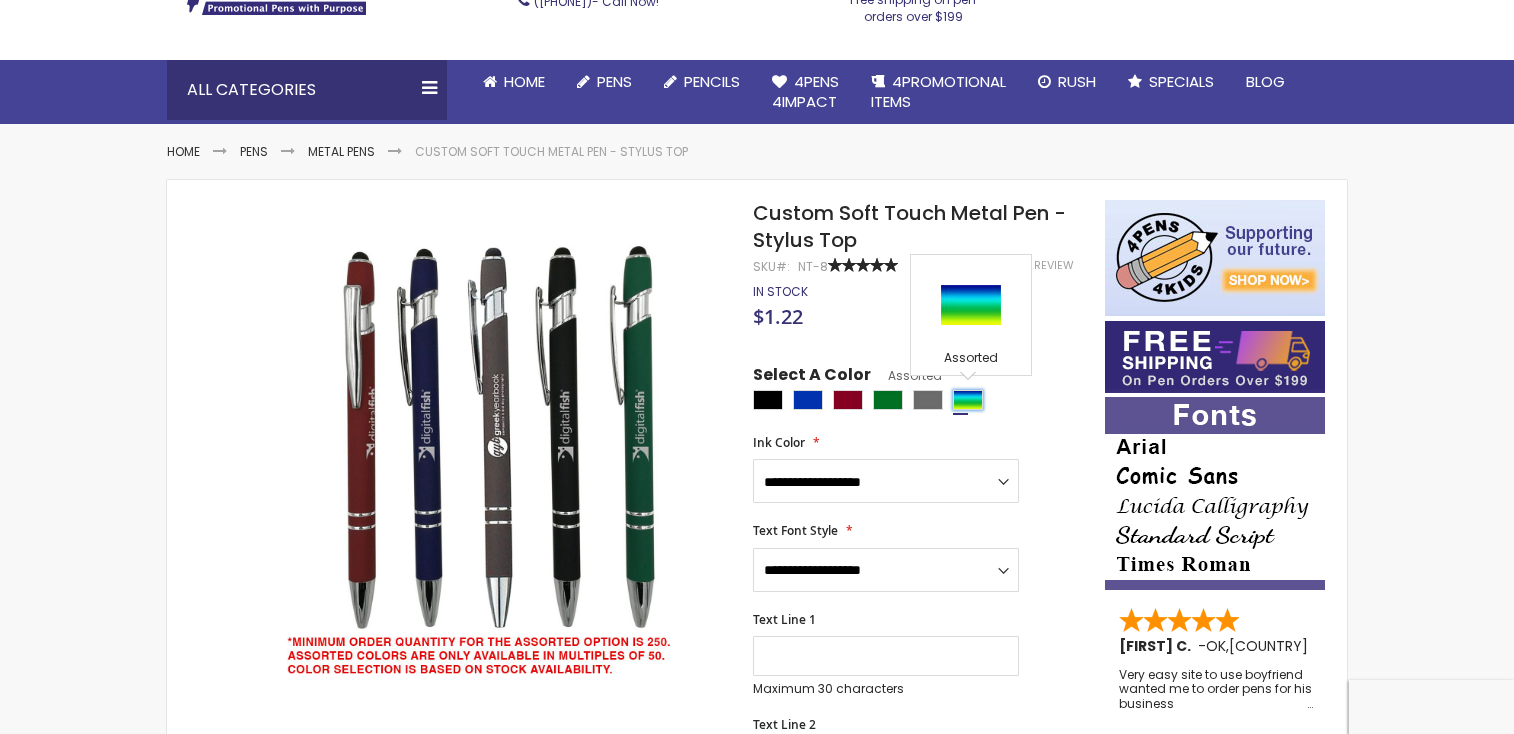 click at bounding box center [968, 400] 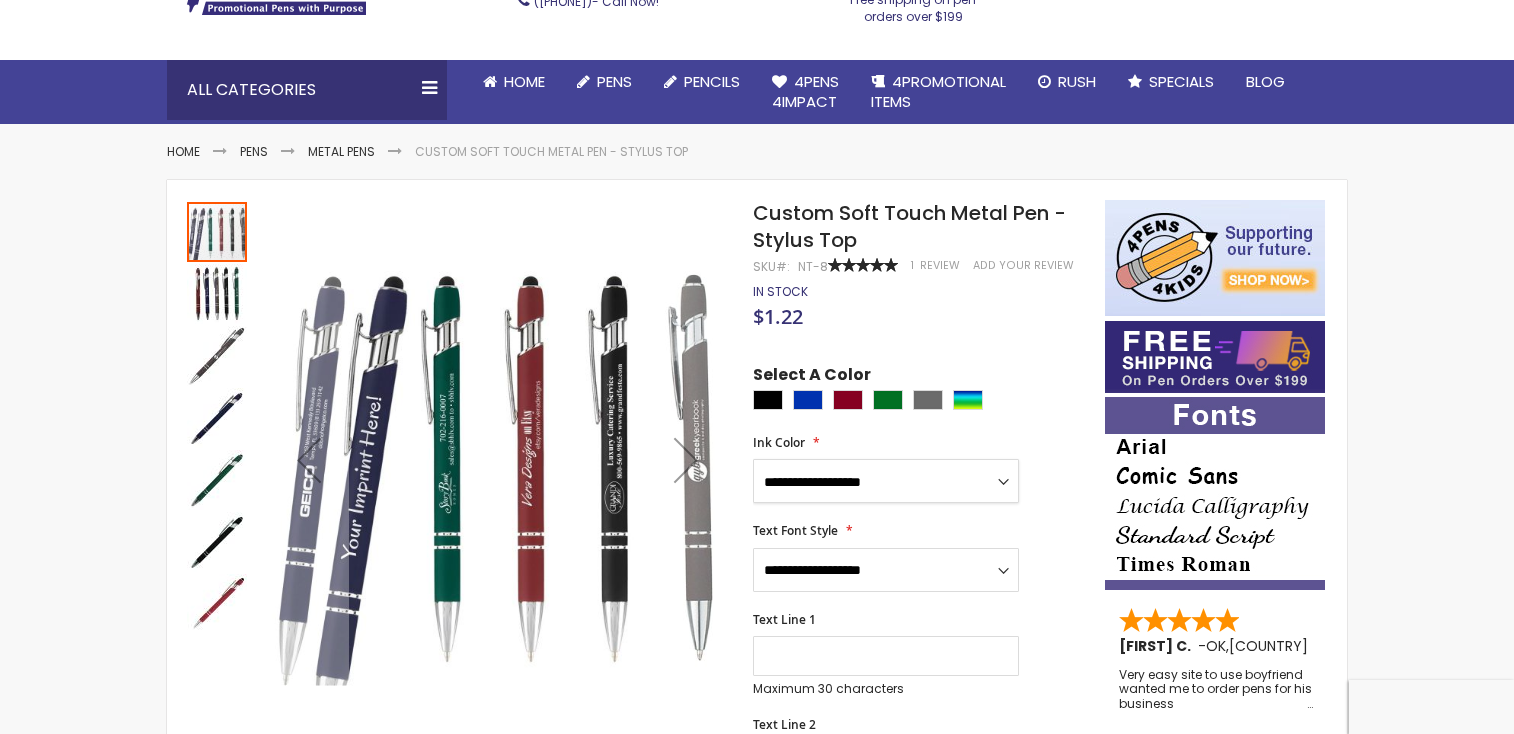 click on "**********" at bounding box center [886, 481] 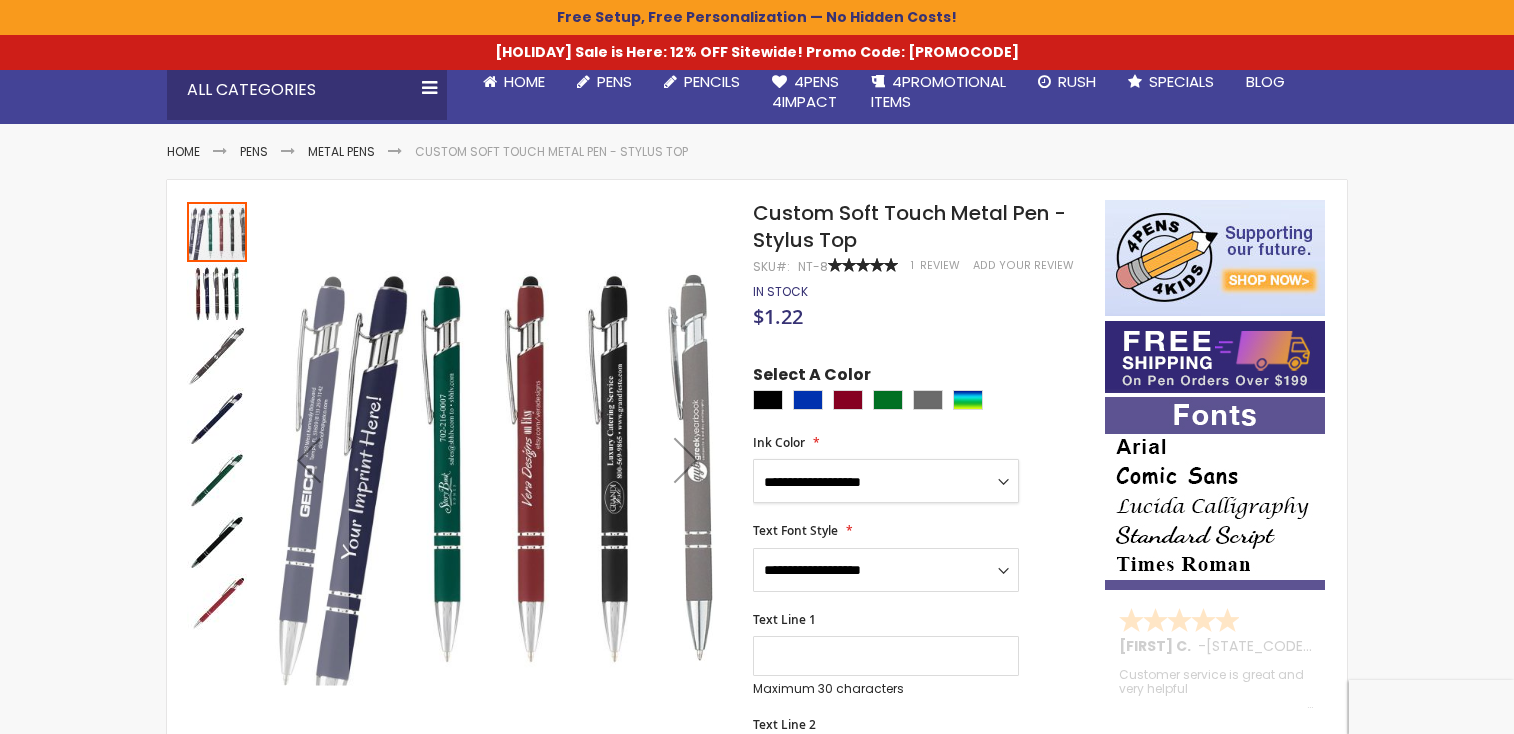 select on "**" 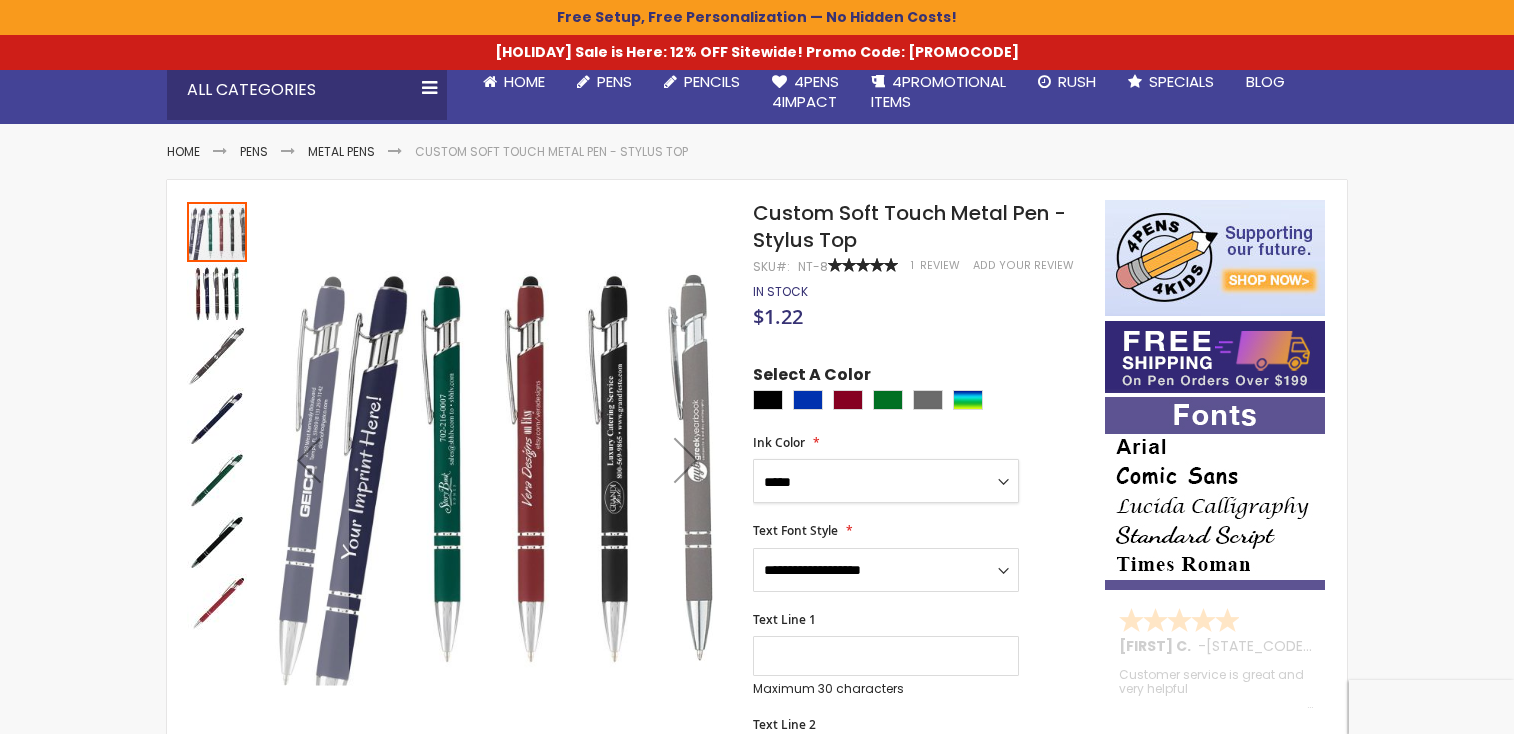 click on "**********" at bounding box center [886, 481] 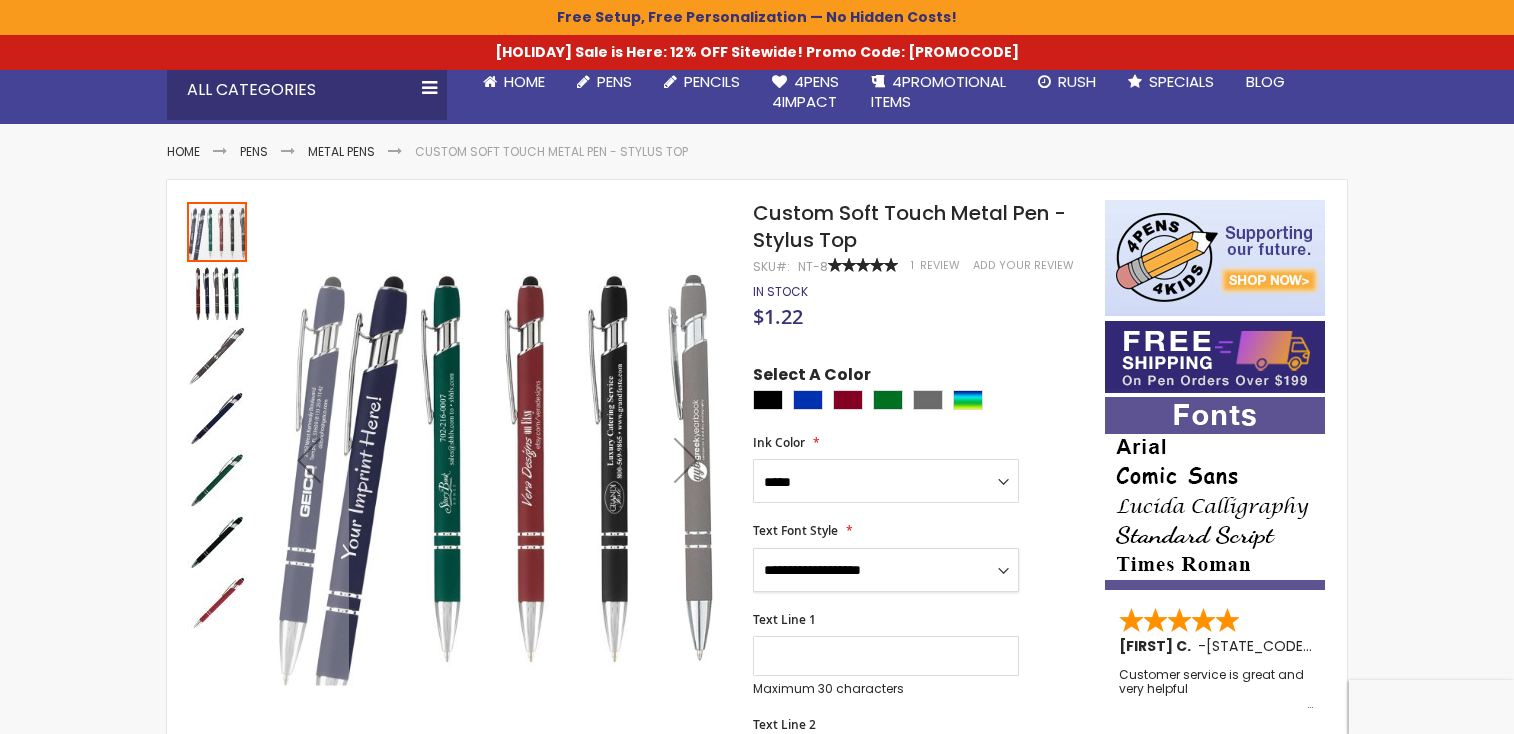 click on "**********" at bounding box center [886, 570] 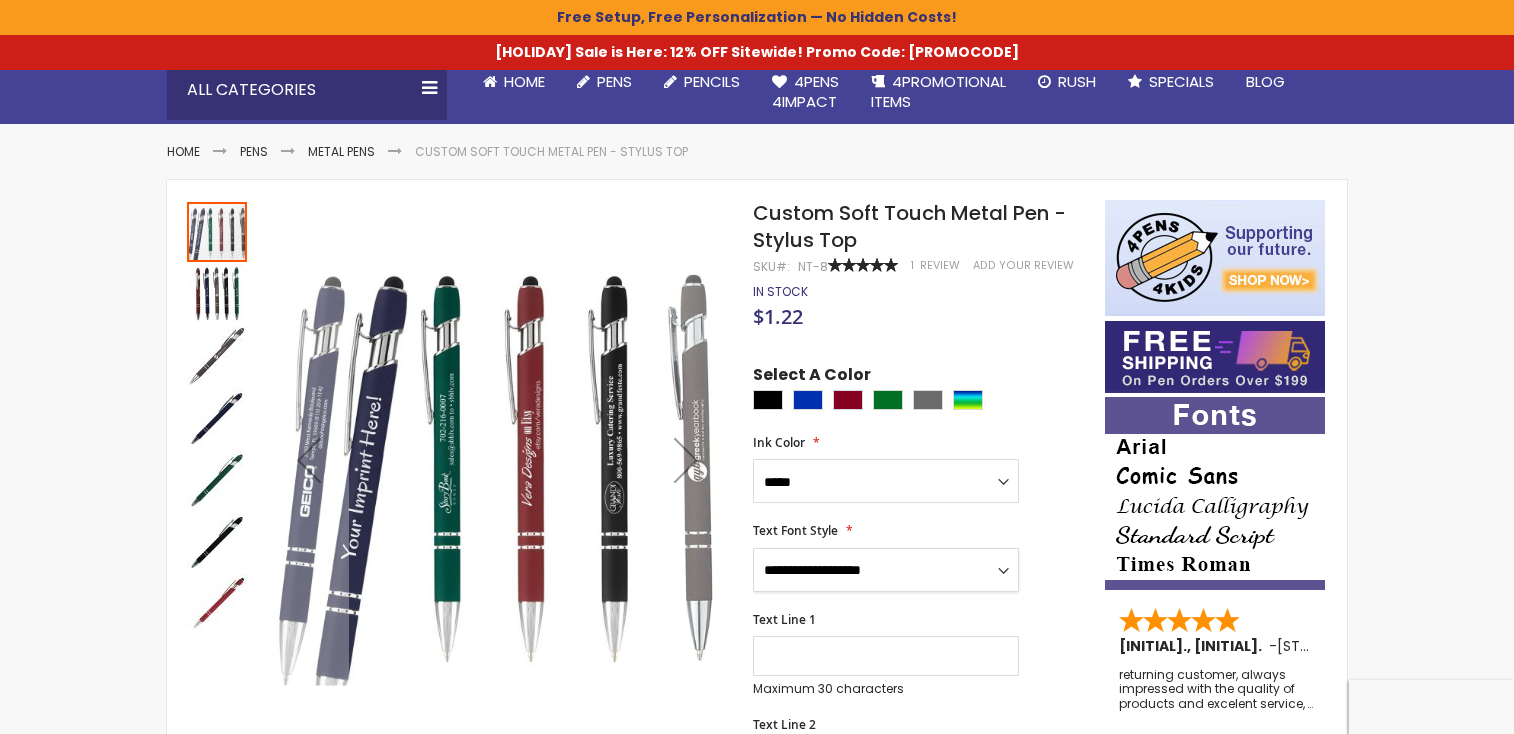 select on "**" 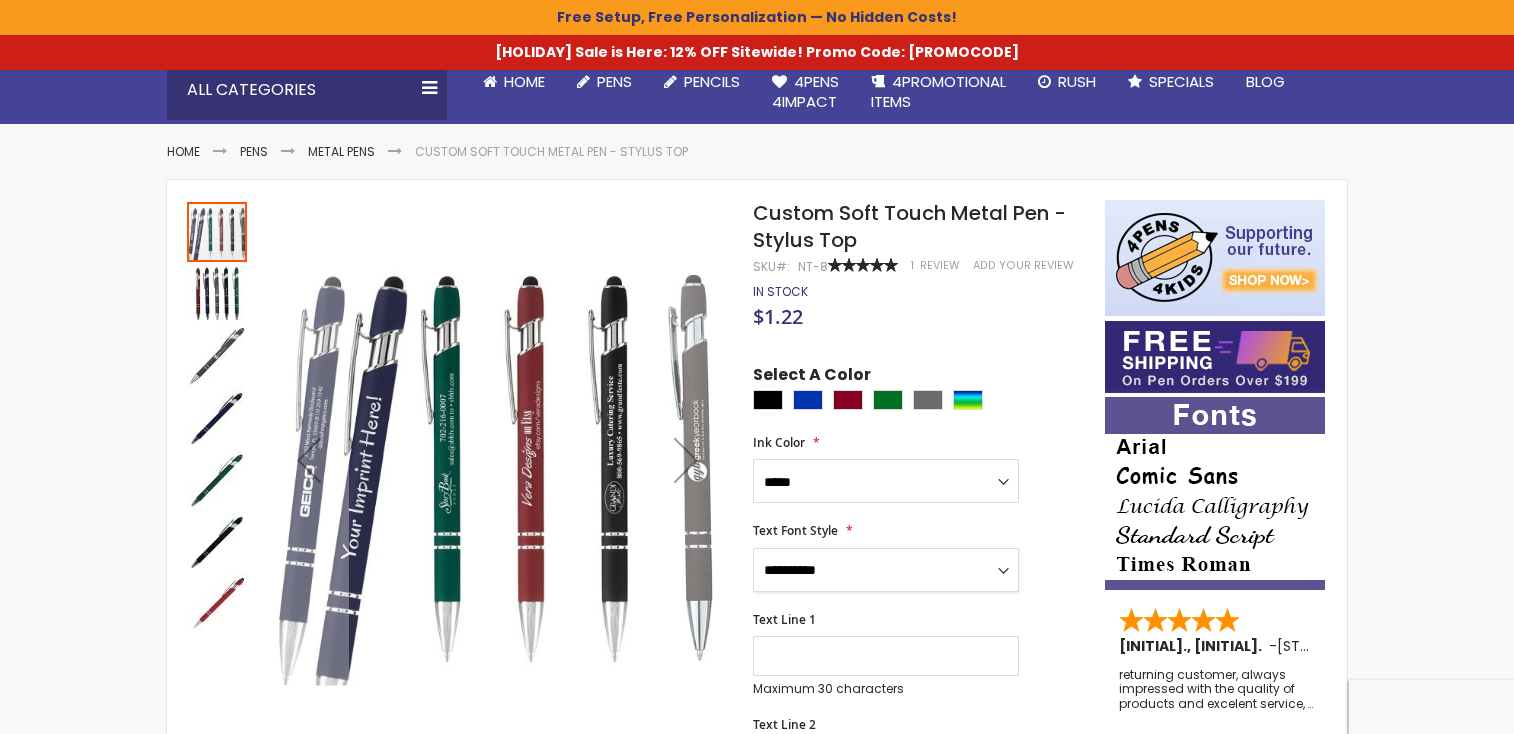 click on "**********" at bounding box center (886, 570) 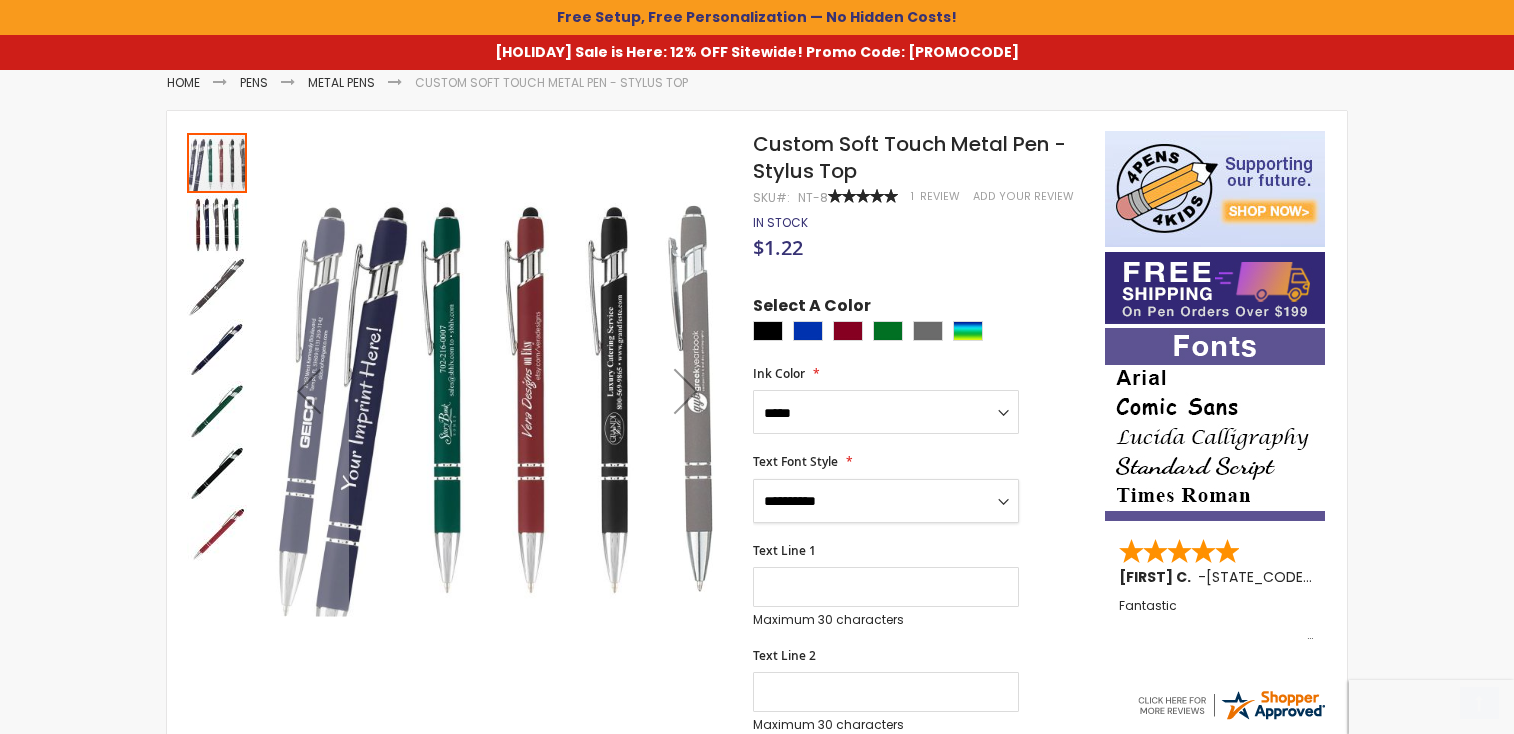 scroll, scrollTop: 300, scrollLeft: 0, axis: vertical 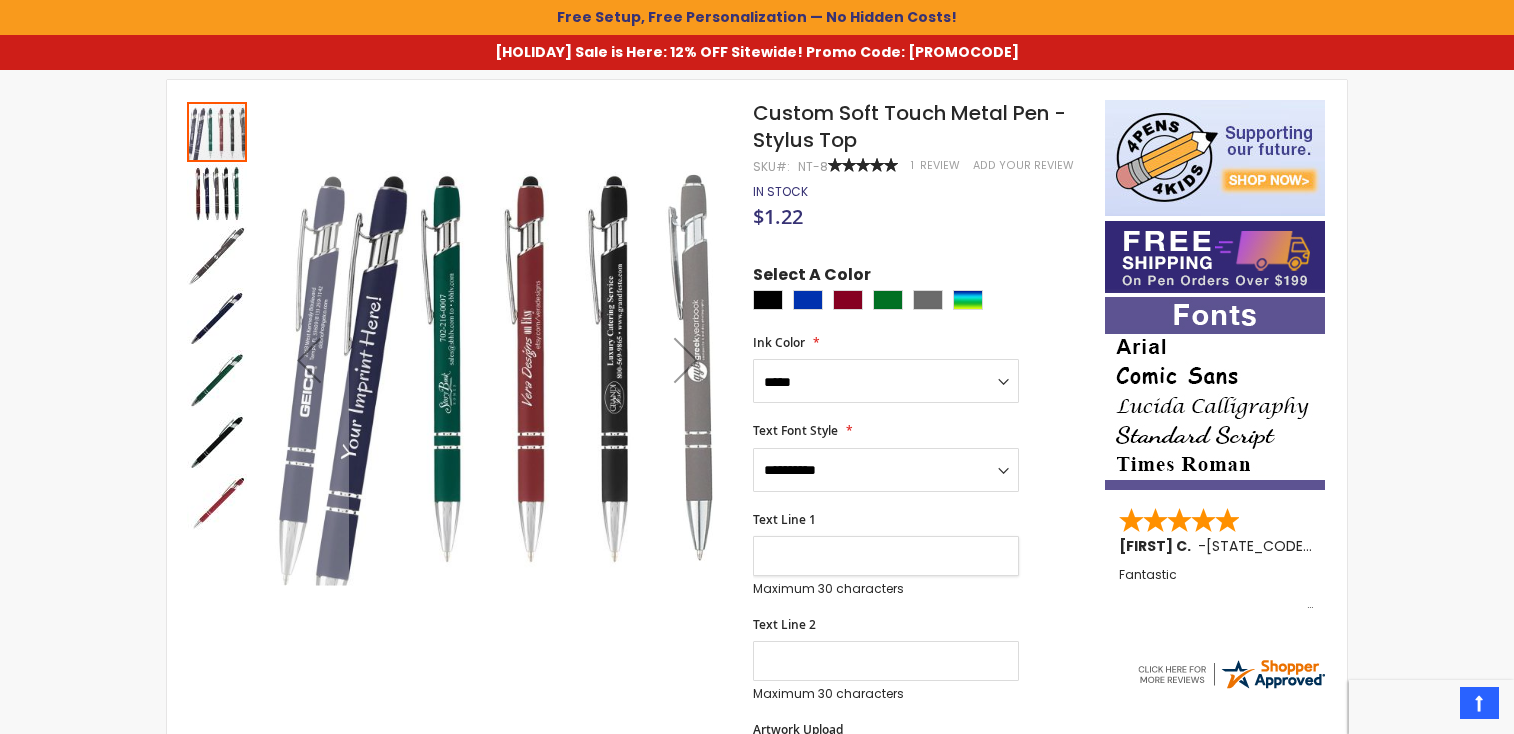 click on "Text Line 1" at bounding box center [886, 556] 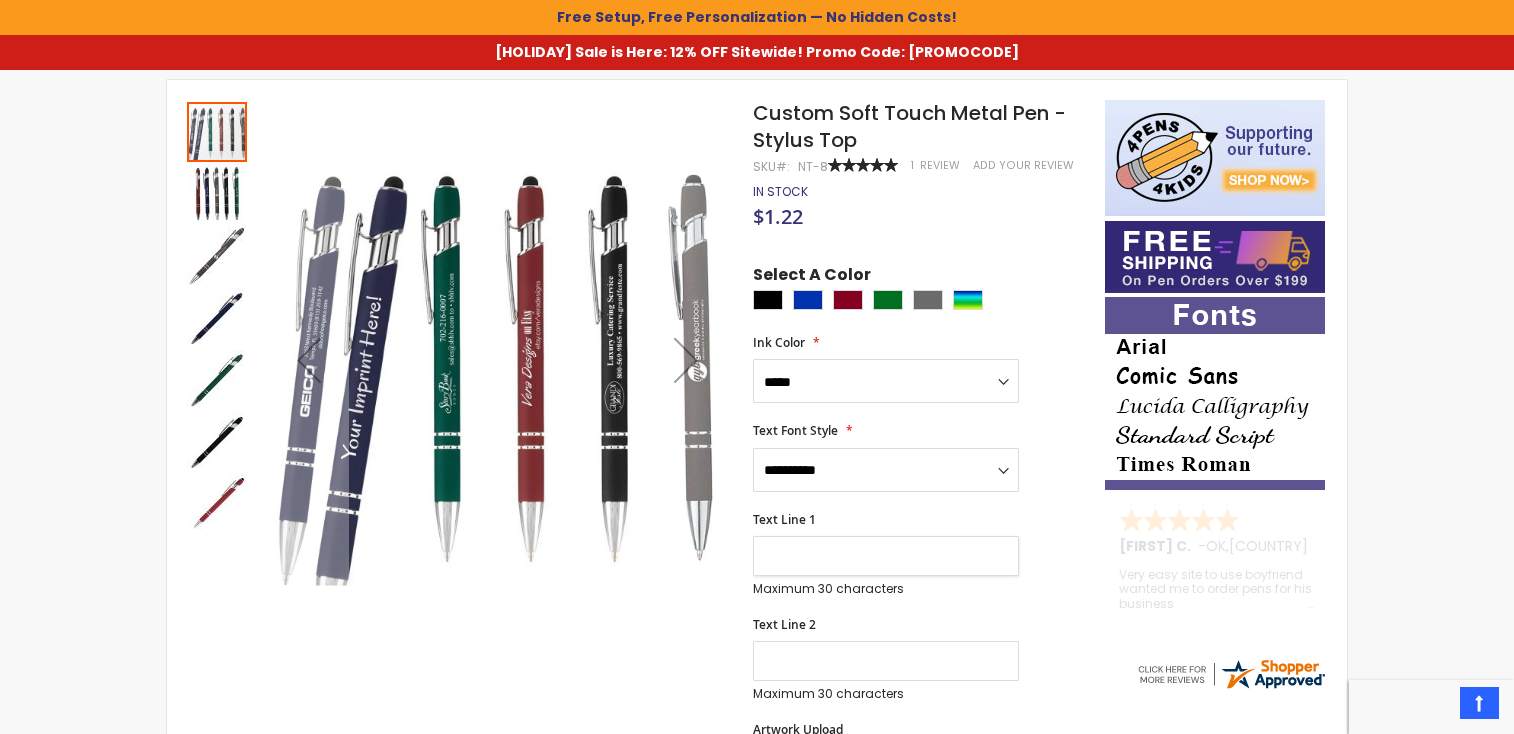 type on "**********" 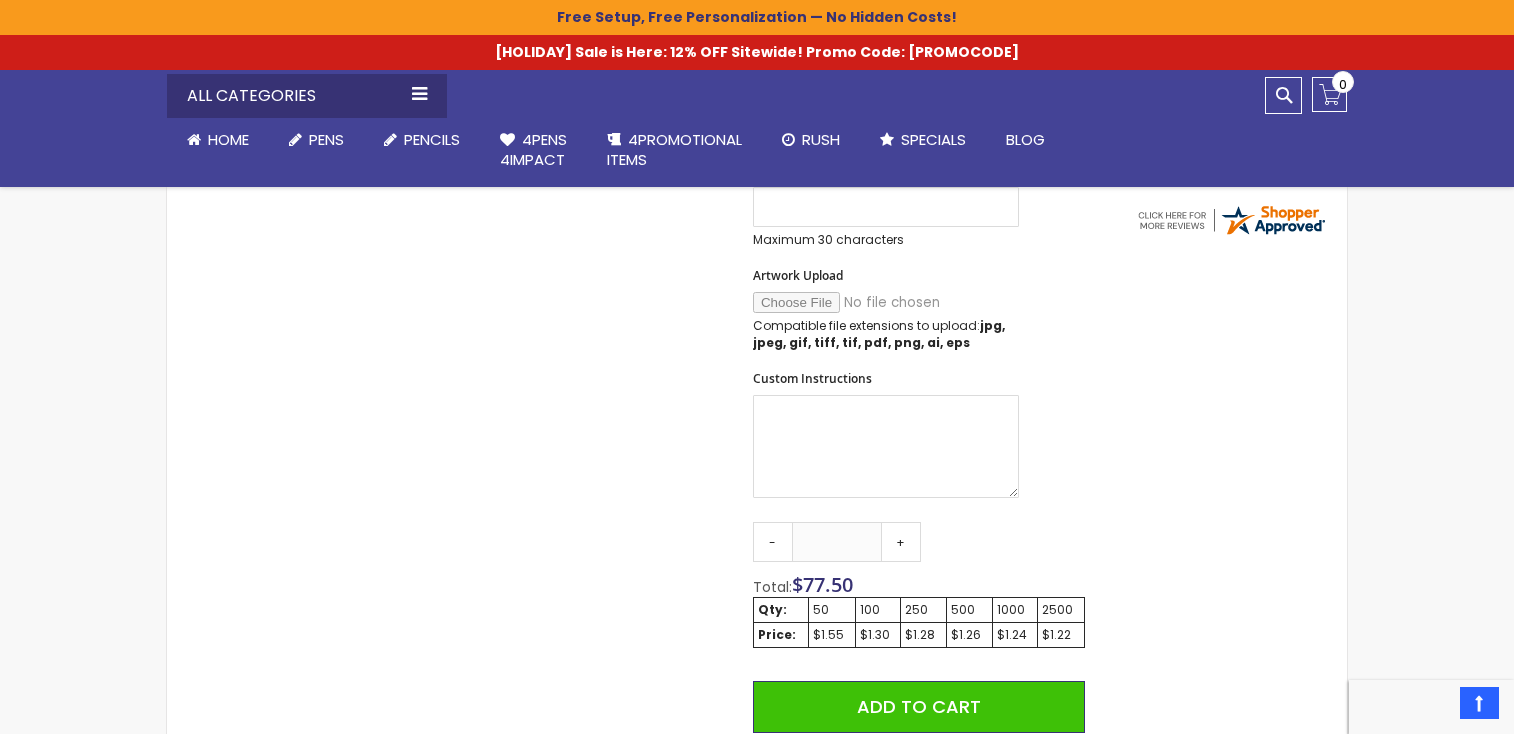 scroll, scrollTop: 800, scrollLeft: 0, axis: vertical 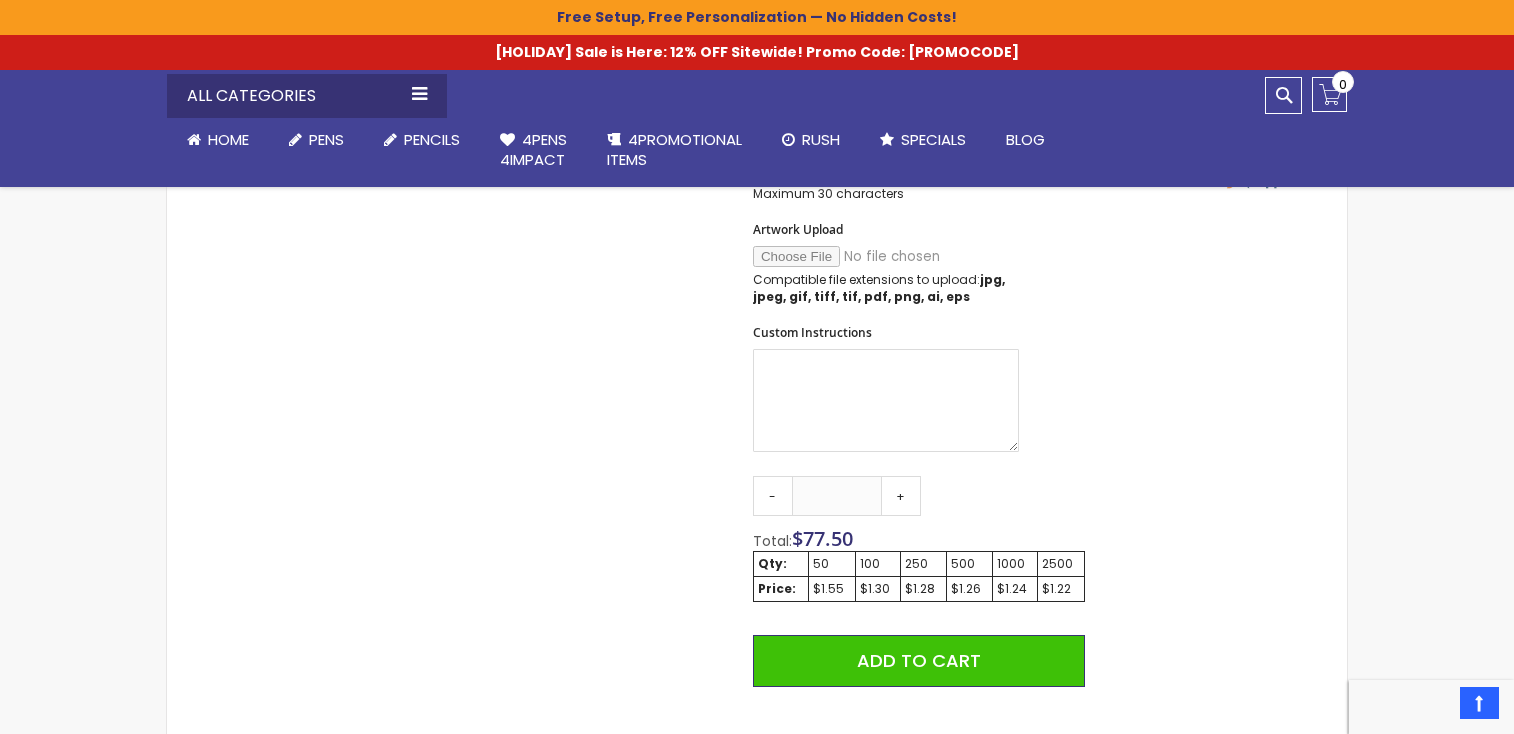 click on "$1.30" at bounding box center (781, 589) 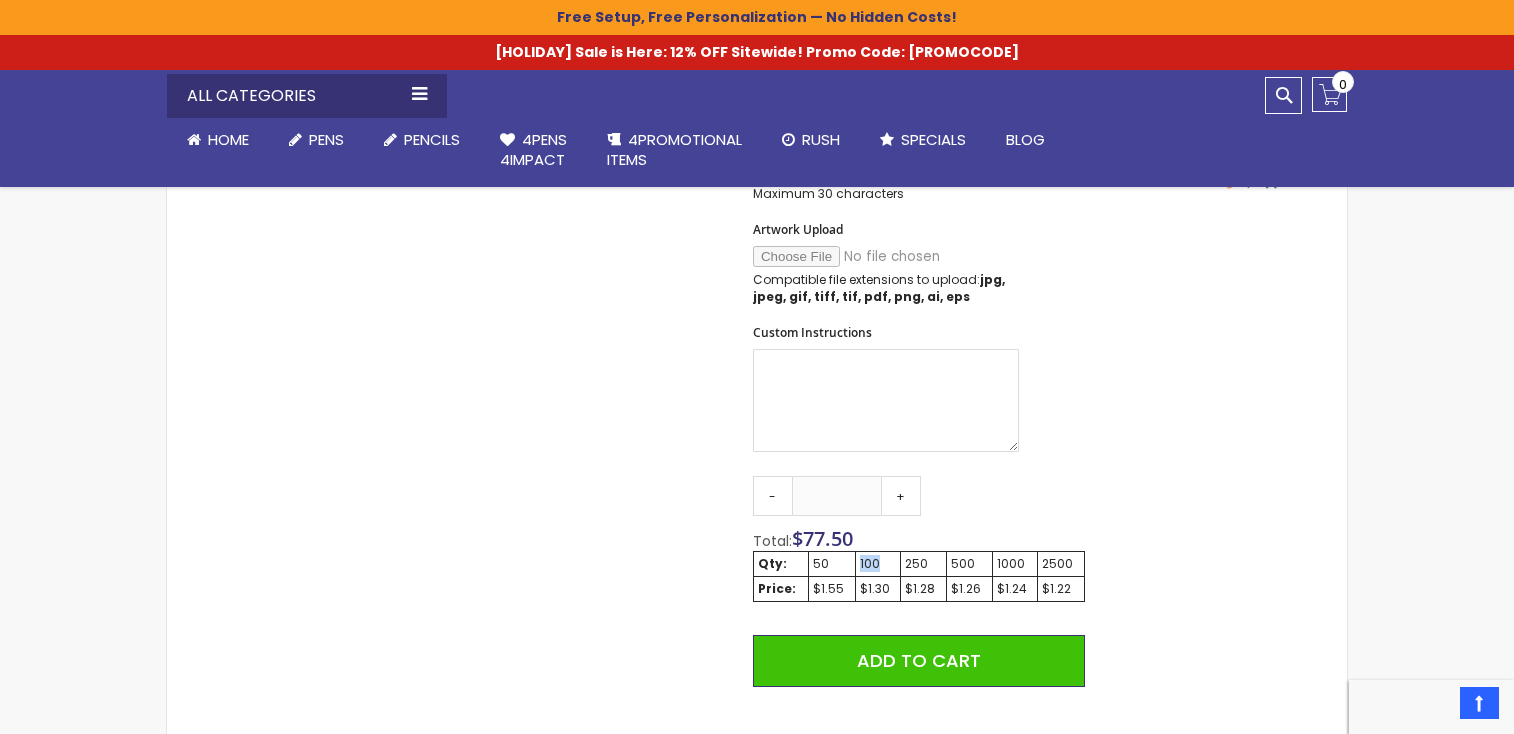 click on "100" at bounding box center (781, 564) 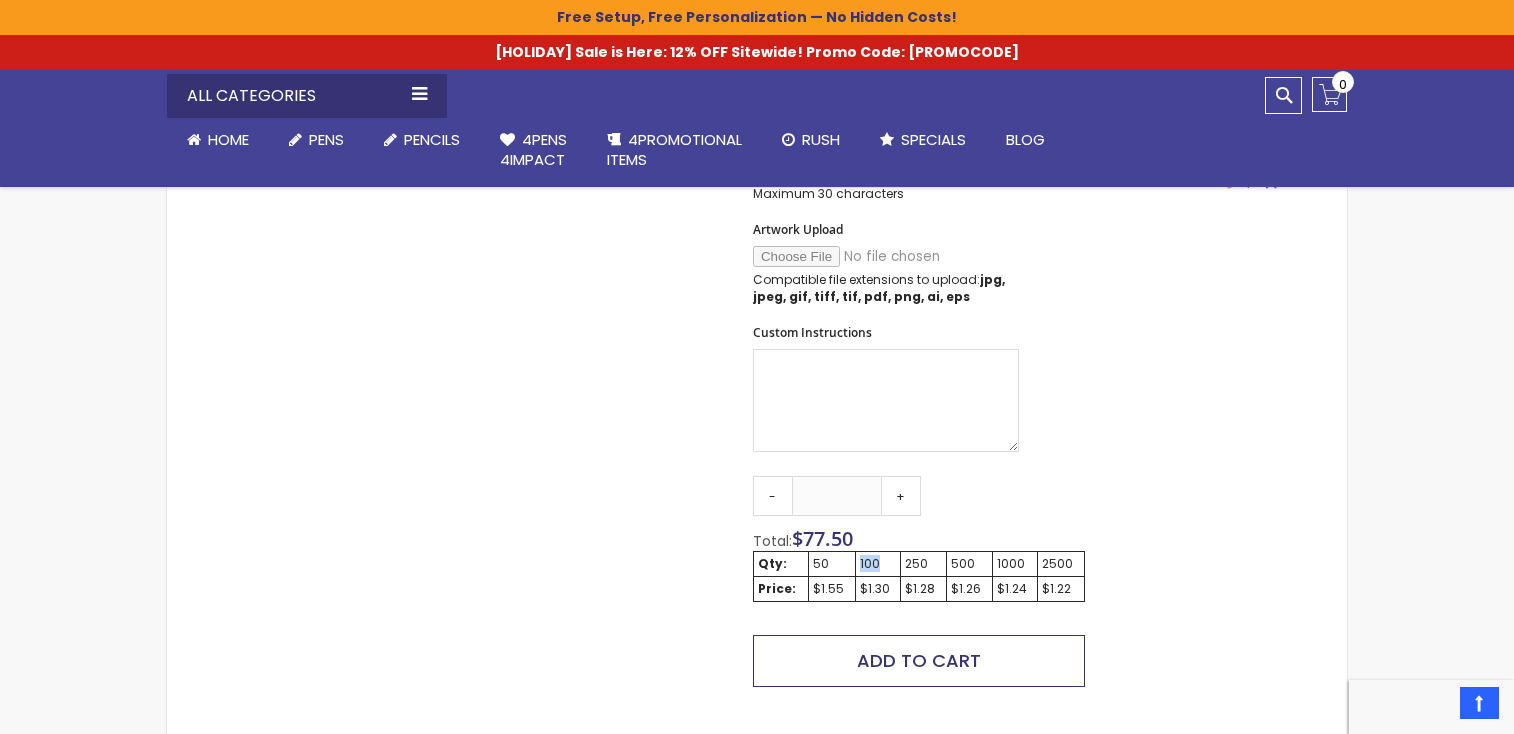 click on "Add to Cart" at bounding box center (919, 660) 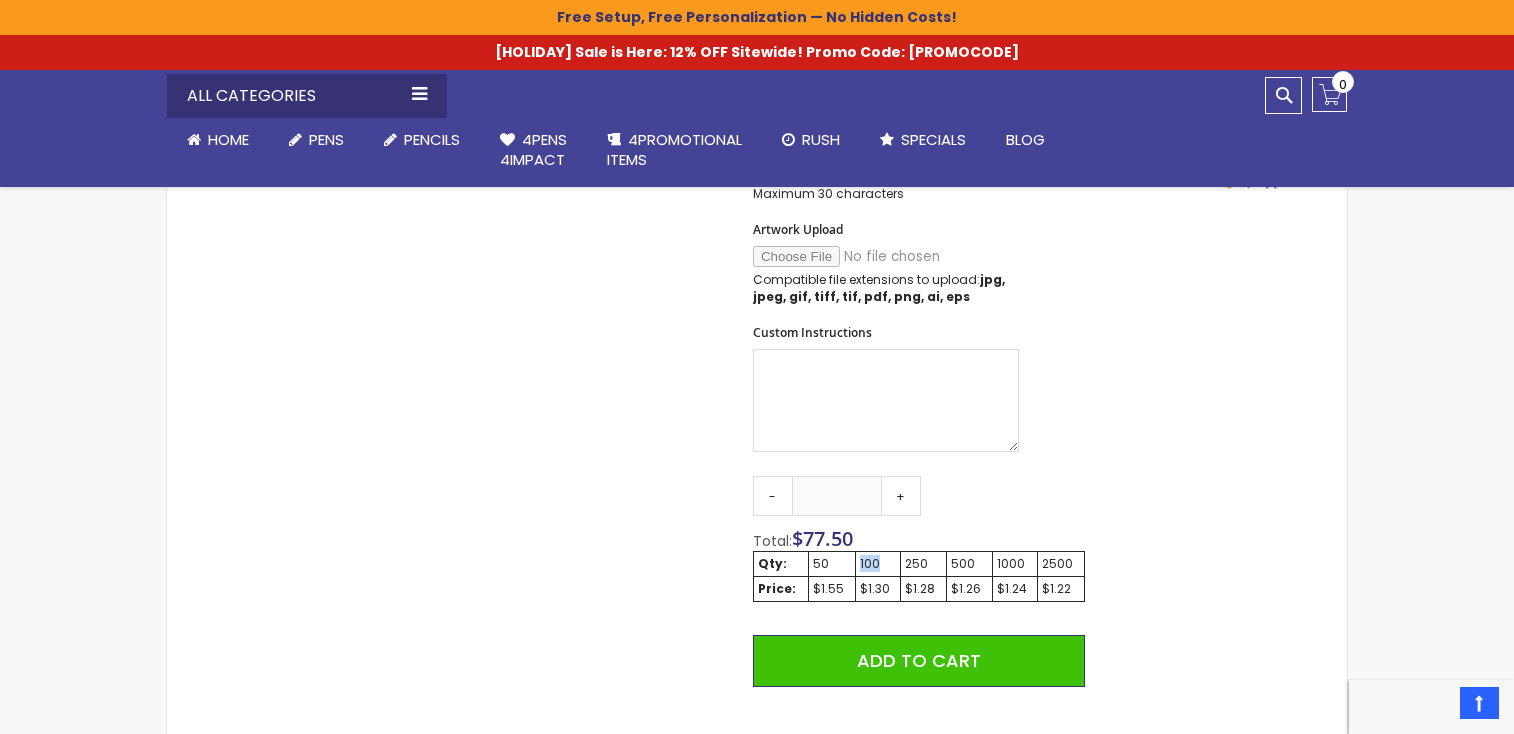 click on "**********" at bounding box center [919, 110] 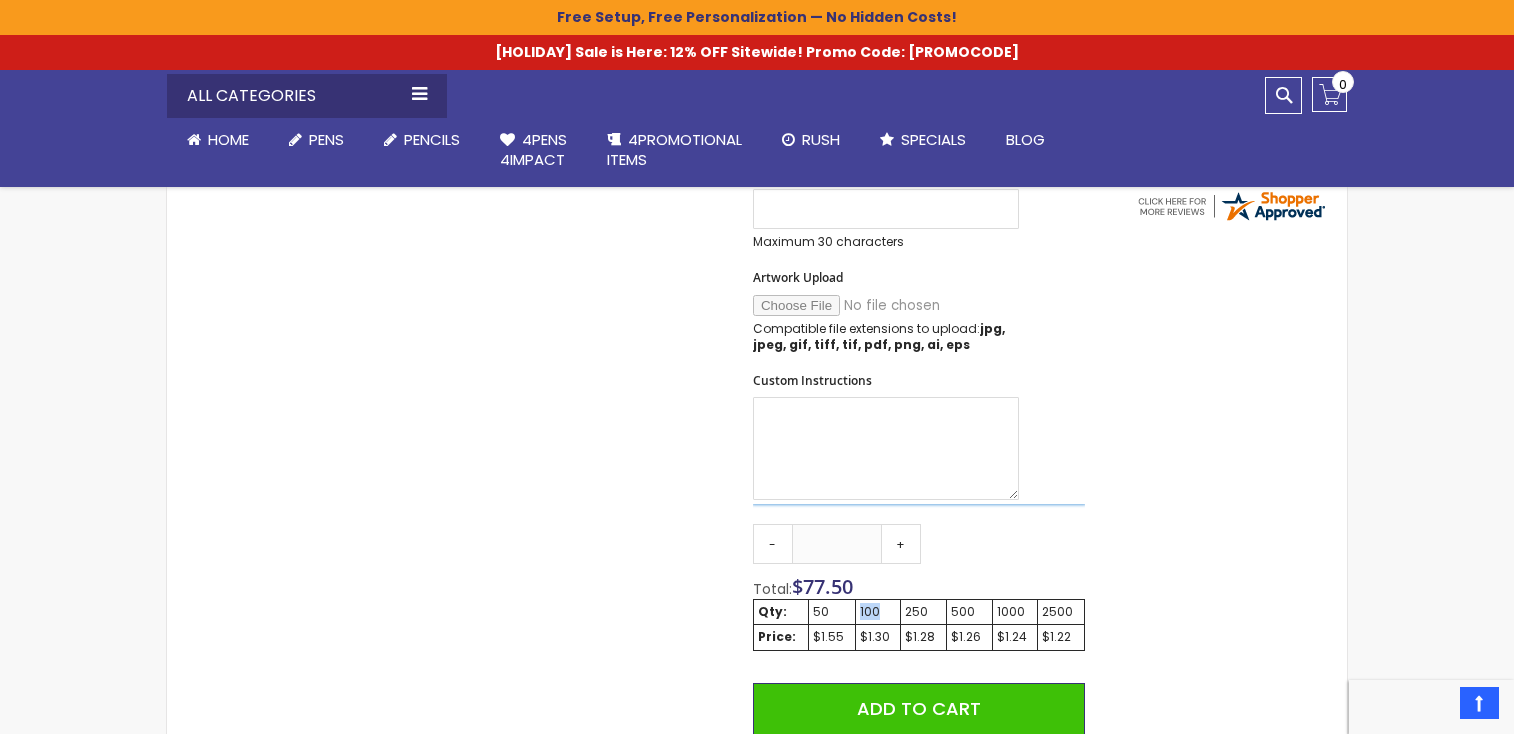 scroll, scrollTop: 797, scrollLeft: 0, axis: vertical 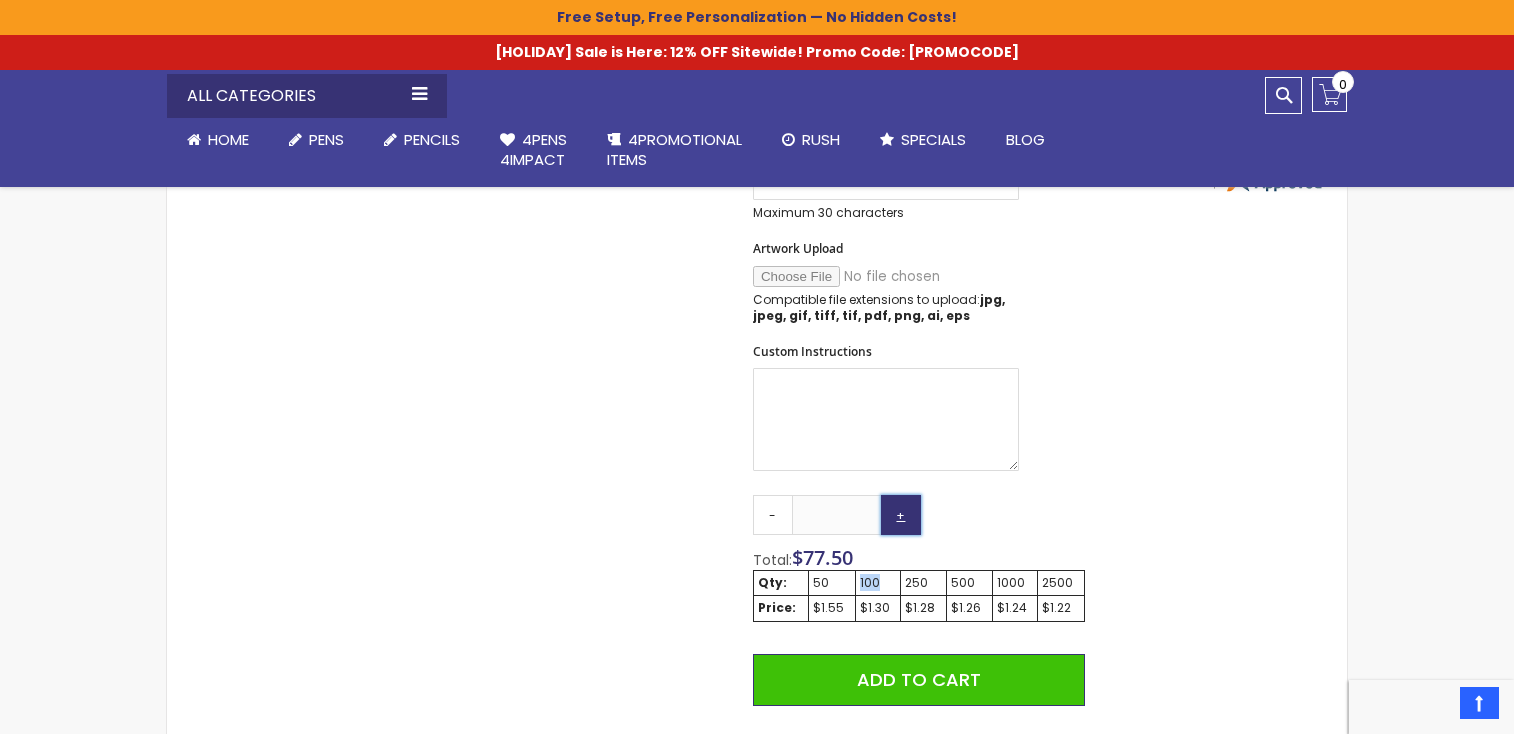 click on "+" at bounding box center [901, 515] 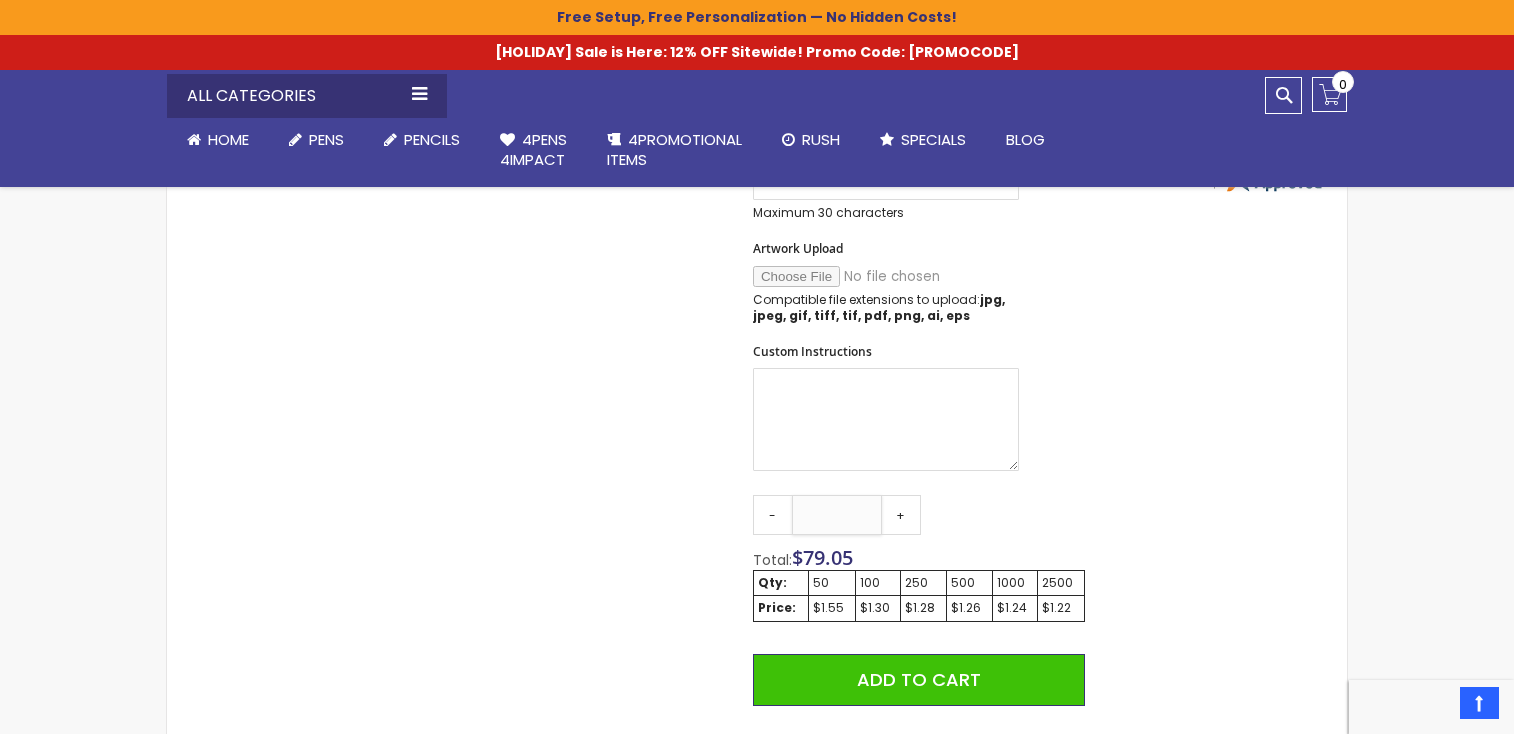drag, startPoint x: 830, startPoint y: 519, endPoint x: 850, endPoint y: 518, distance: 20.024984 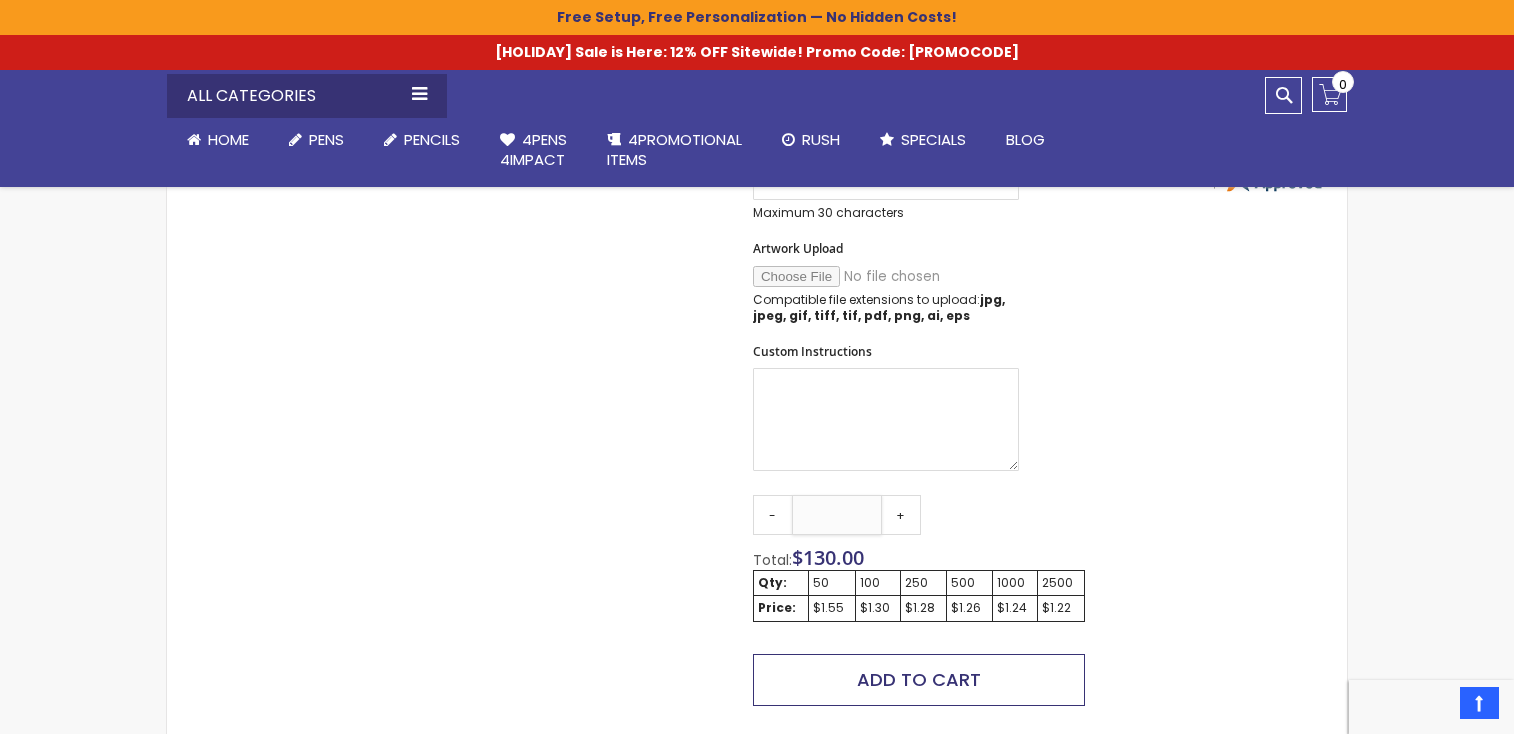 type on "***" 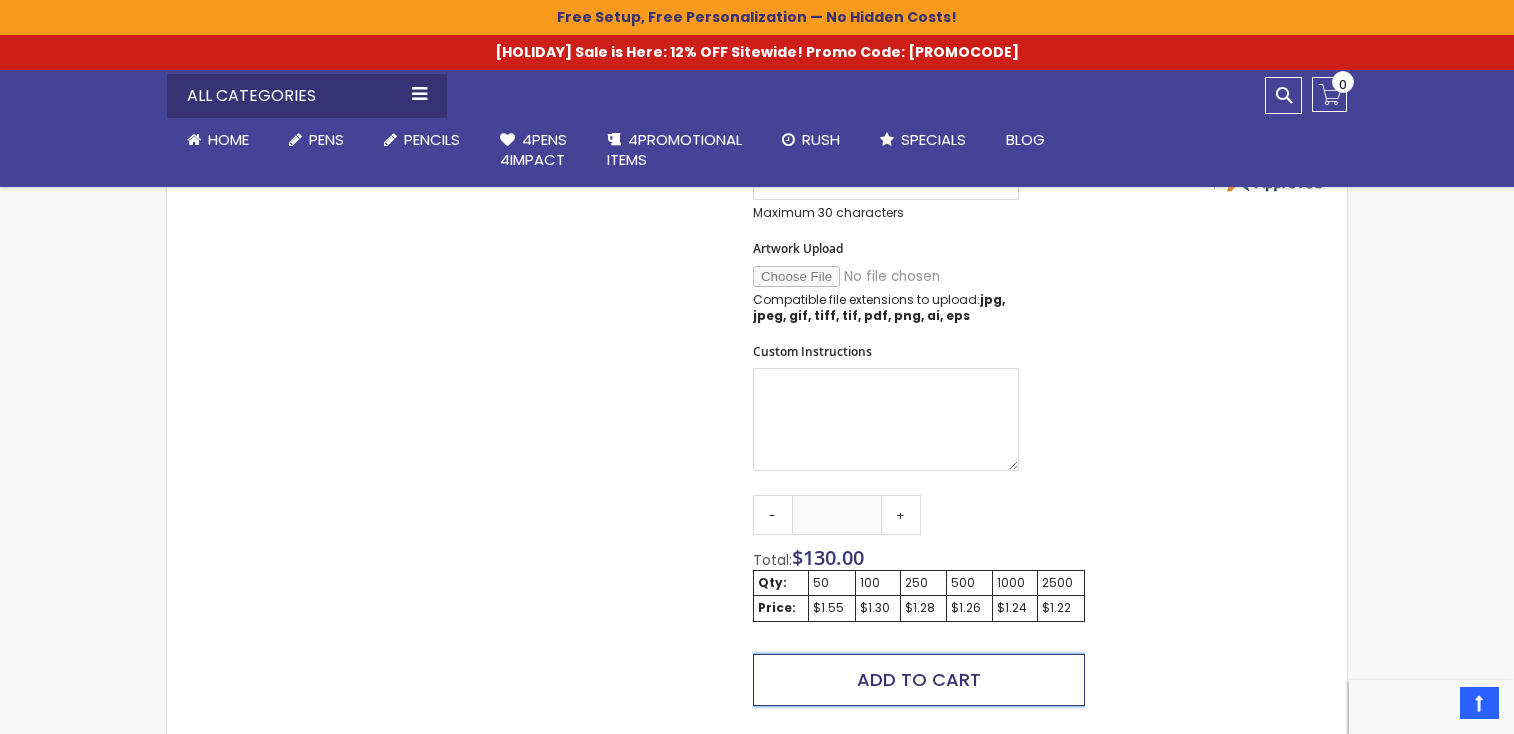 click on "Add to Cart" at bounding box center (919, 679) 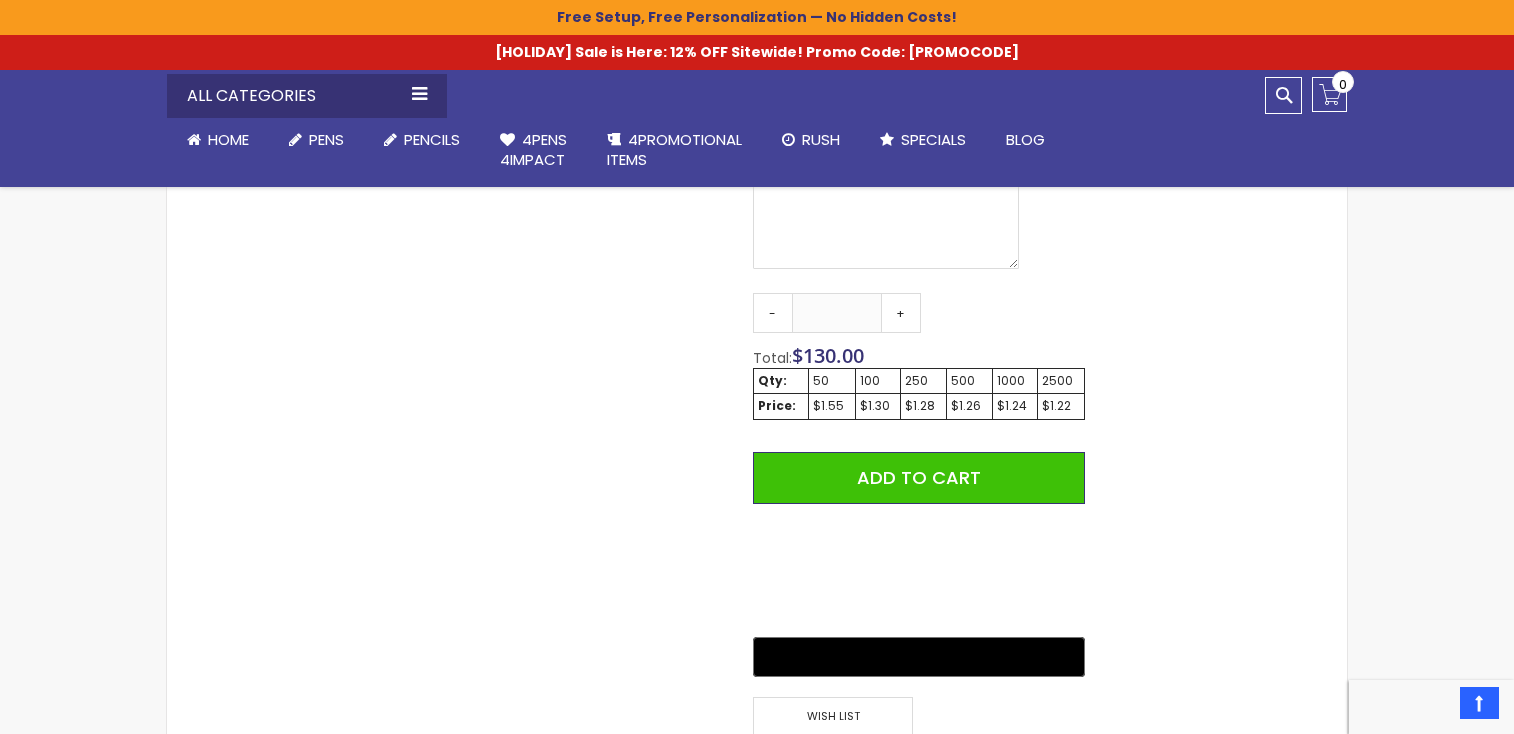 scroll, scrollTop: 1097, scrollLeft: 0, axis: vertical 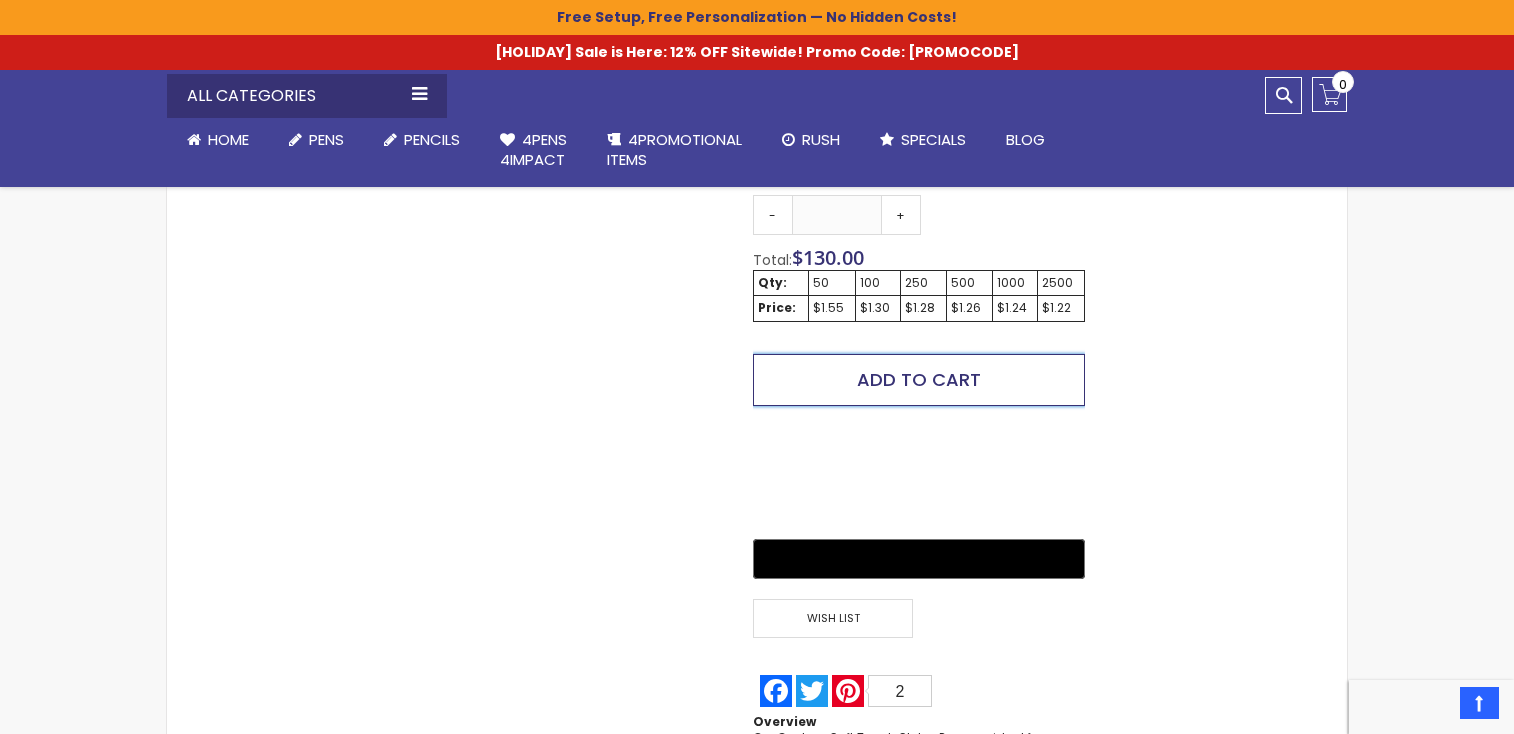 click on "Add to Cart" at bounding box center (919, 379) 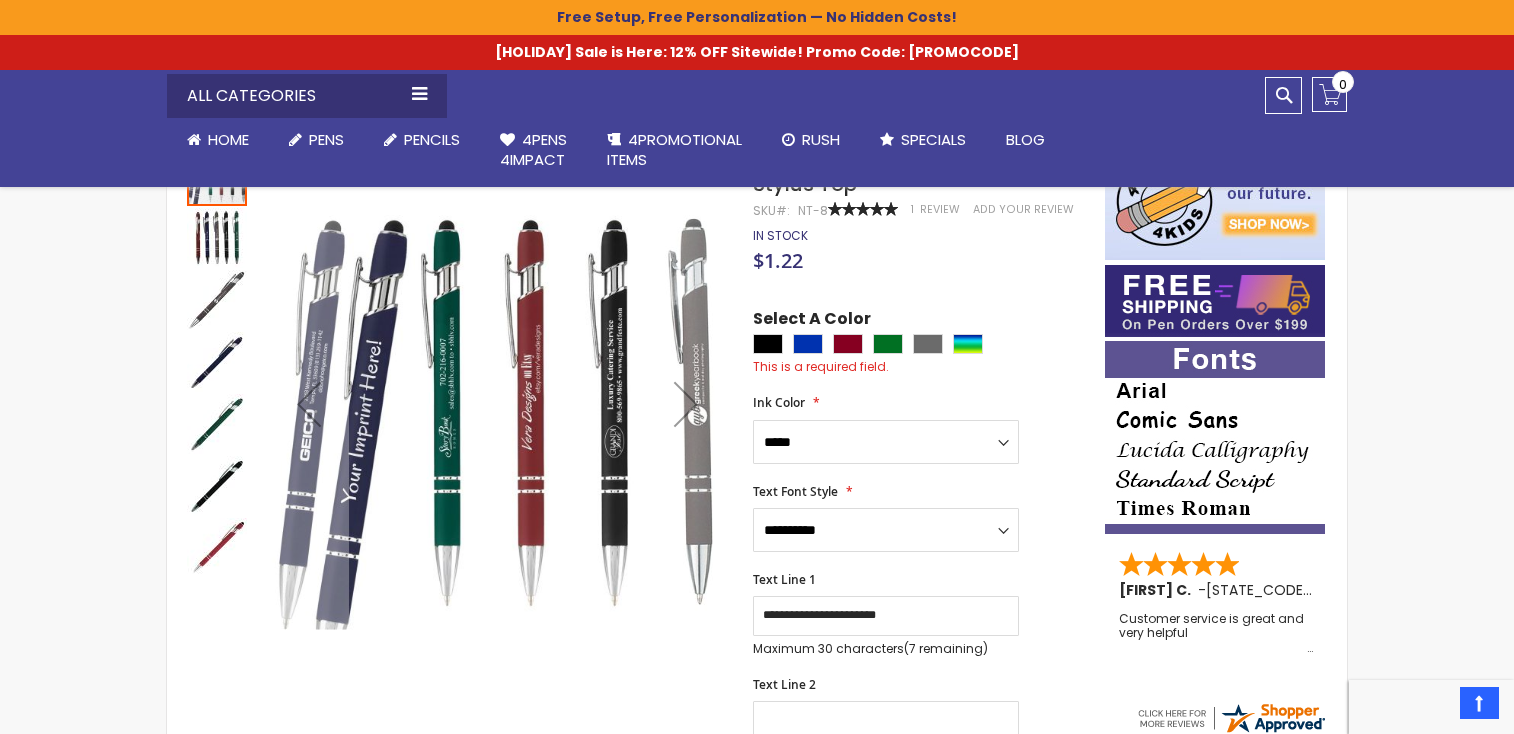scroll, scrollTop: 197, scrollLeft: 0, axis: vertical 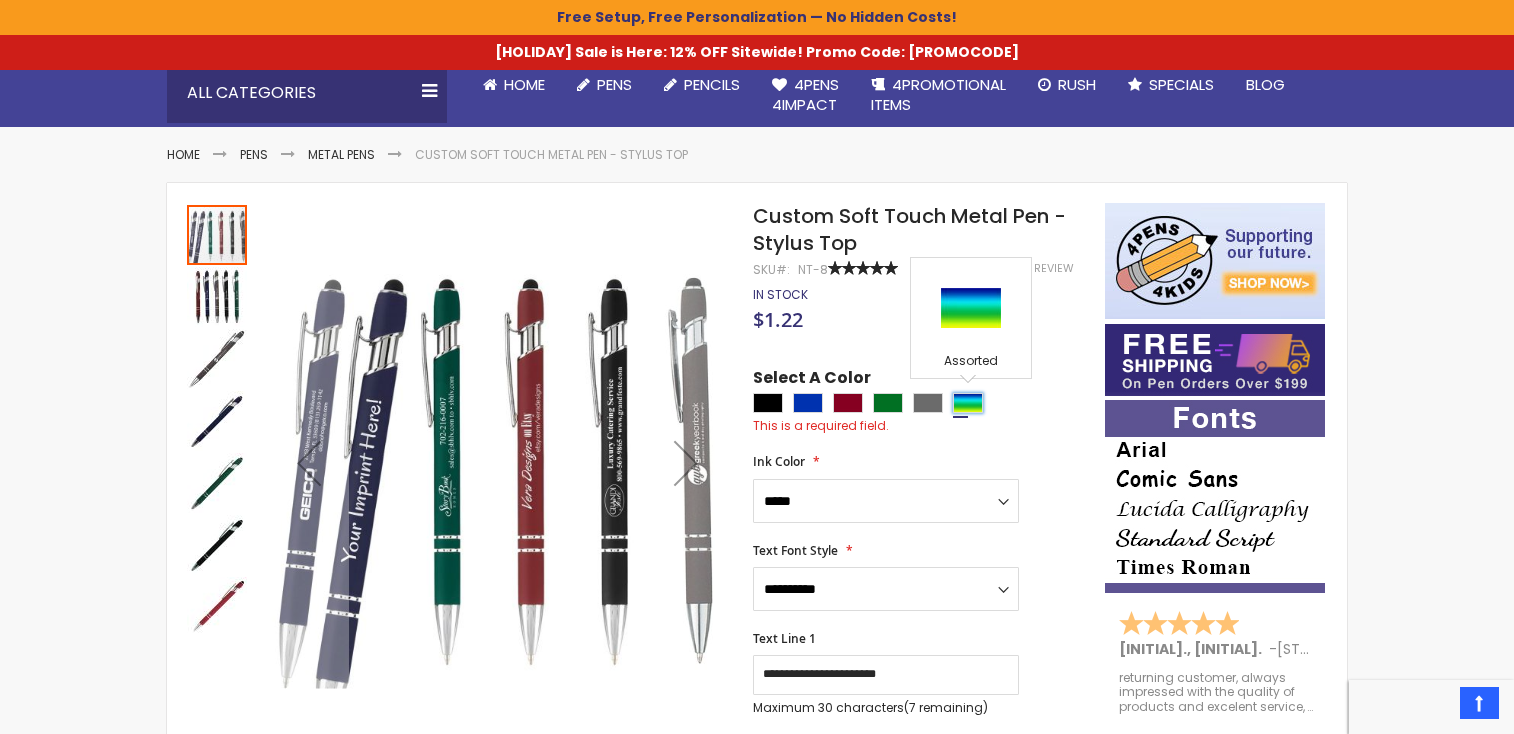 click at bounding box center [968, 403] 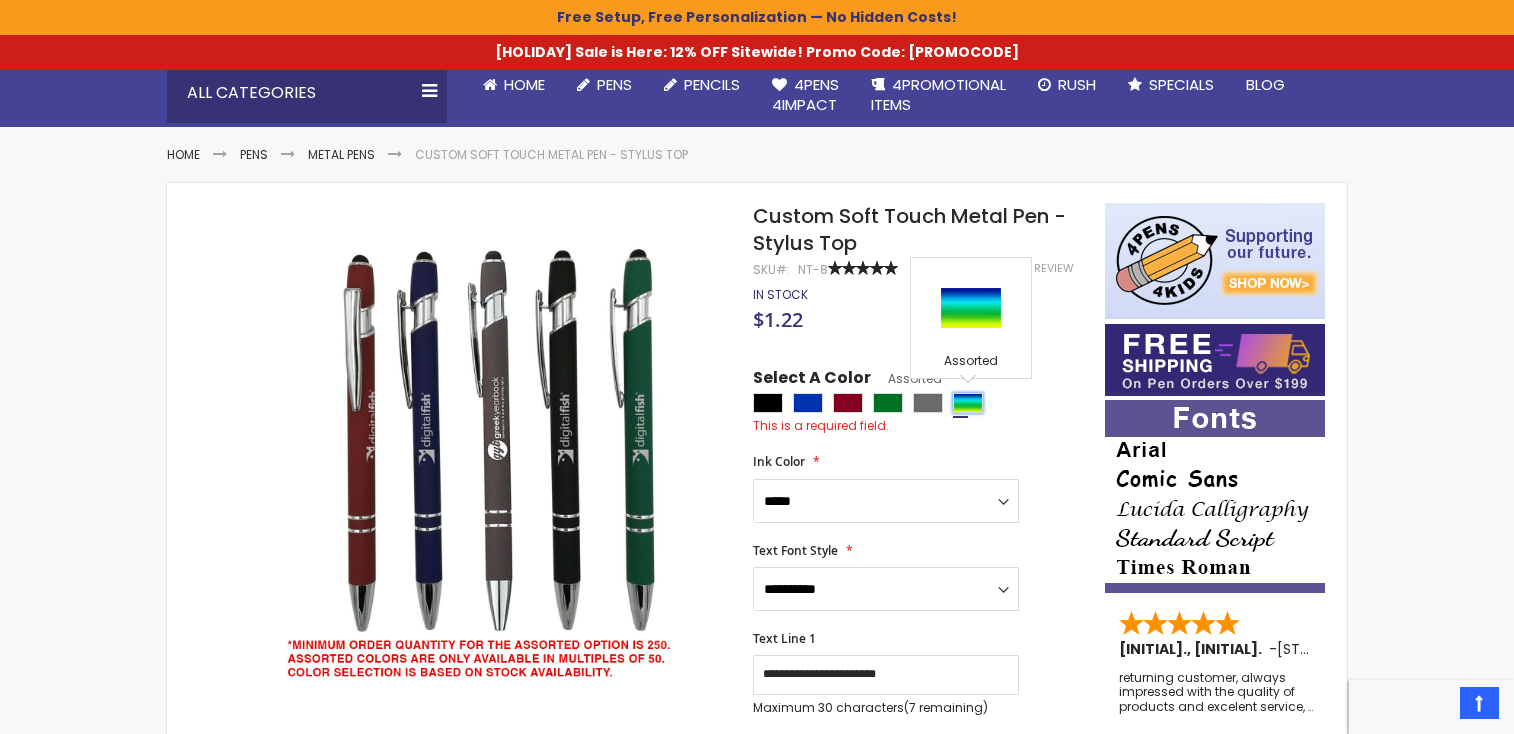 click at bounding box center (968, 403) 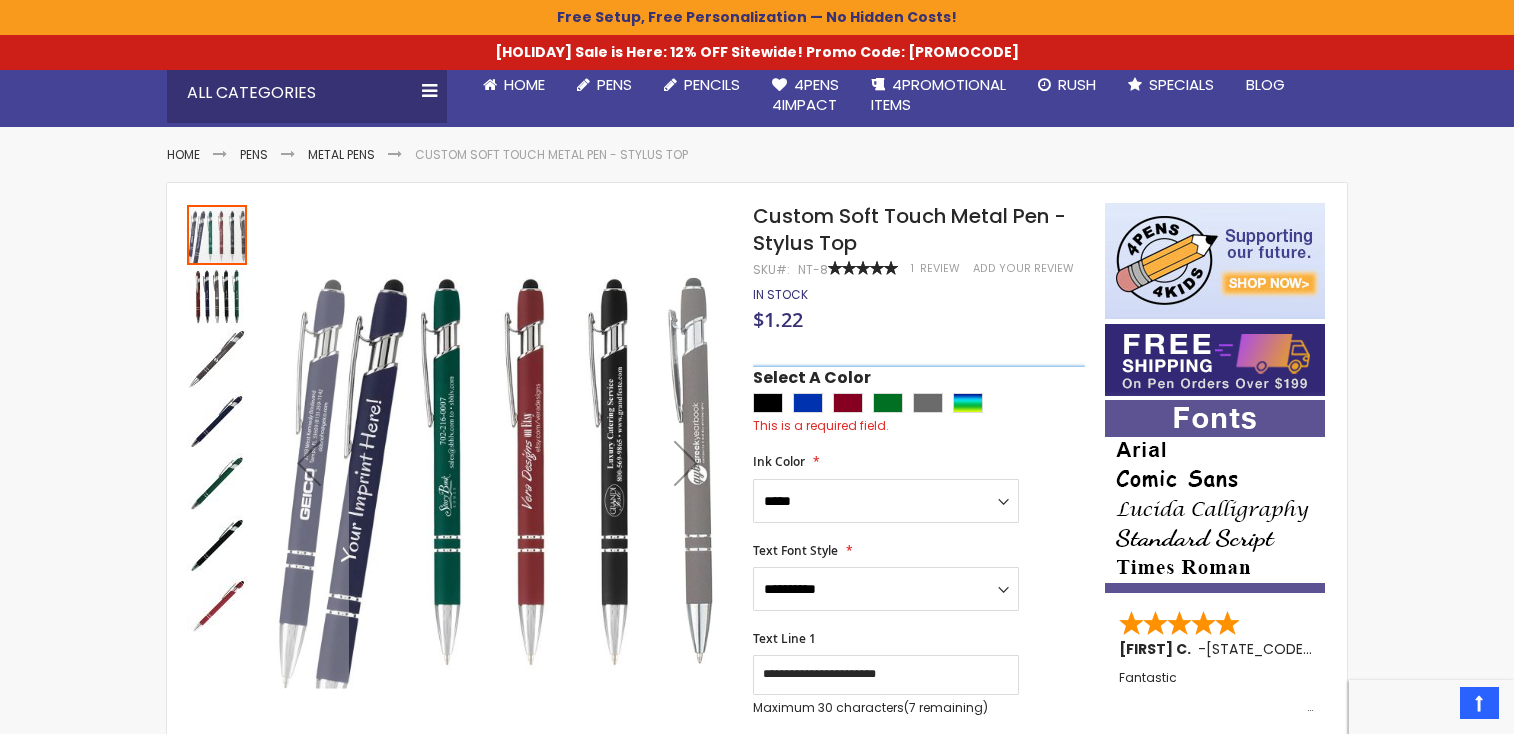 click on "**********" at bounding box center [919, 488] 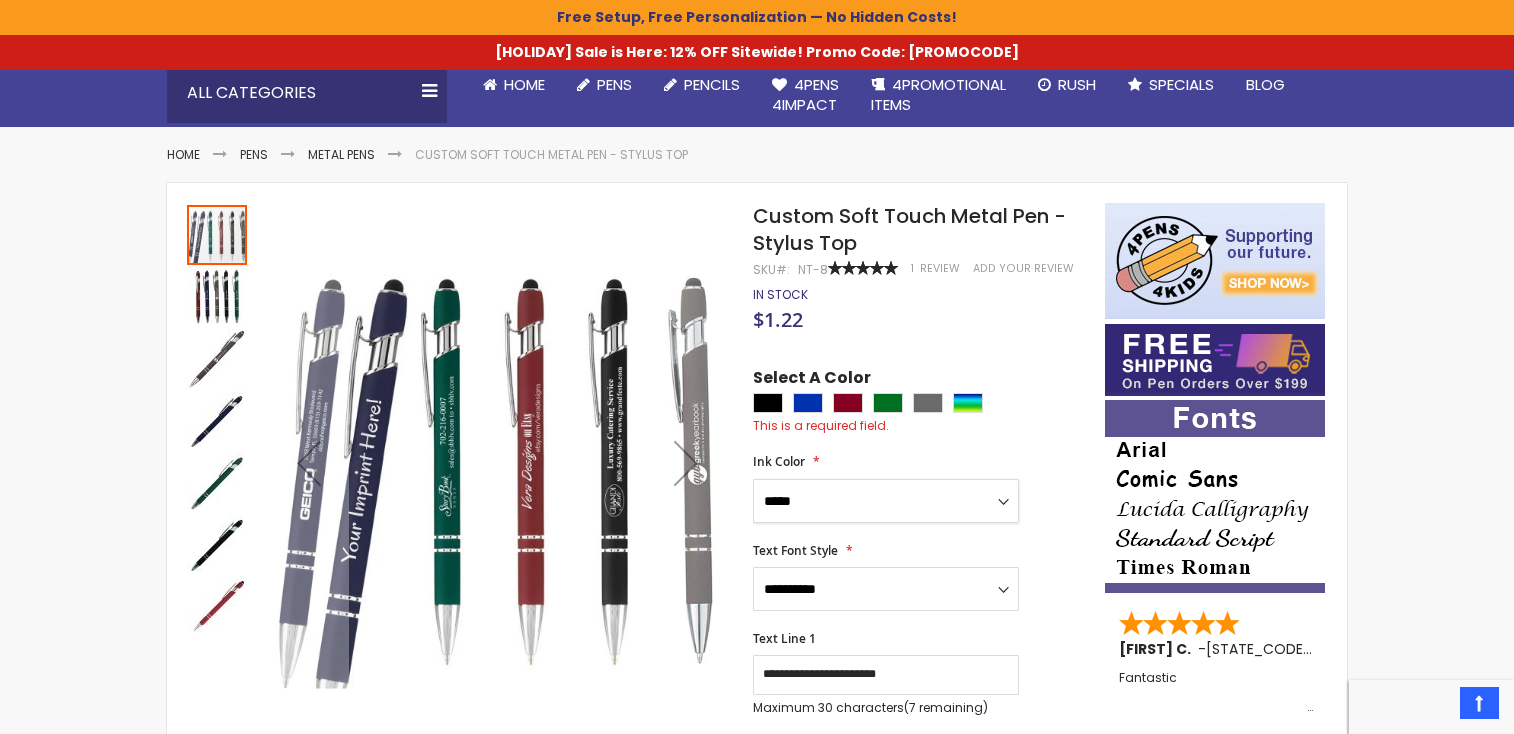 click on "**********" at bounding box center (886, 501) 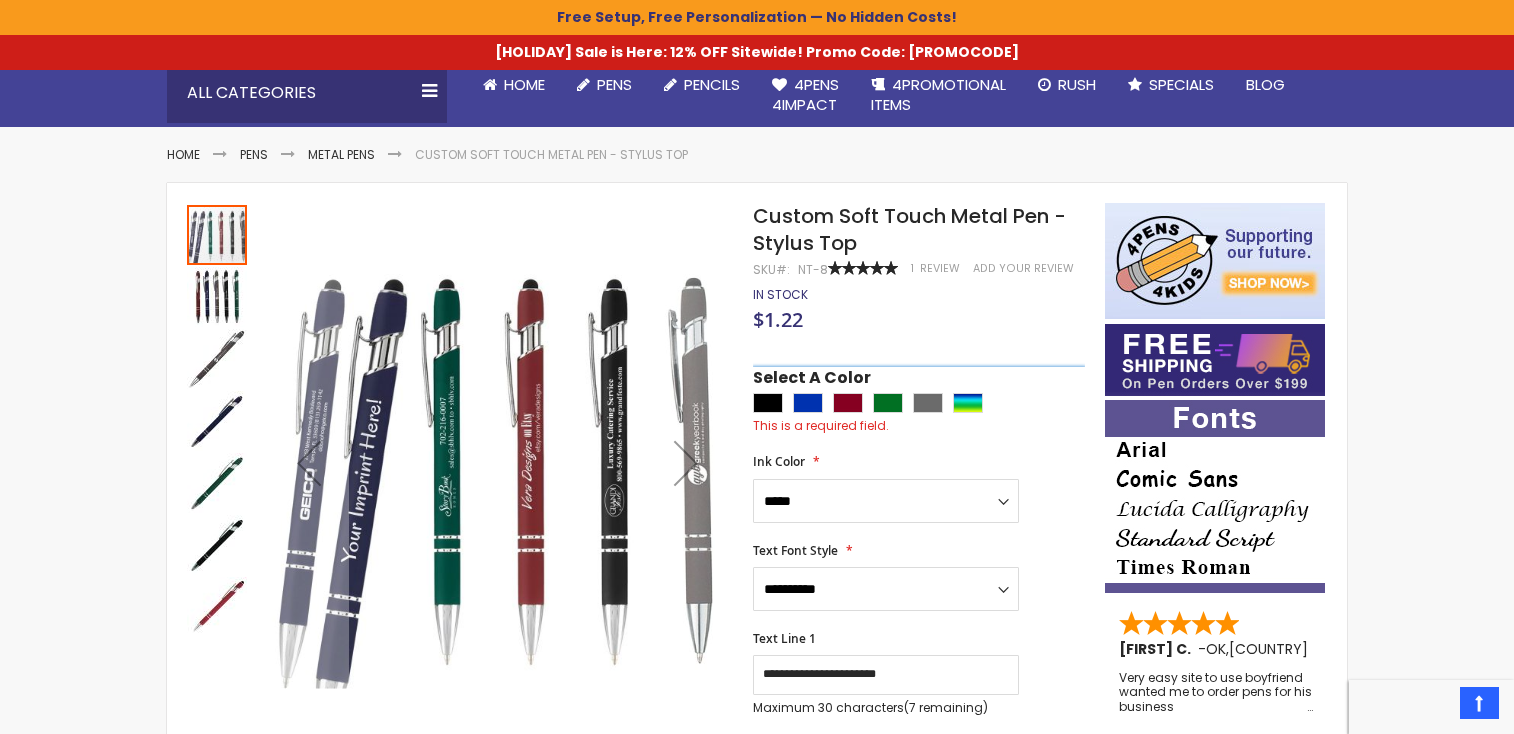 click on "Select A Color This is a required field." at bounding box center (919, 401) 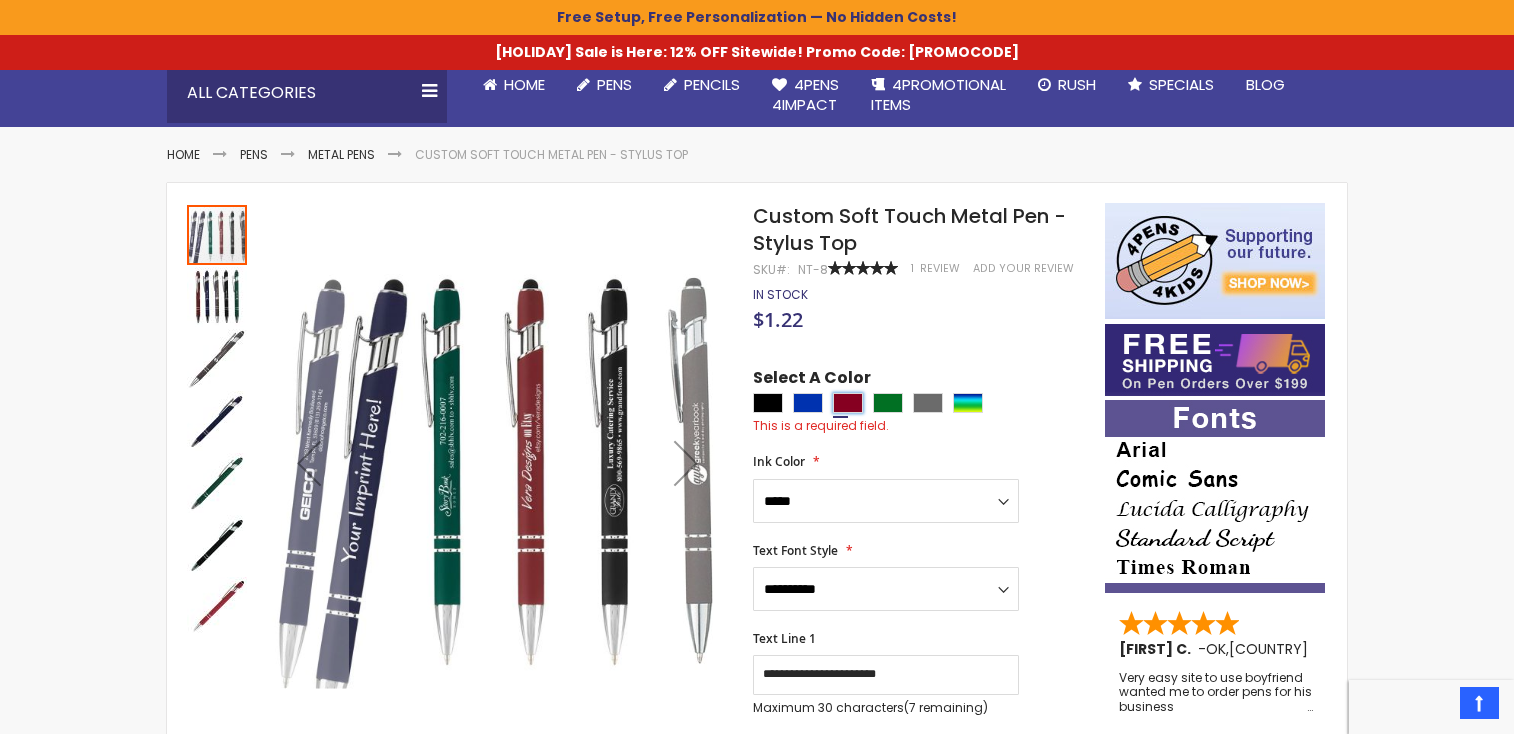 click at bounding box center (848, 403) 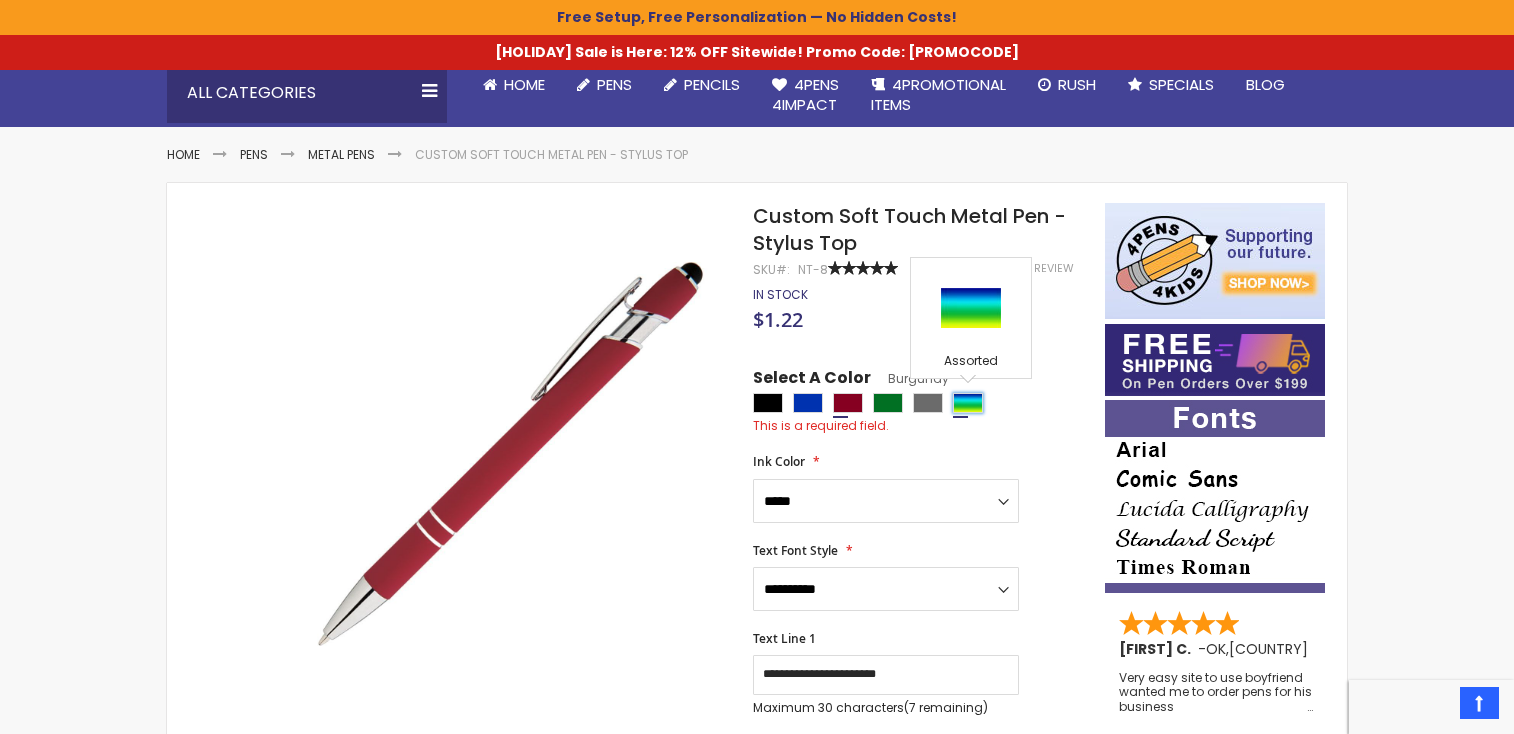 click at bounding box center [968, 403] 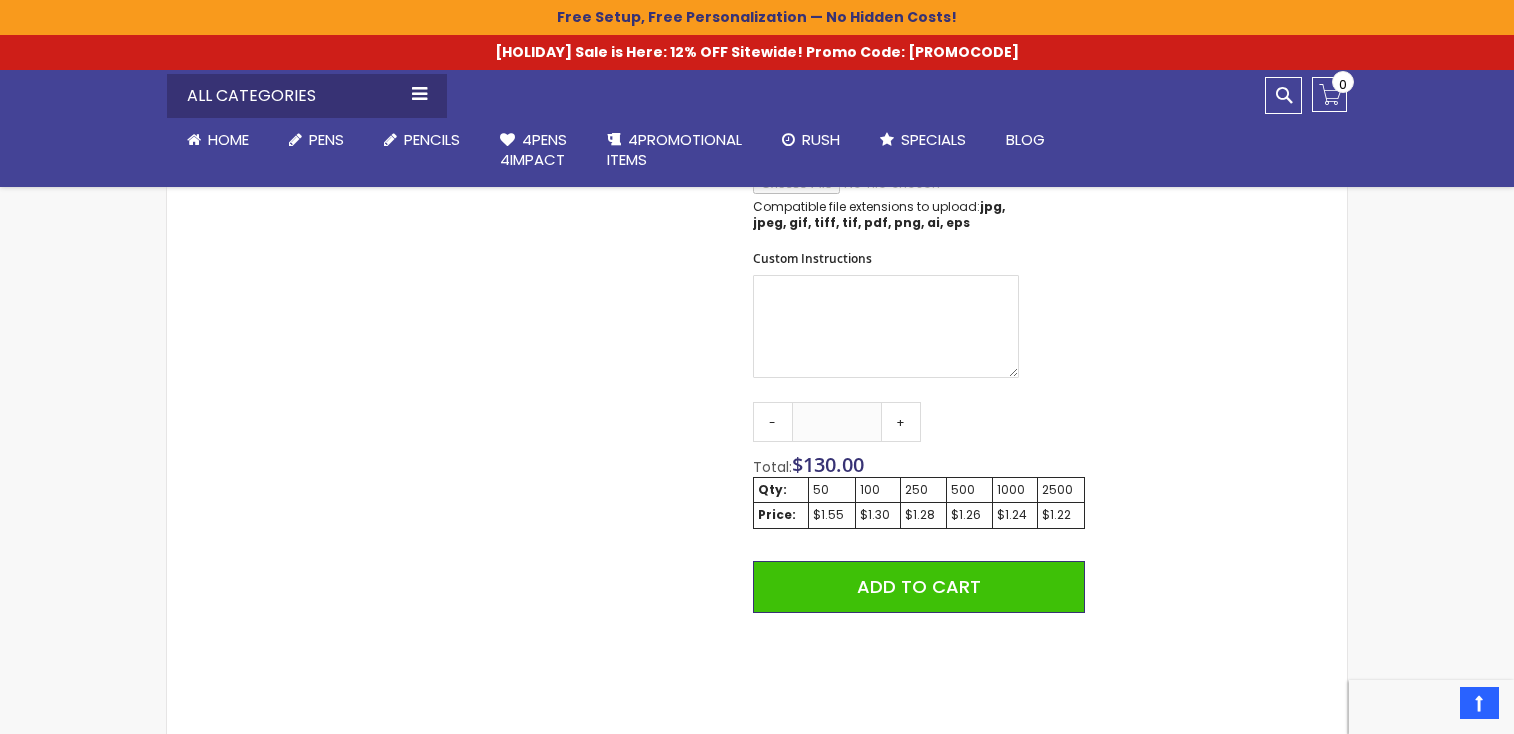 scroll, scrollTop: 897, scrollLeft: 0, axis: vertical 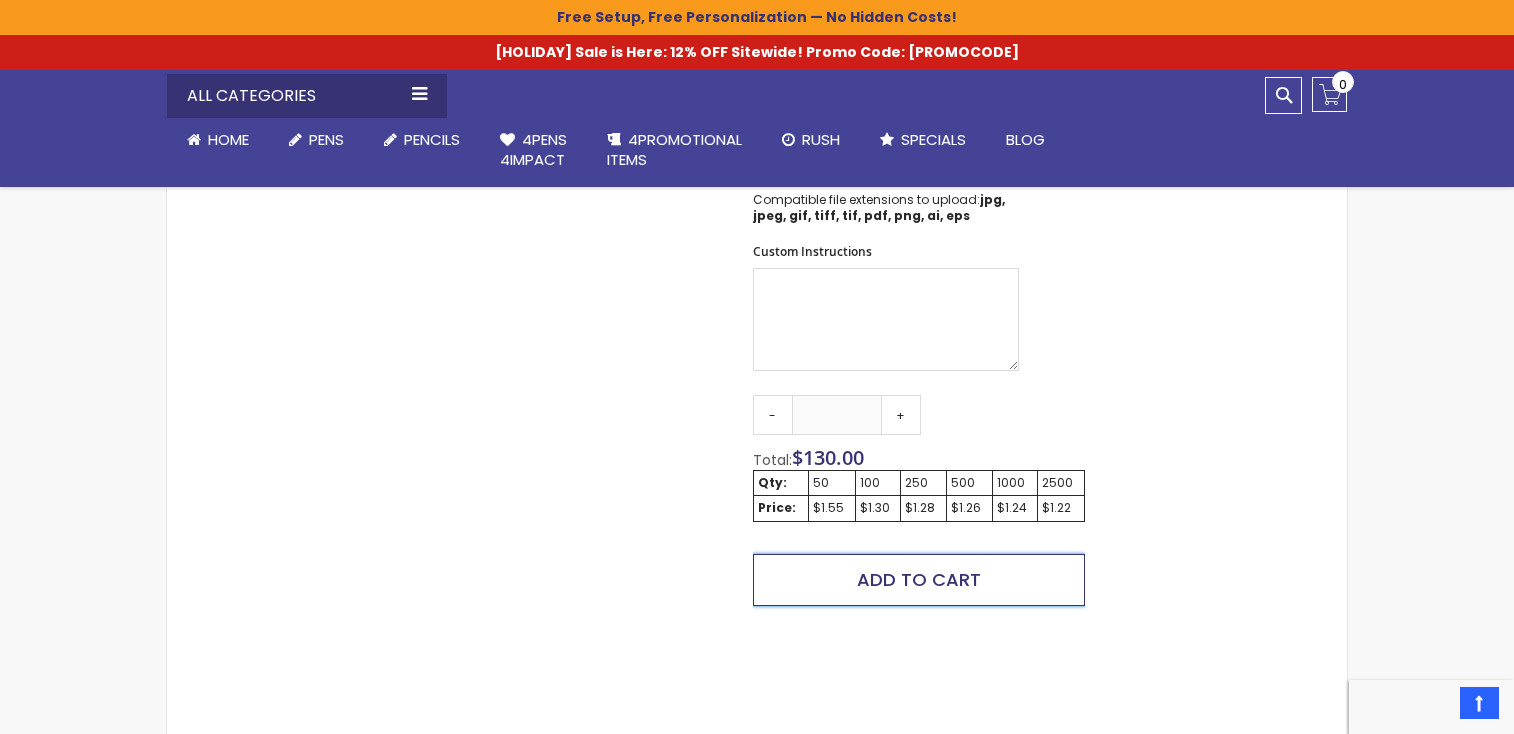 click on "Add to Cart" at bounding box center (919, 579) 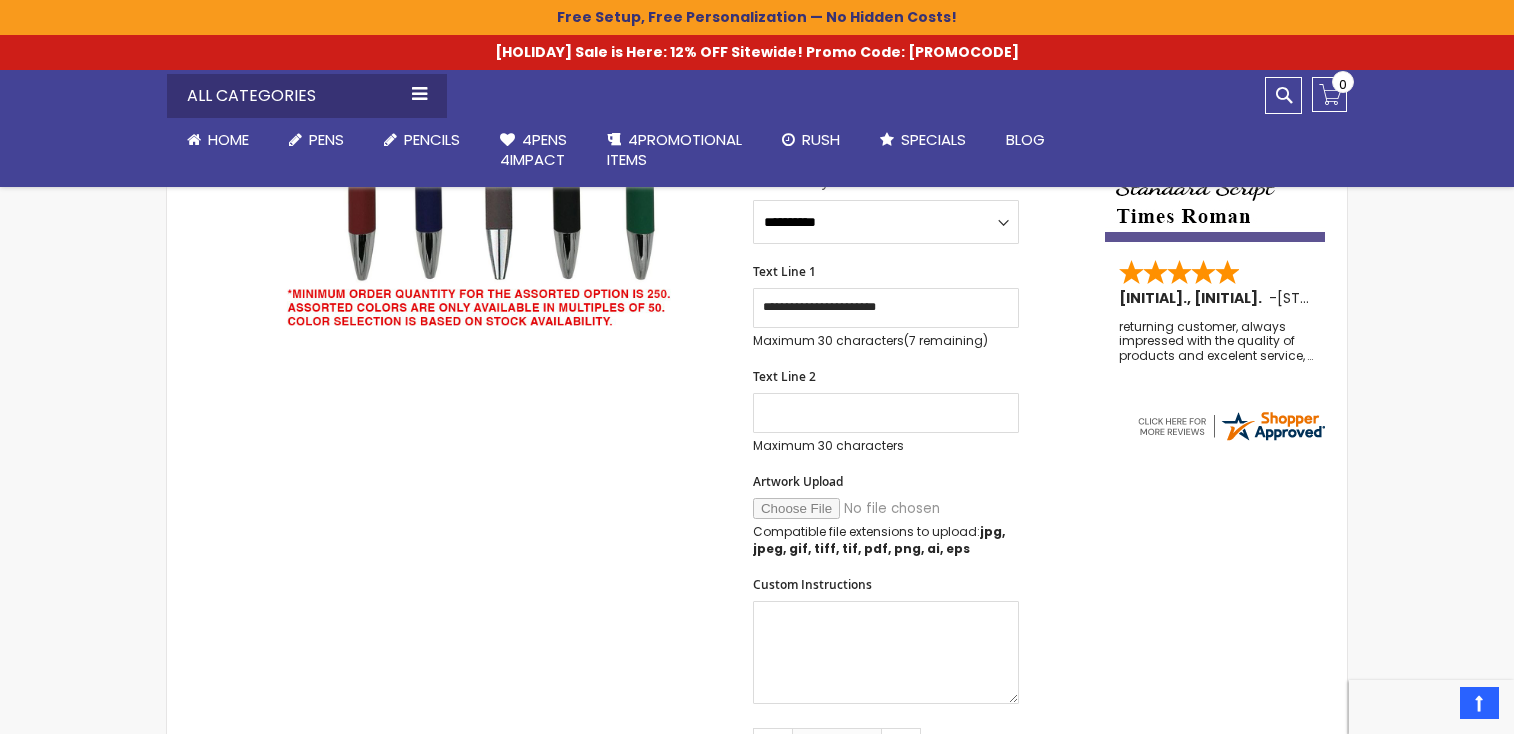 scroll, scrollTop: 544, scrollLeft: 0, axis: vertical 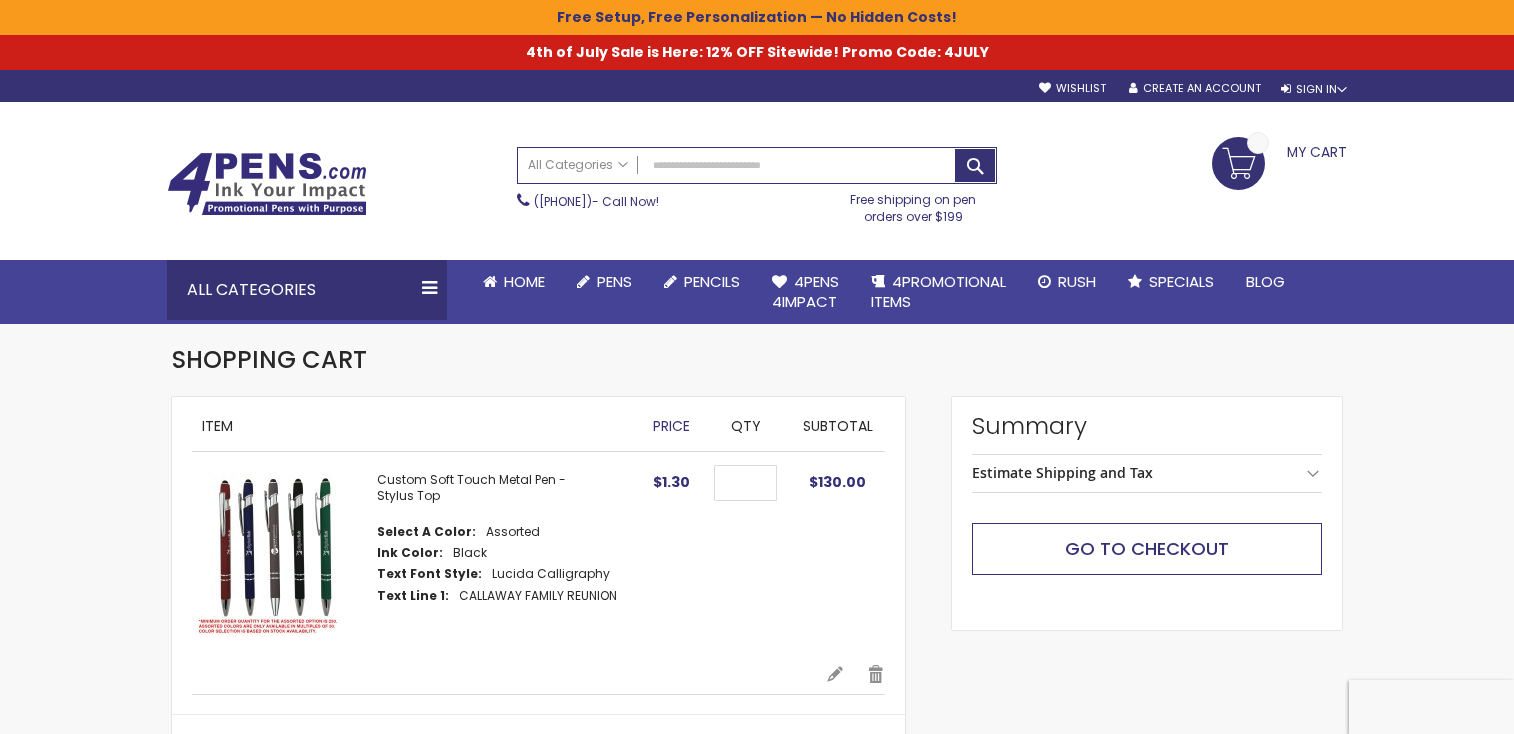 click on "Summary
Estimate Shipping and Tax
Go to Checkout" at bounding box center [1147, 514] 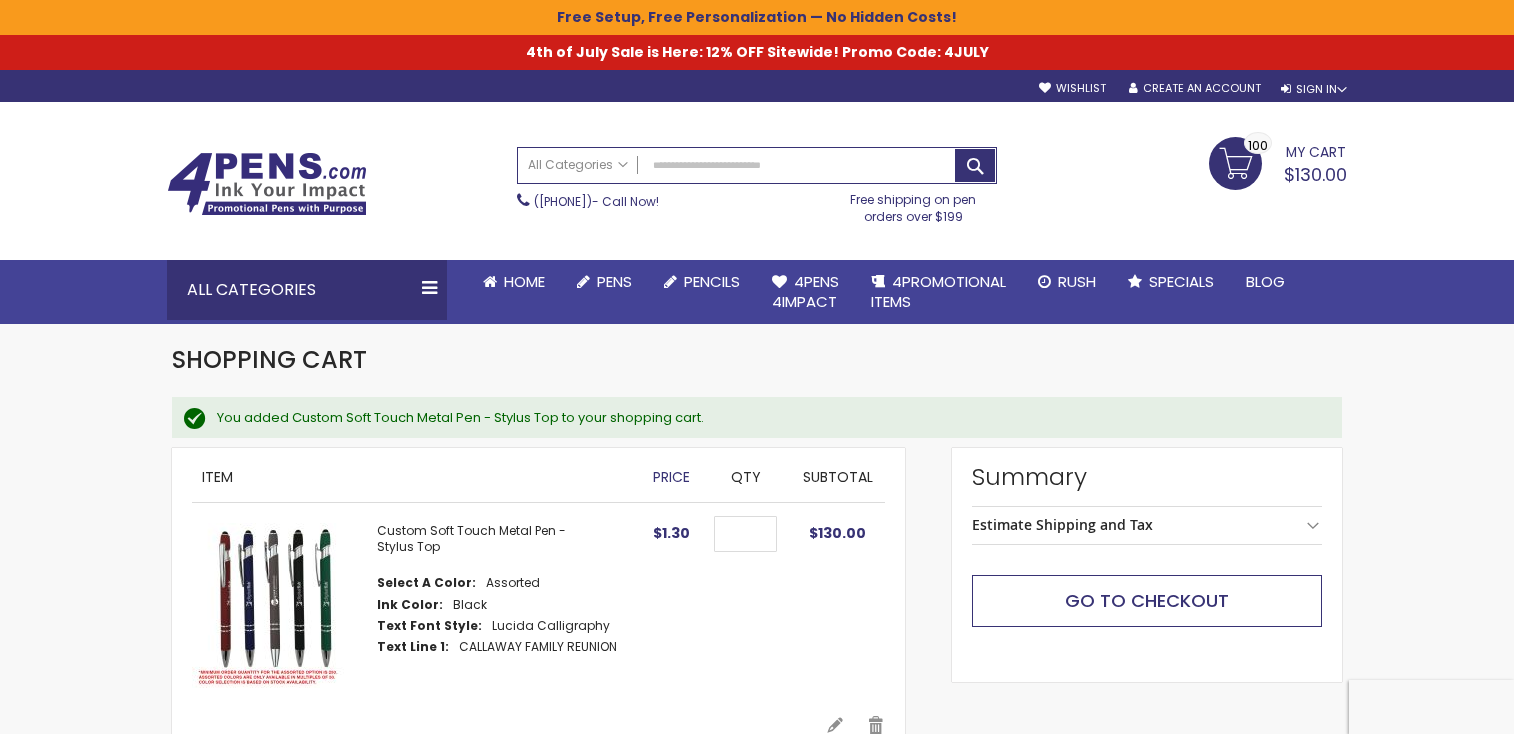click on "Go to Checkout" at bounding box center (1147, 600) 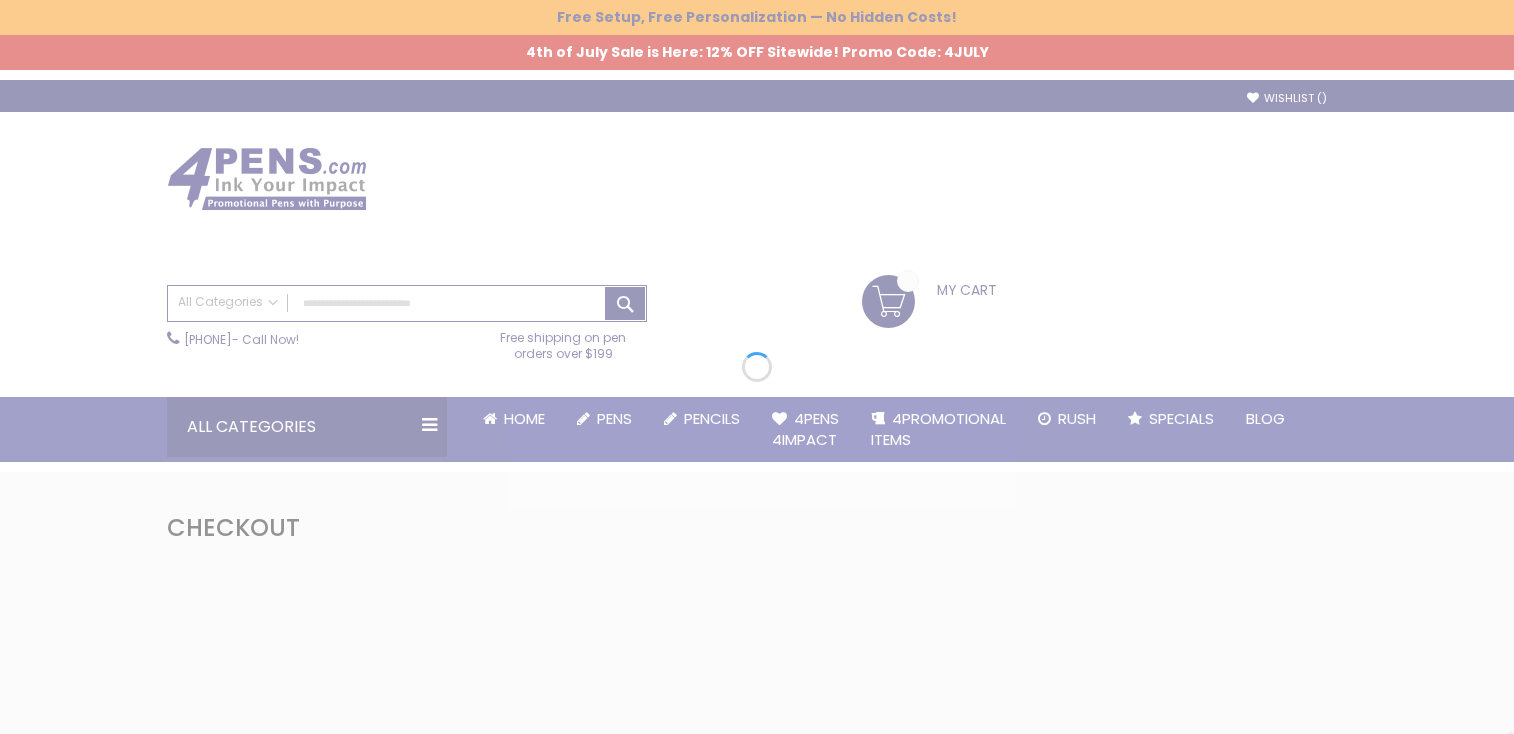 scroll, scrollTop: 0, scrollLeft: 0, axis: both 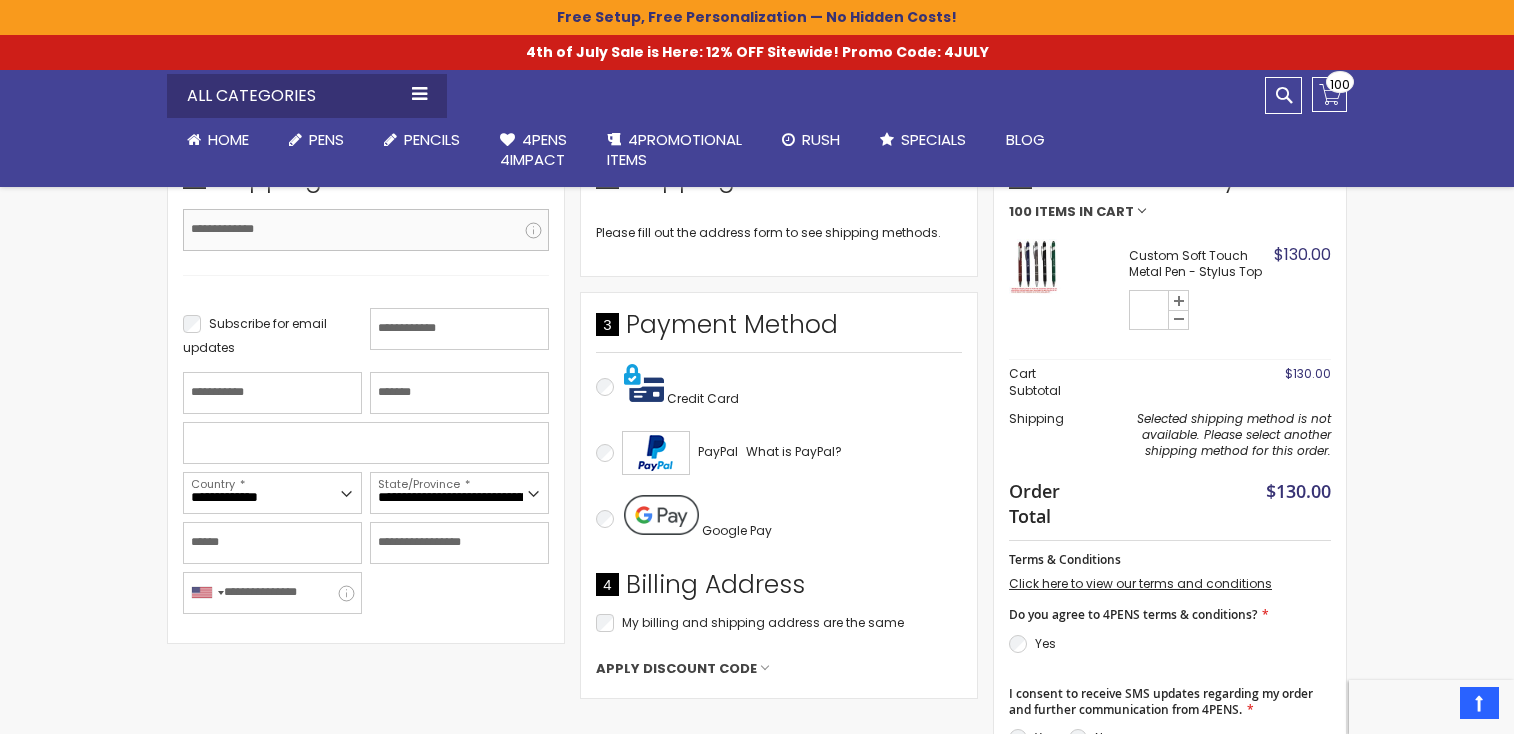 click on "Email Address" at bounding box center (366, 230) 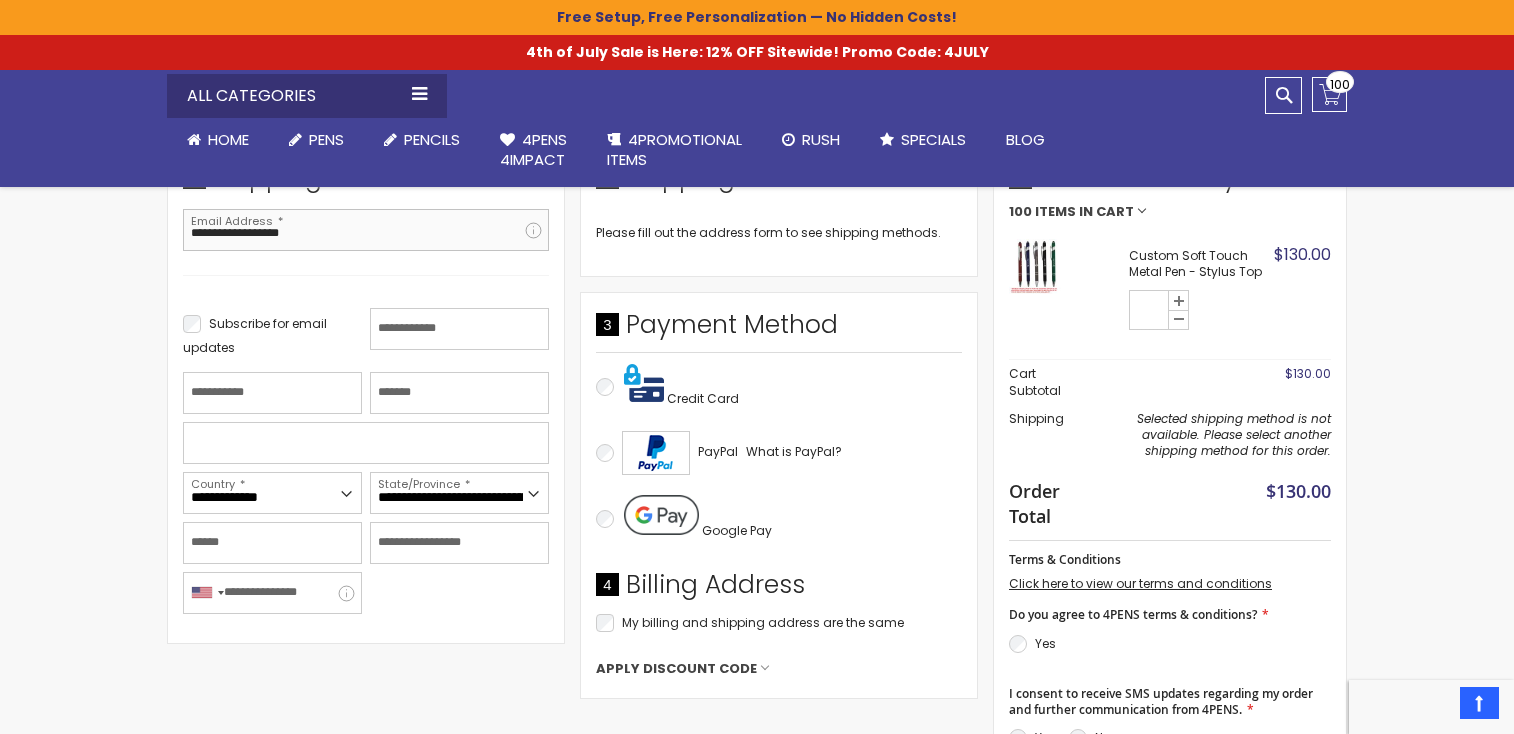 type on "**********" 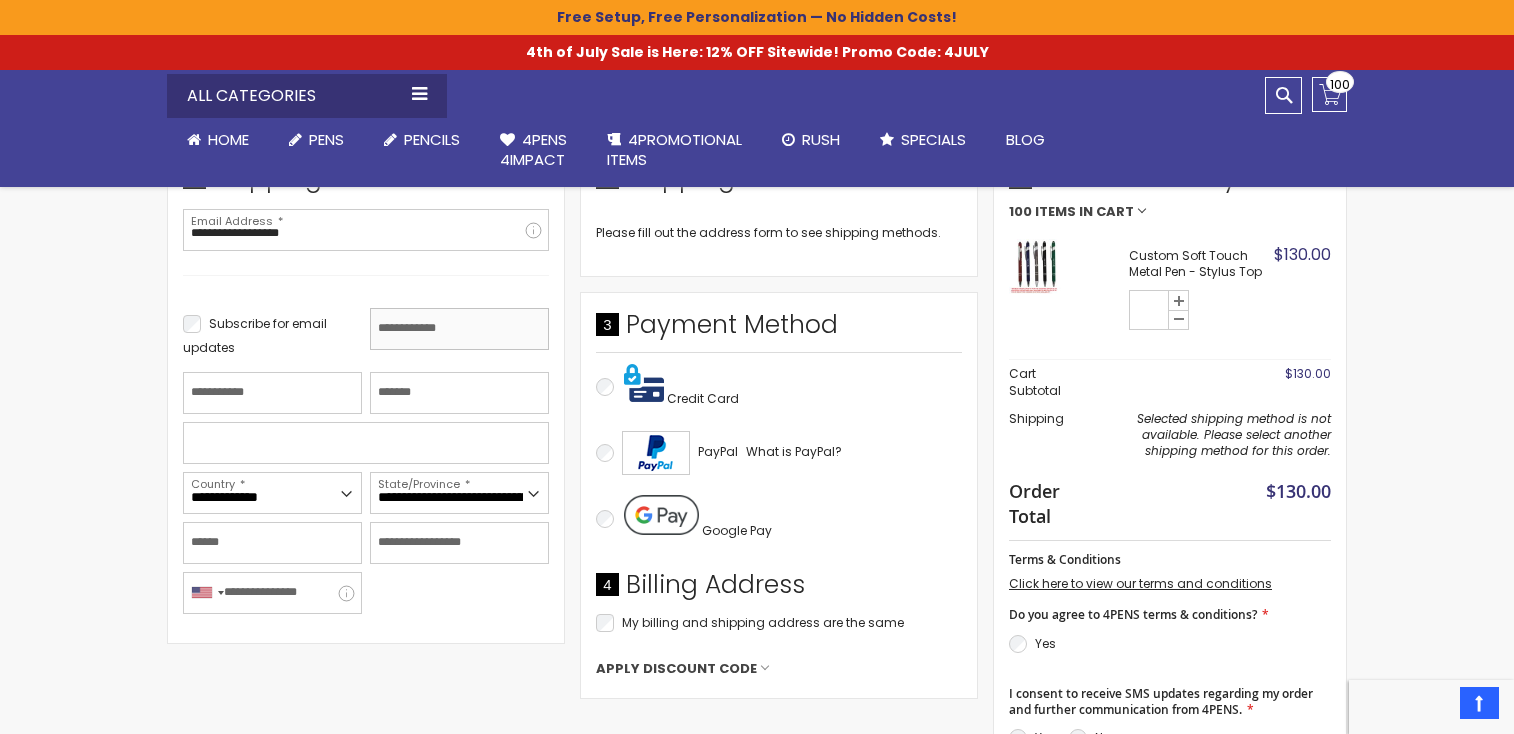 click on "First Name" at bounding box center [459, 329] 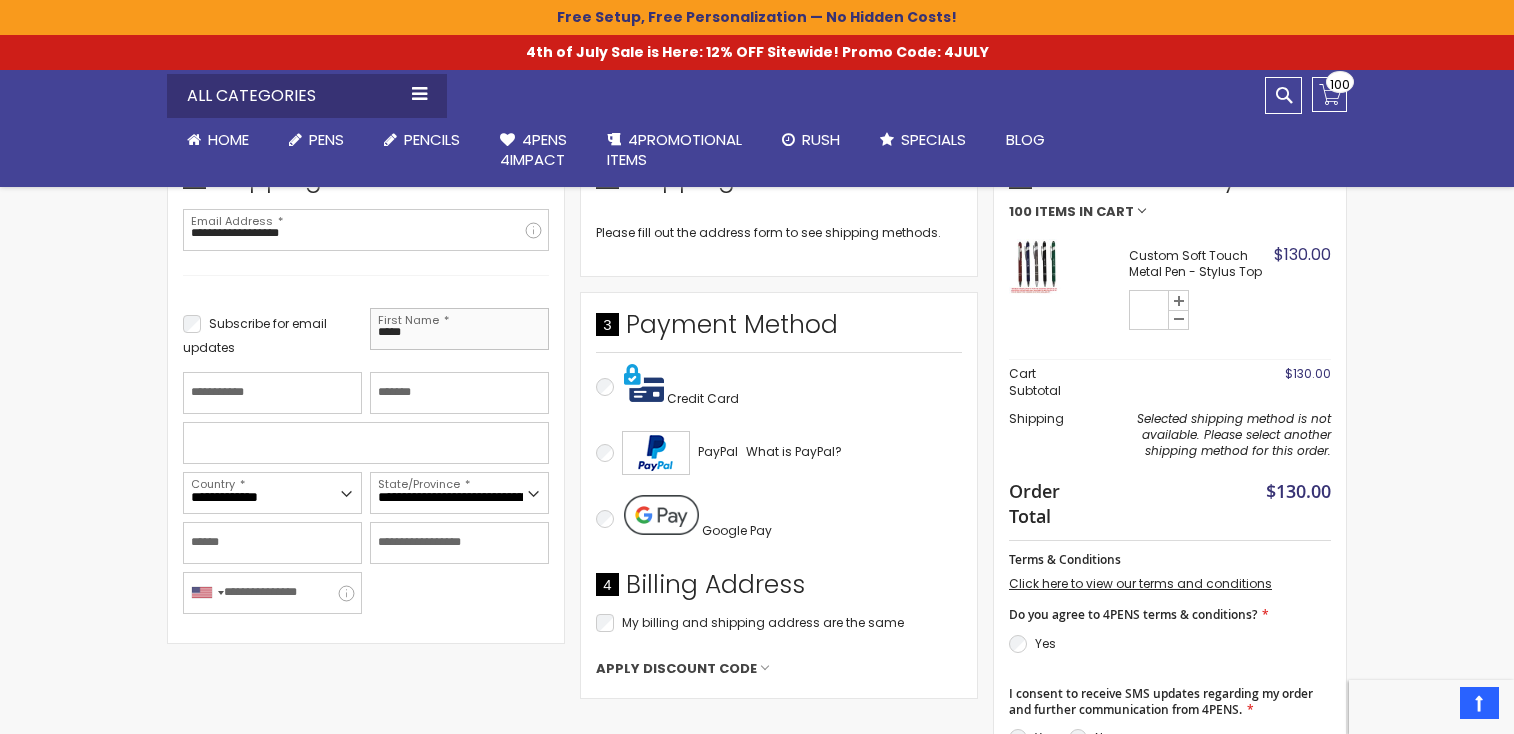 type on "*****" 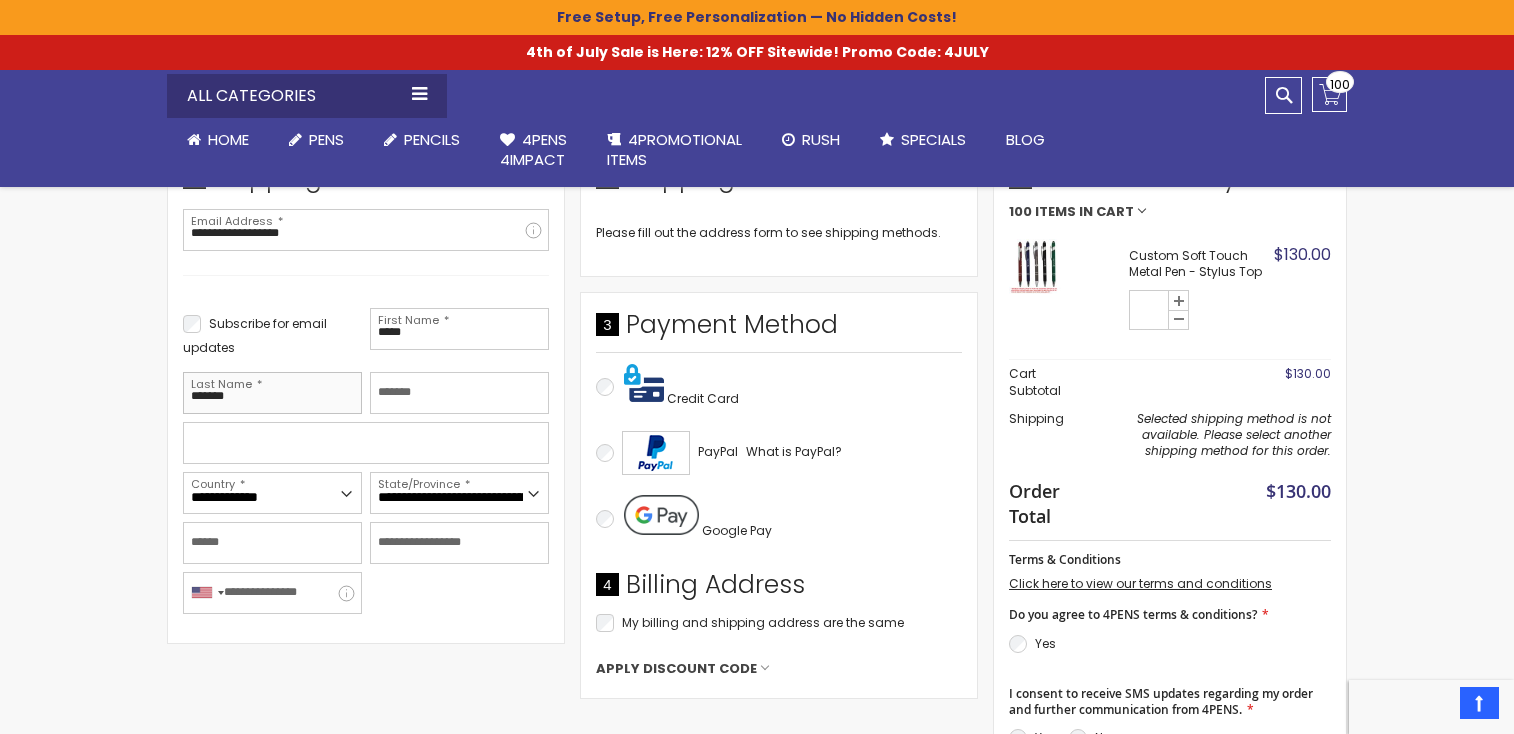 type on "*******" 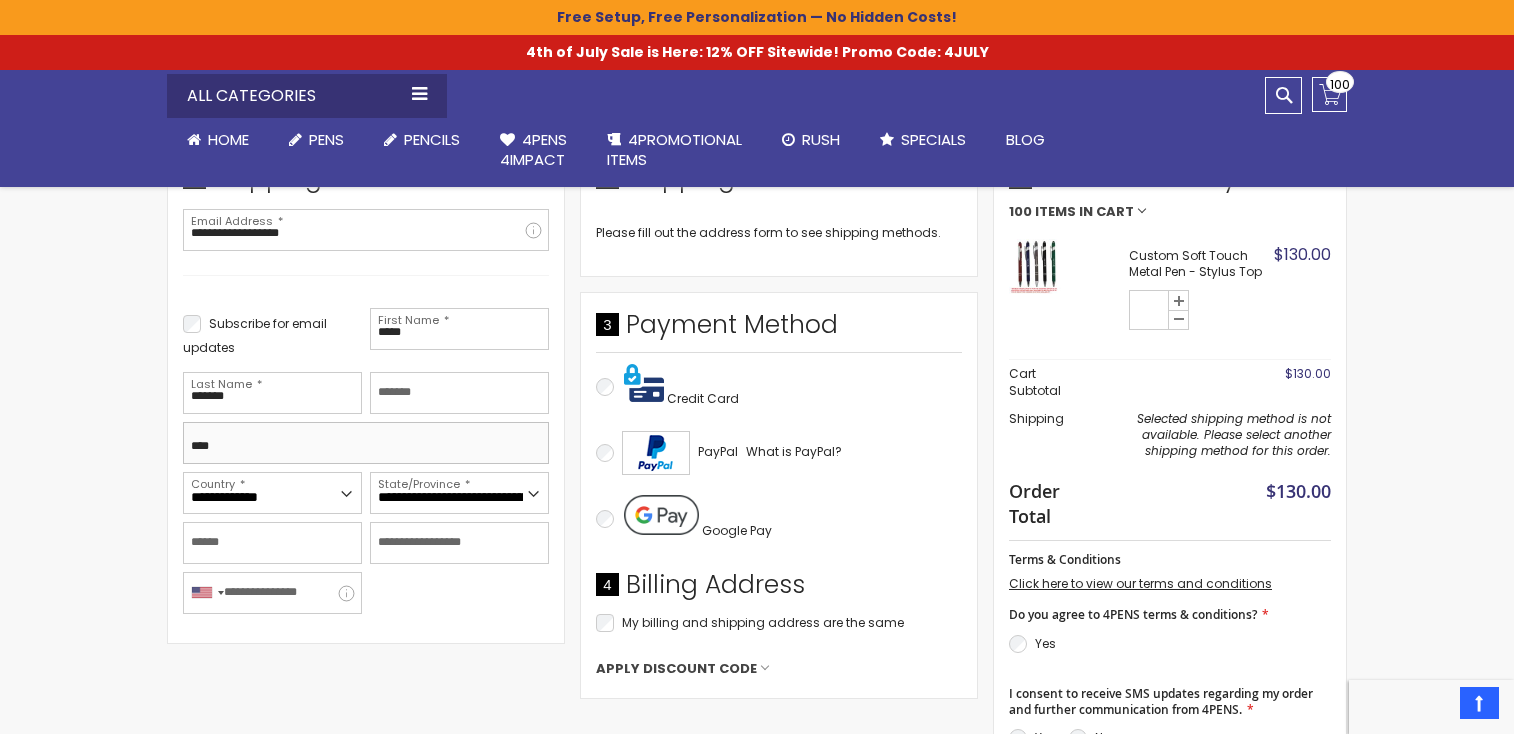 type on "**********" 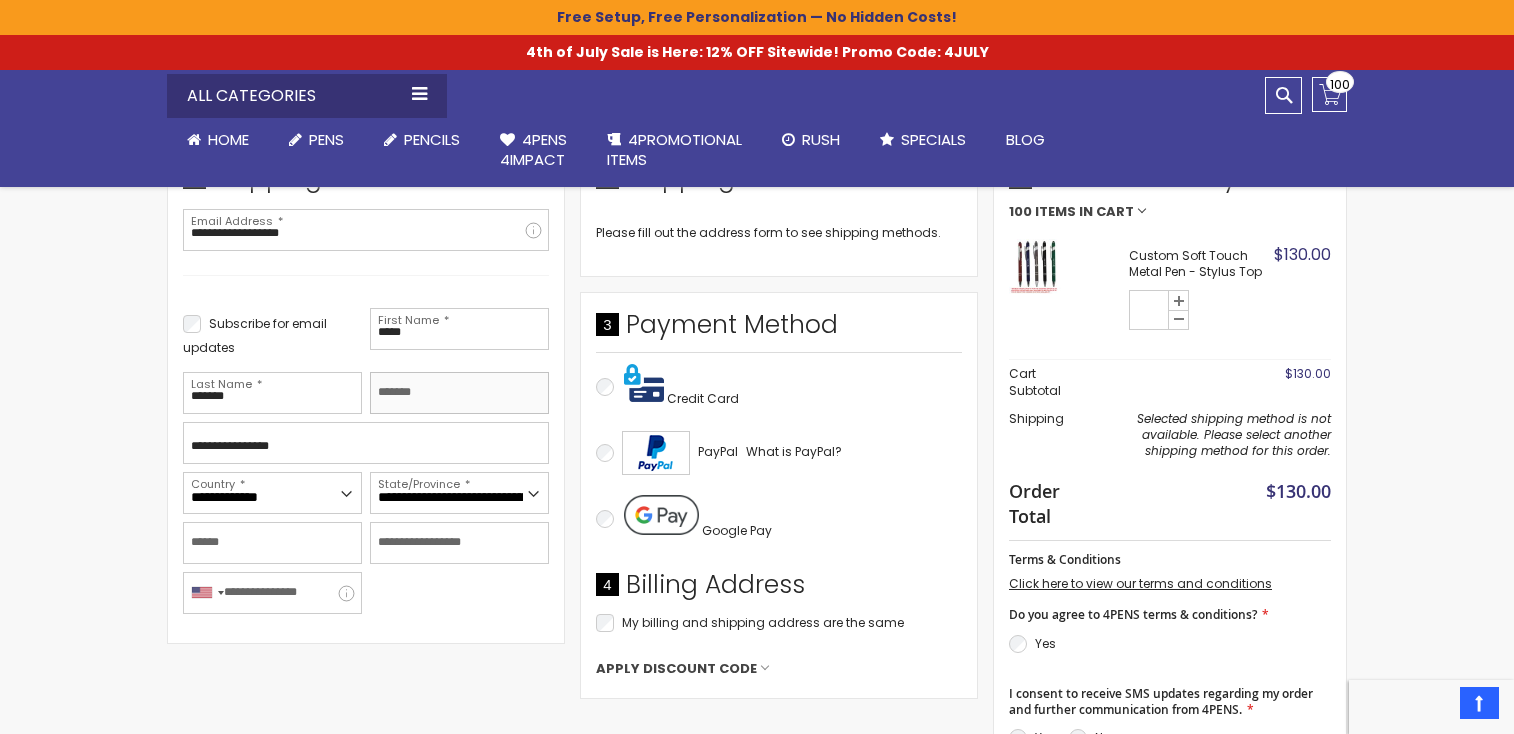 type on "**********" 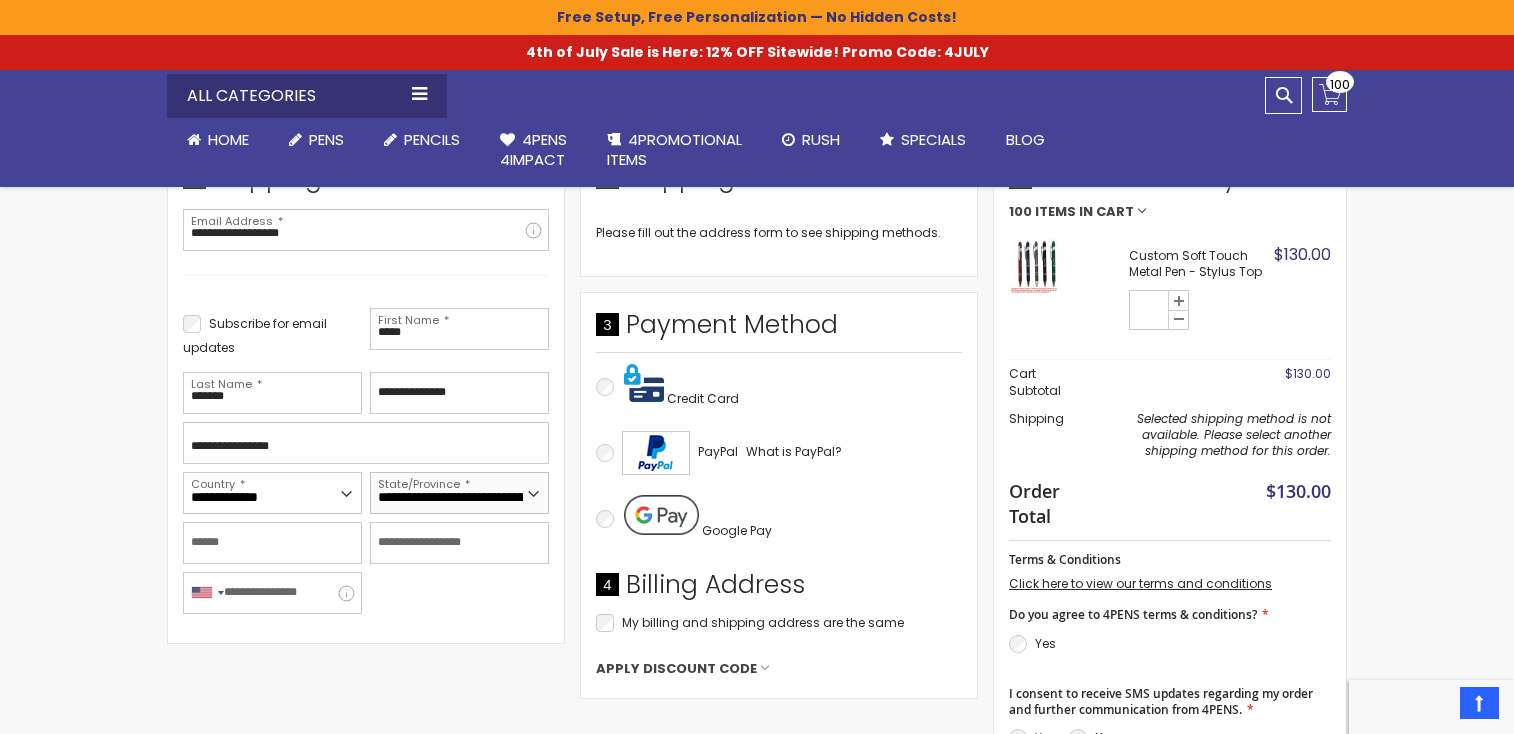 select on "**" 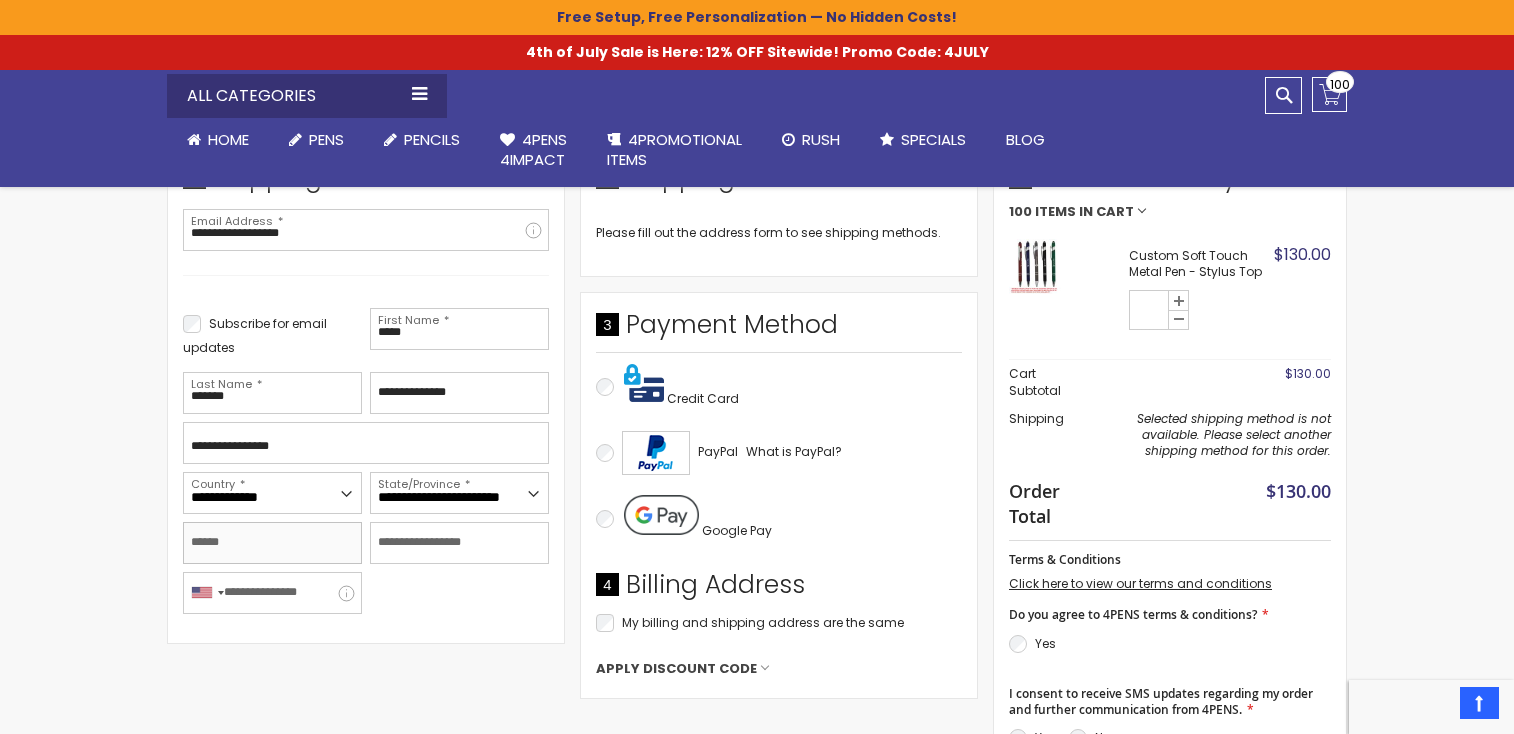 type on "*****" 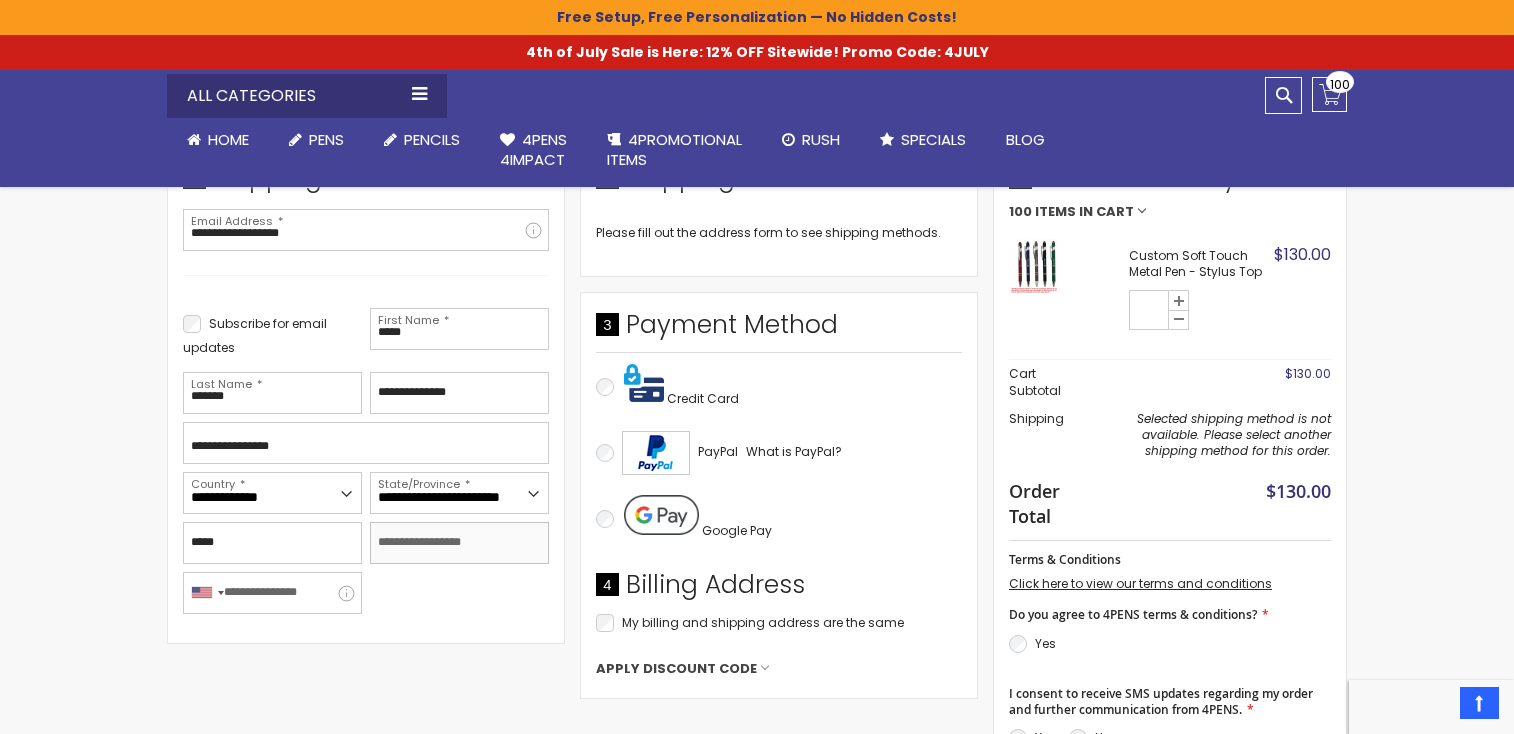 type on "*****" 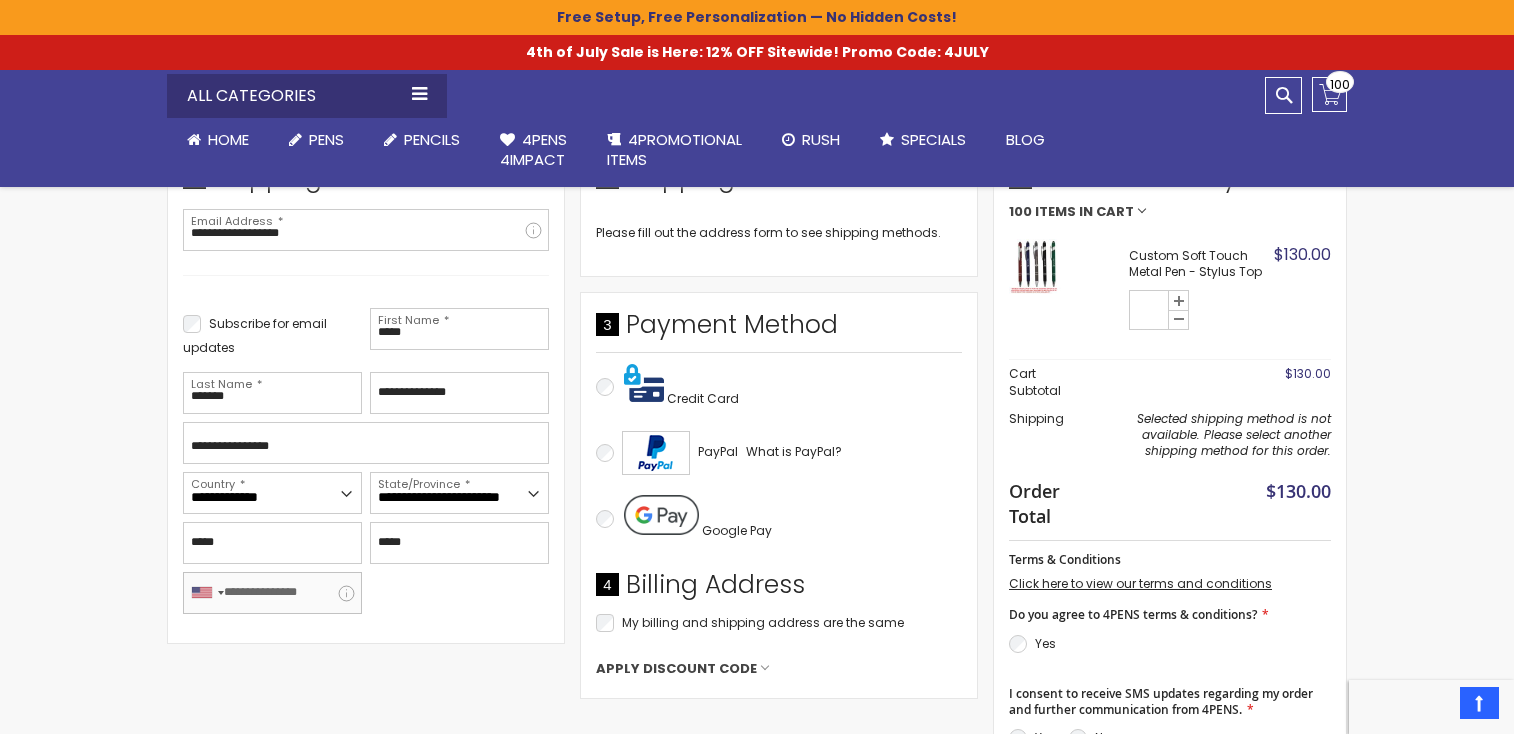 type on "**********" 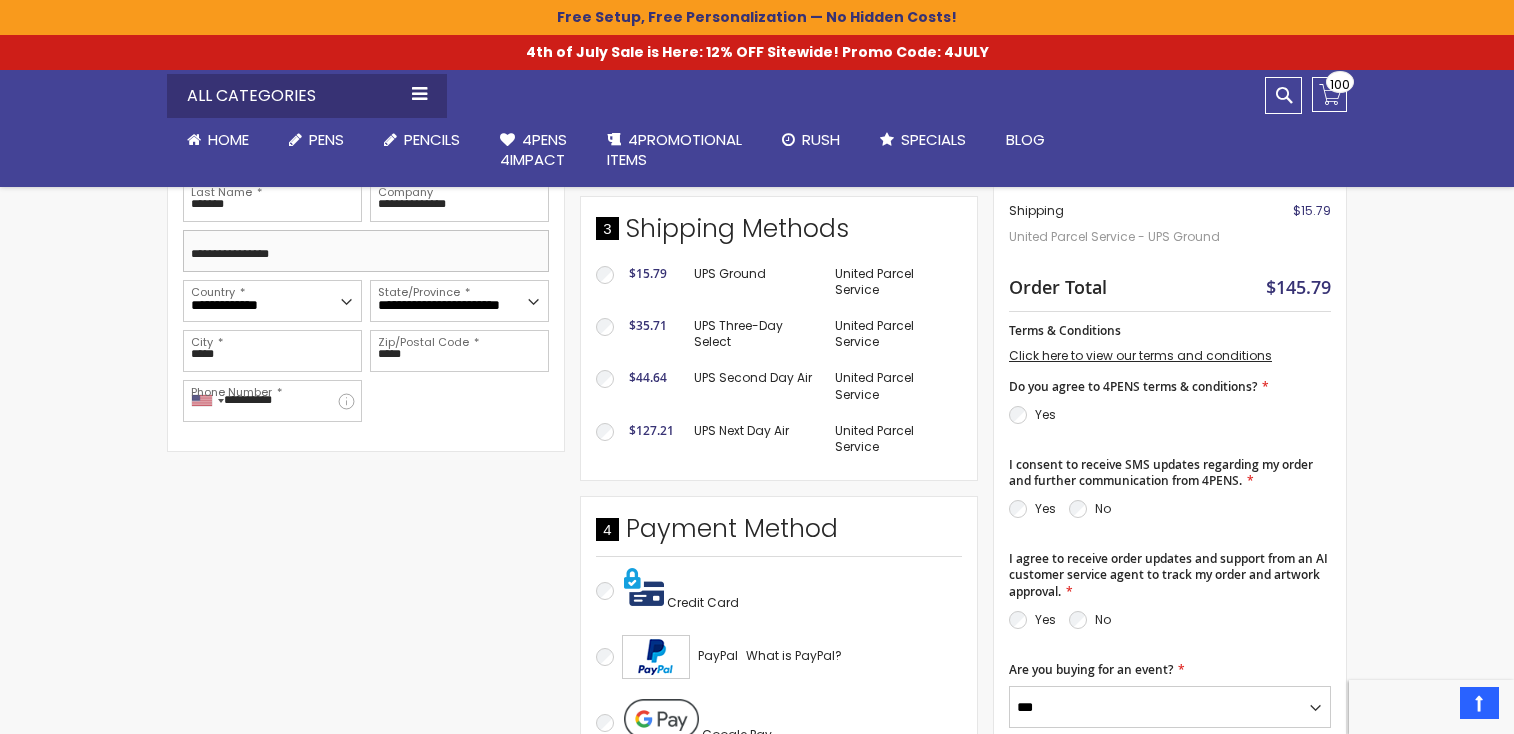scroll, scrollTop: 600, scrollLeft: 0, axis: vertical 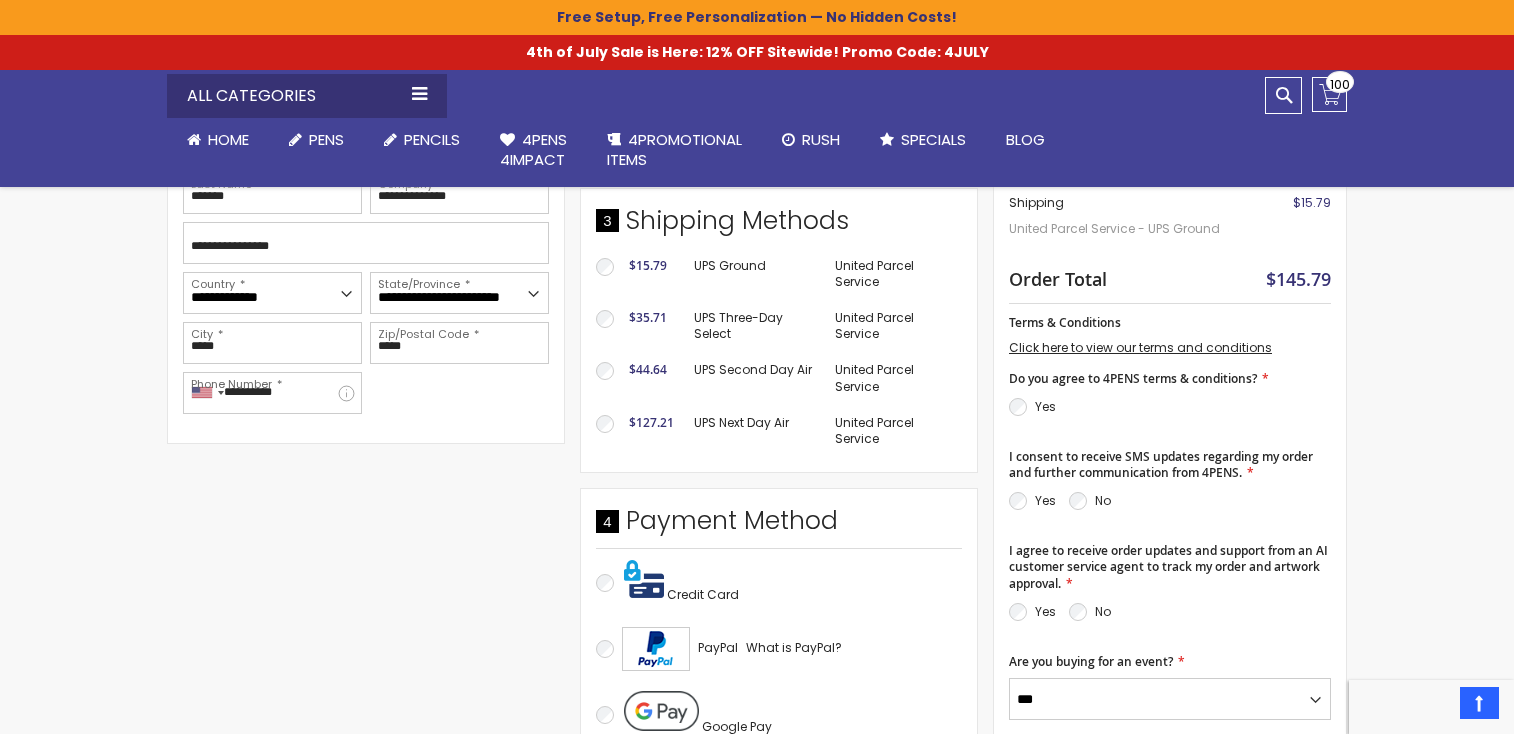 click on "Yes" at bounding box center [1045, 406] 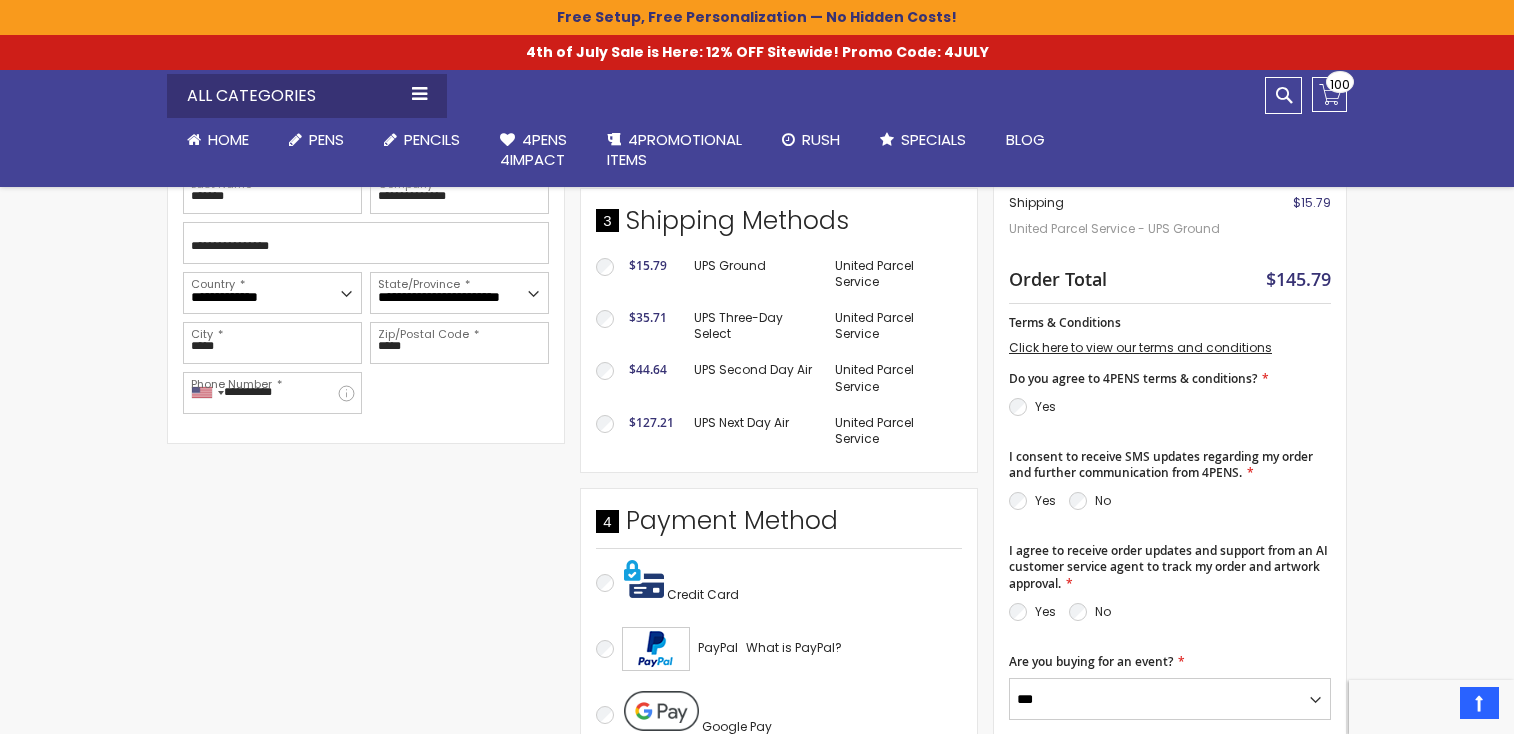 click on "Yes" at bounding box center (1045, 500) 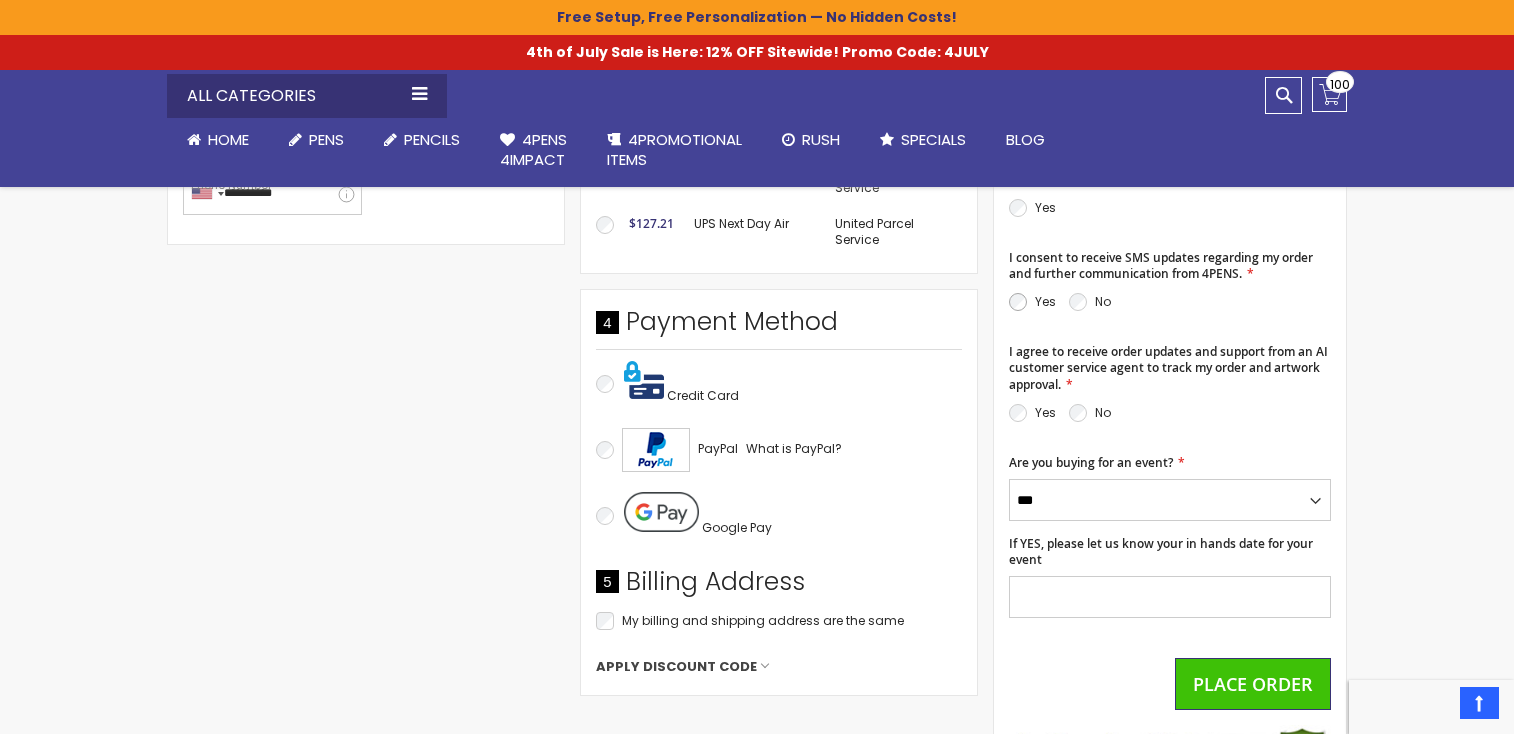 scroll, scrollTop: 800, scrollLeft: 0, axis: vertical 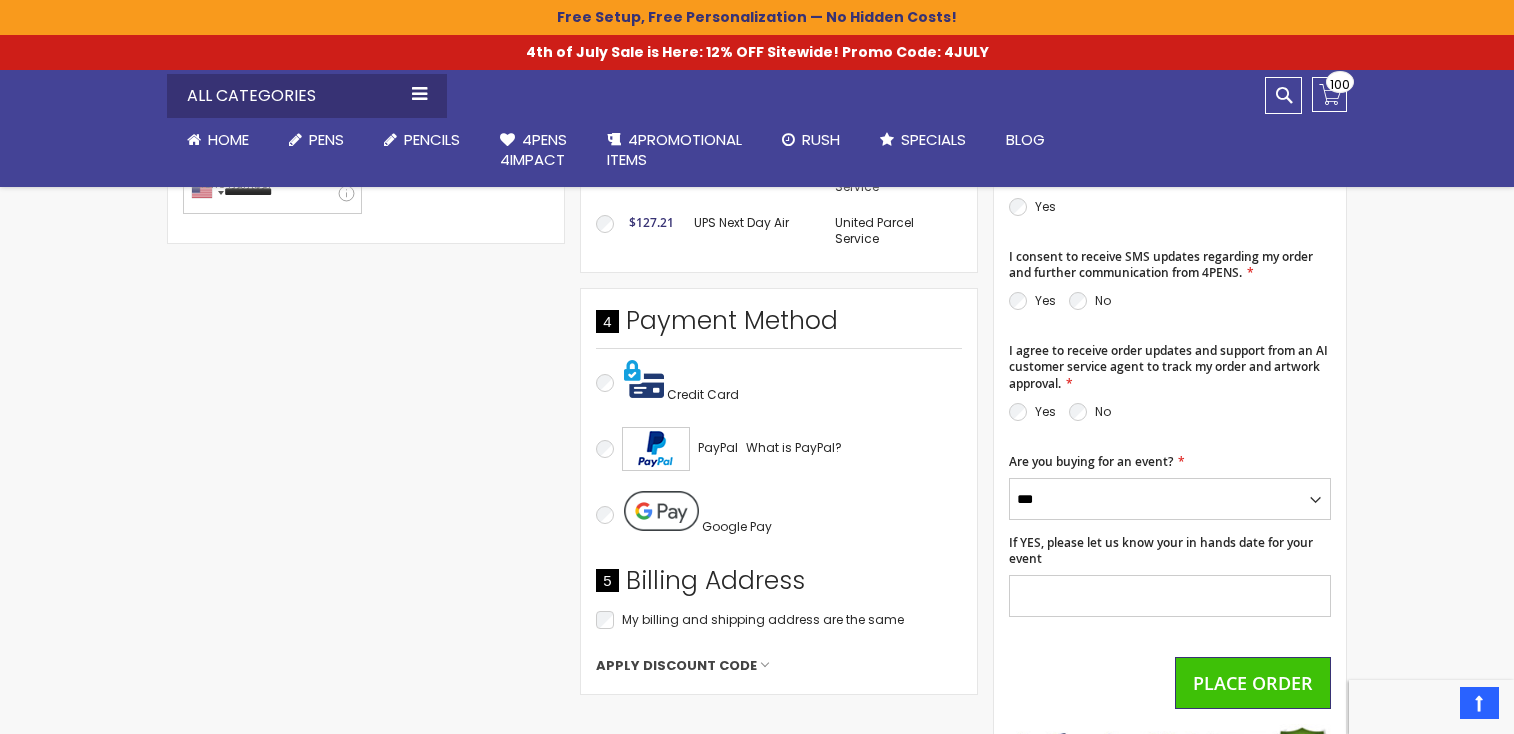 click on "Yes" at bounding box center (1045, 411) 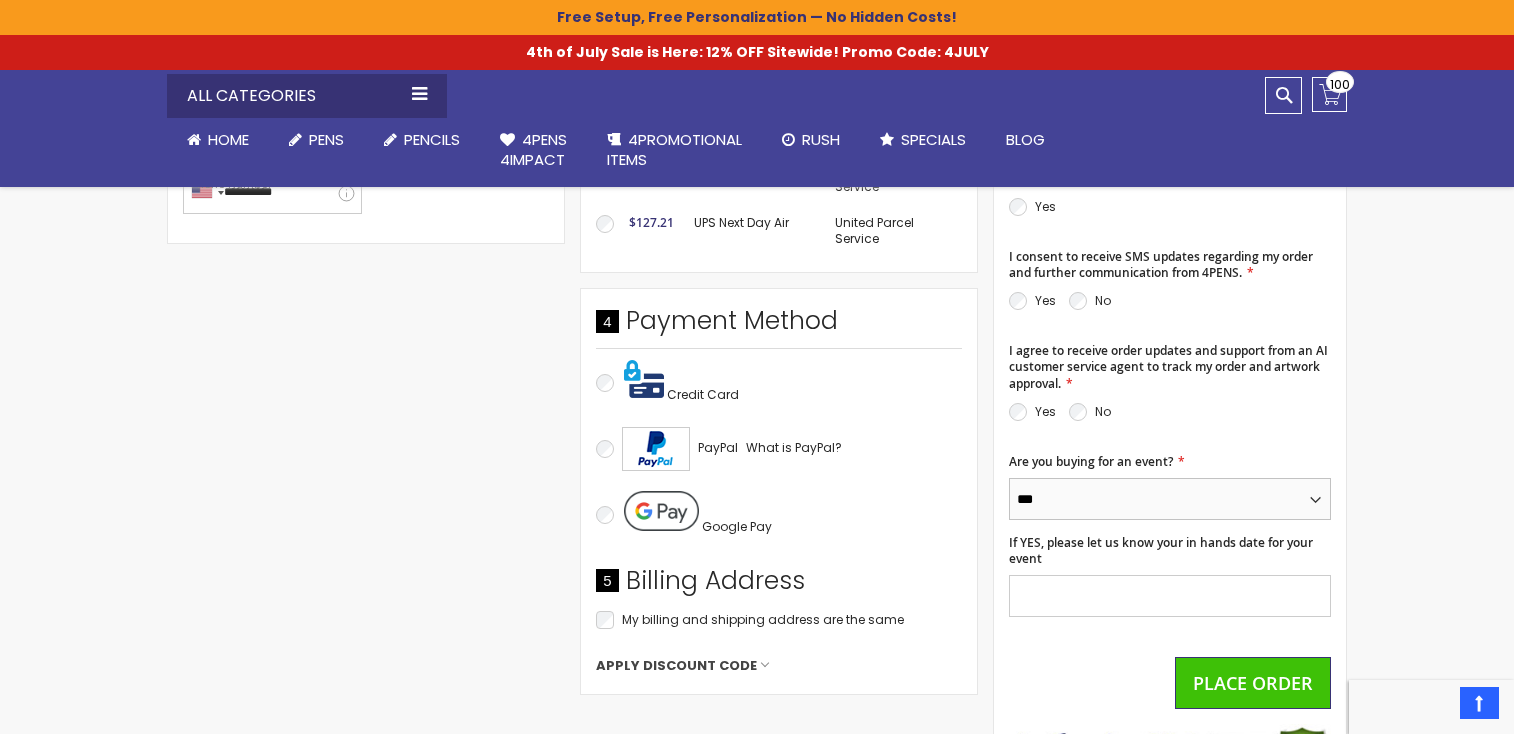 click on "*** **" at bounding box center (1170, 499) 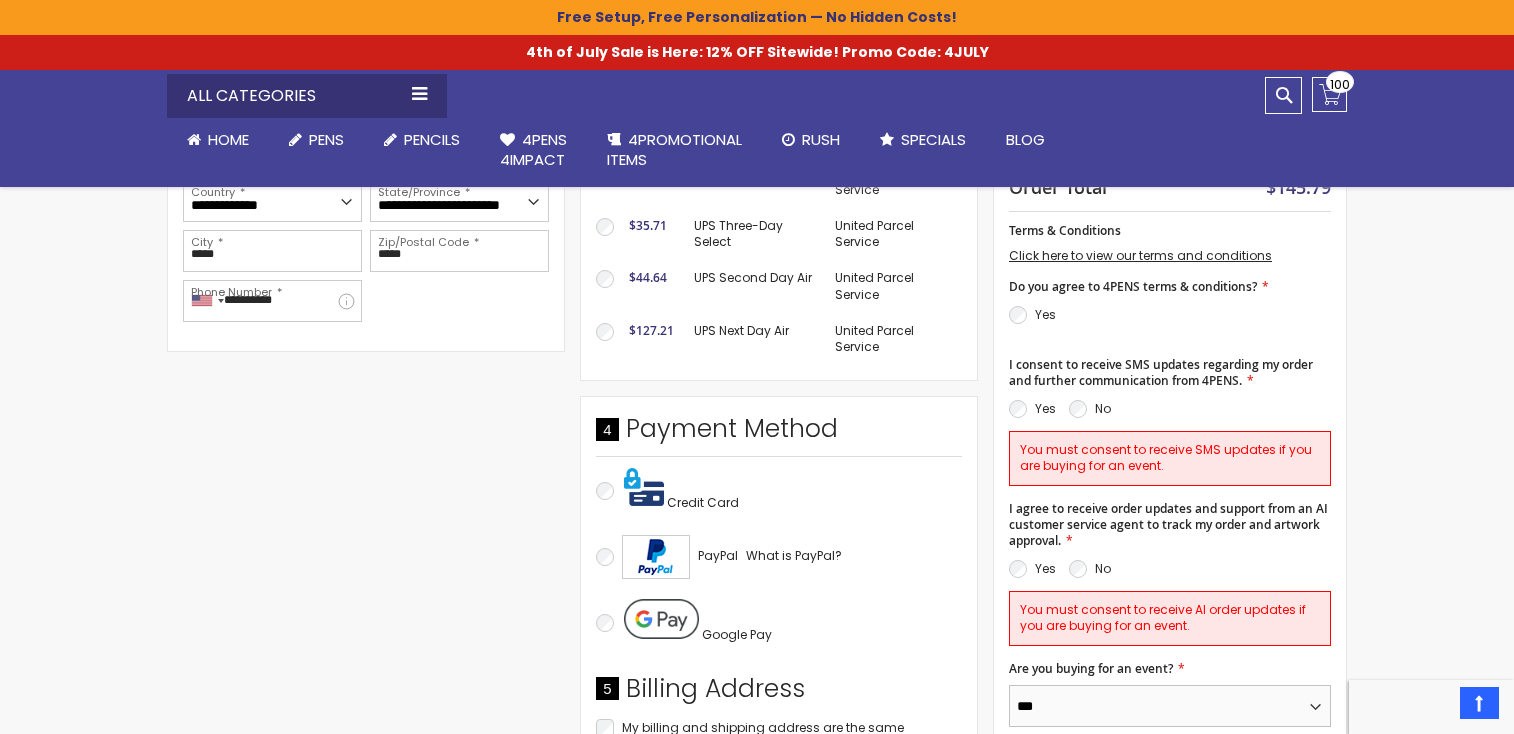 scroll, scrollTop: 700, scrollLeft: 0, axis: vertical 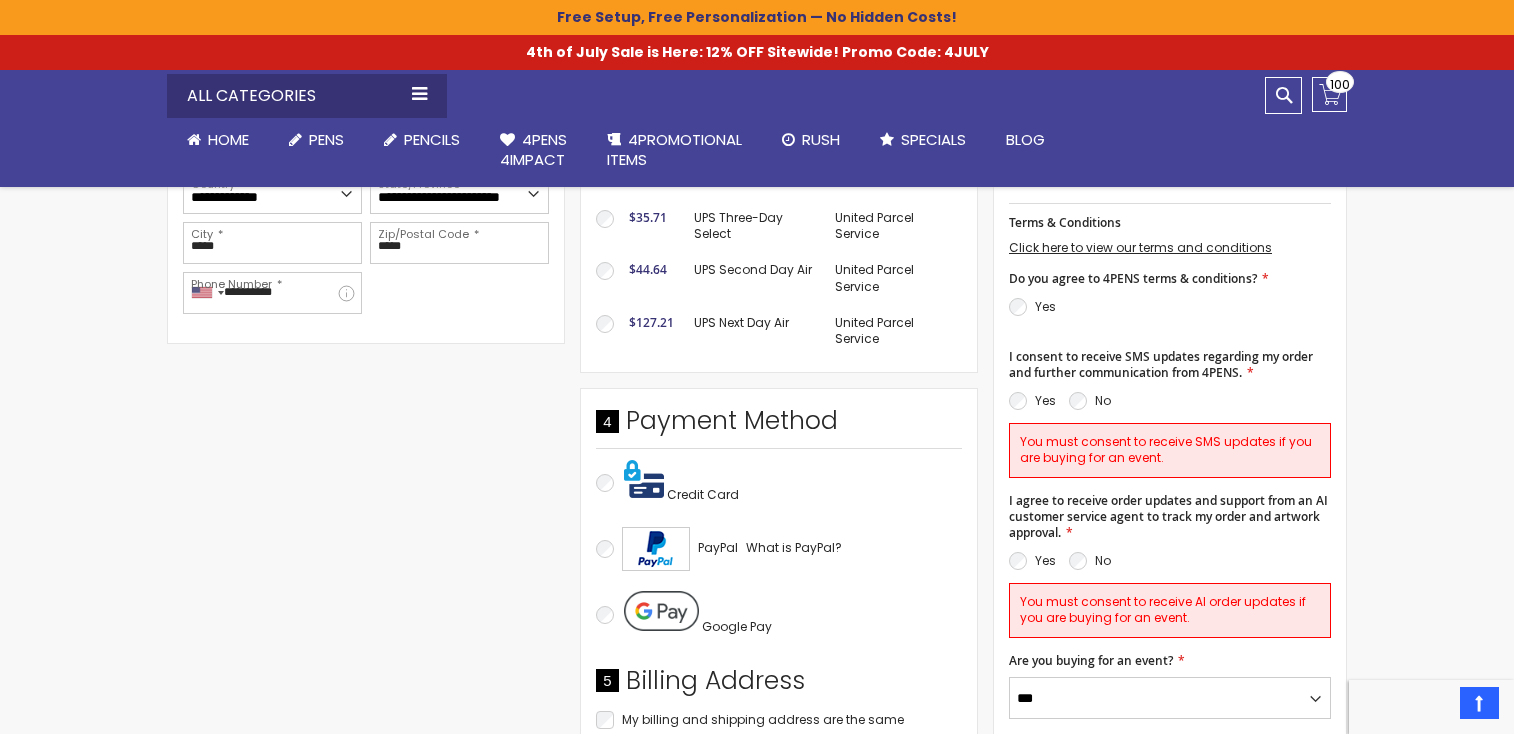 click on "Yes" at bounding box center (1032, 307) 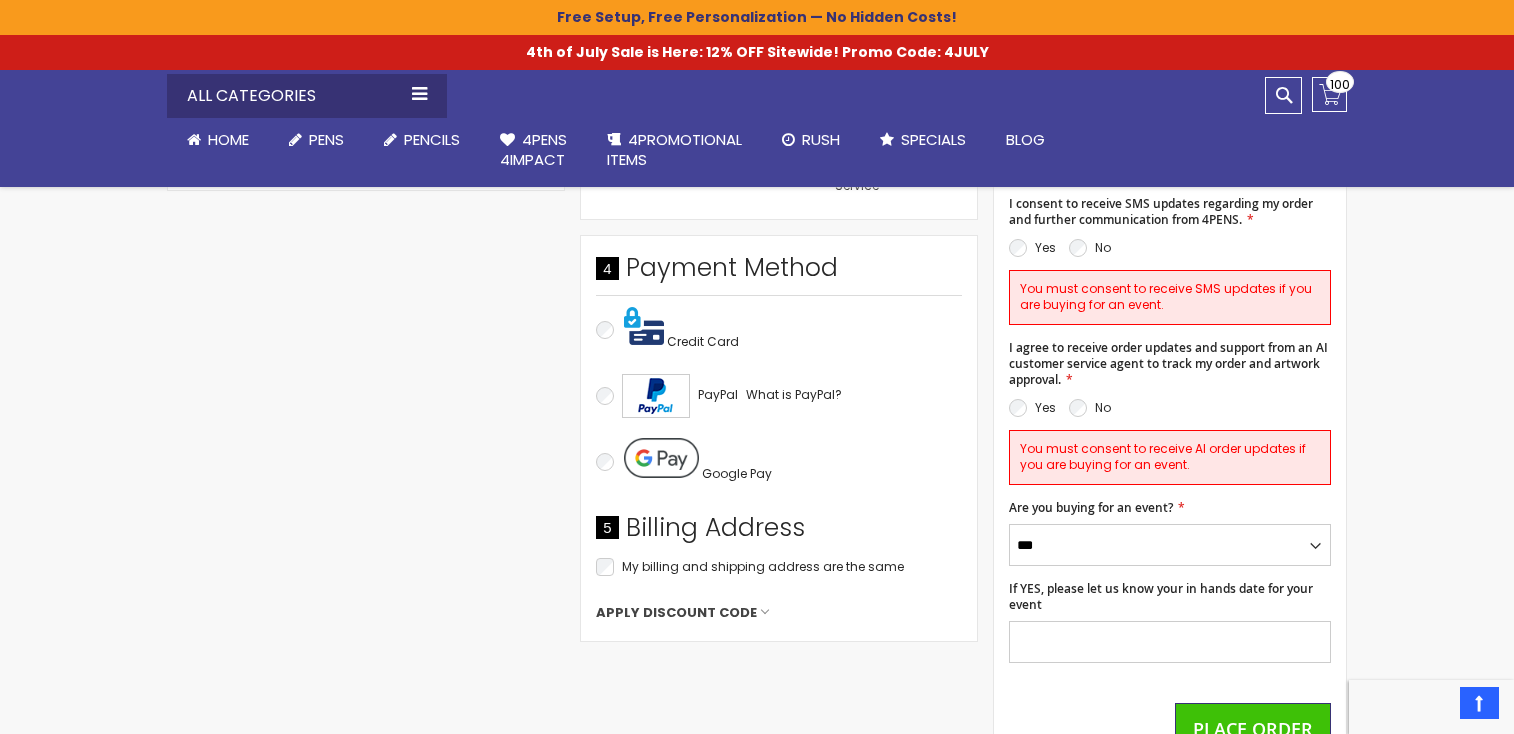 scroll, scrollTop: 900, scrollLeft: 0, axis: vertical 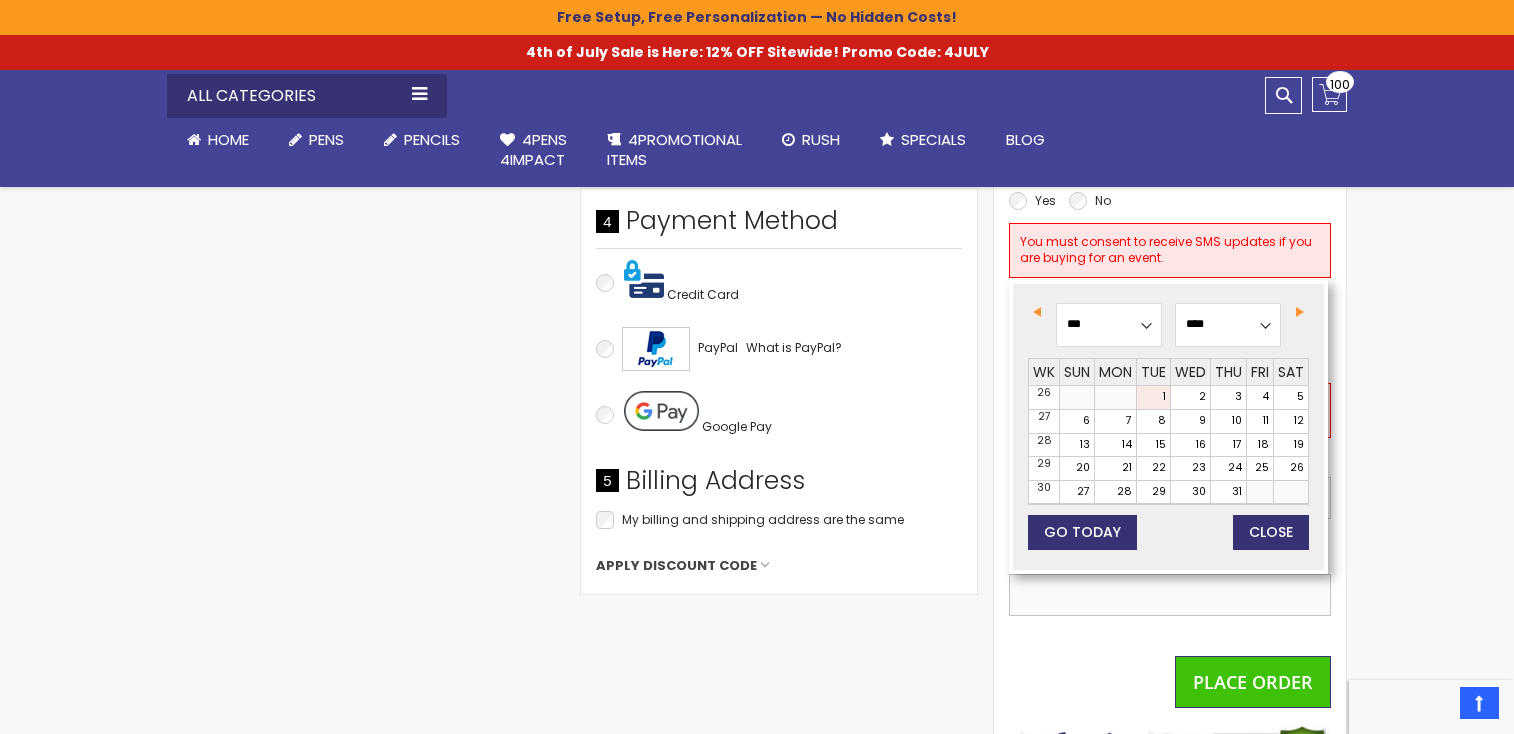 click on "If YES, please let us know your in hands date for your event" at bounding box center [1170, 595] 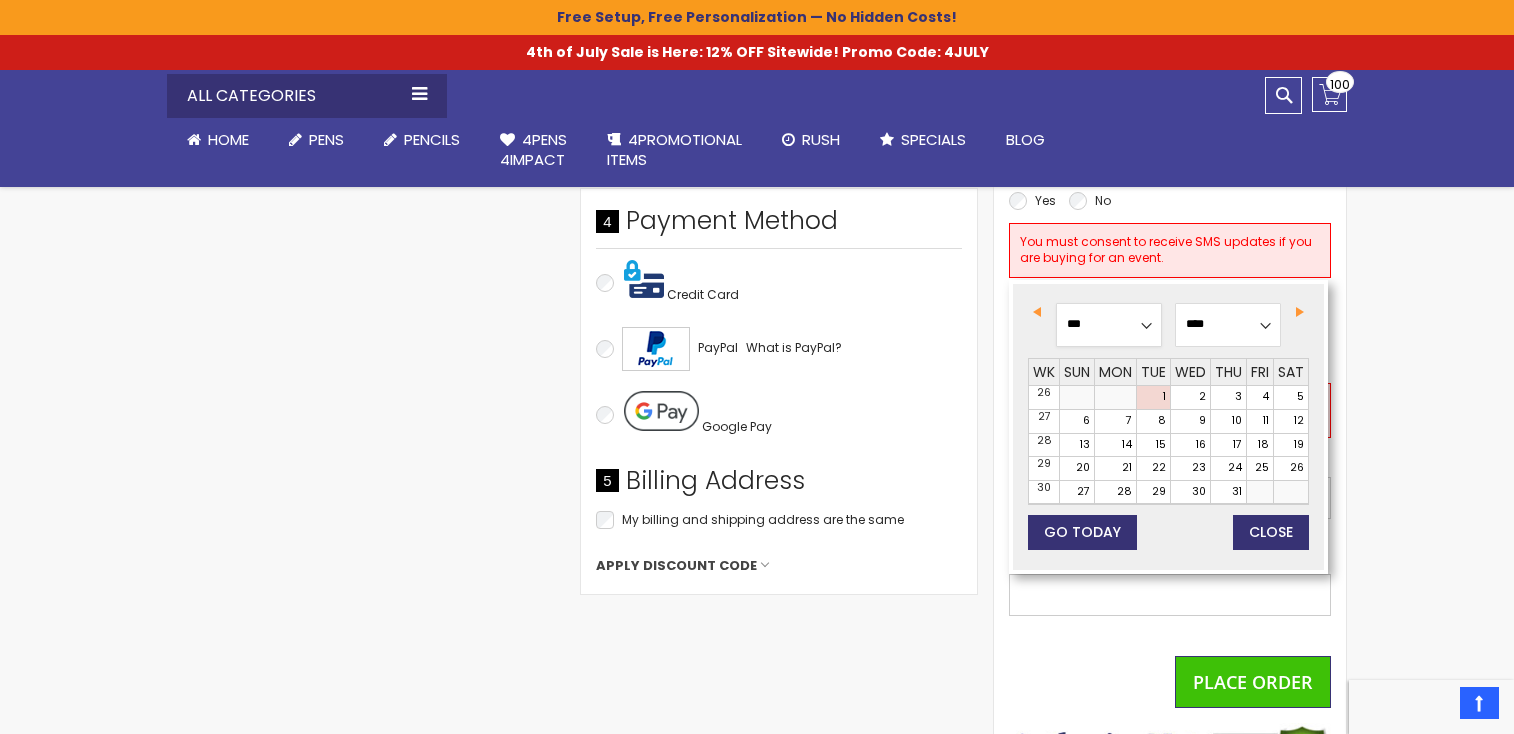 click on "*** *** *** *** *** *** *** *** *** *** *** ***" at bounding box center (1109, 325) 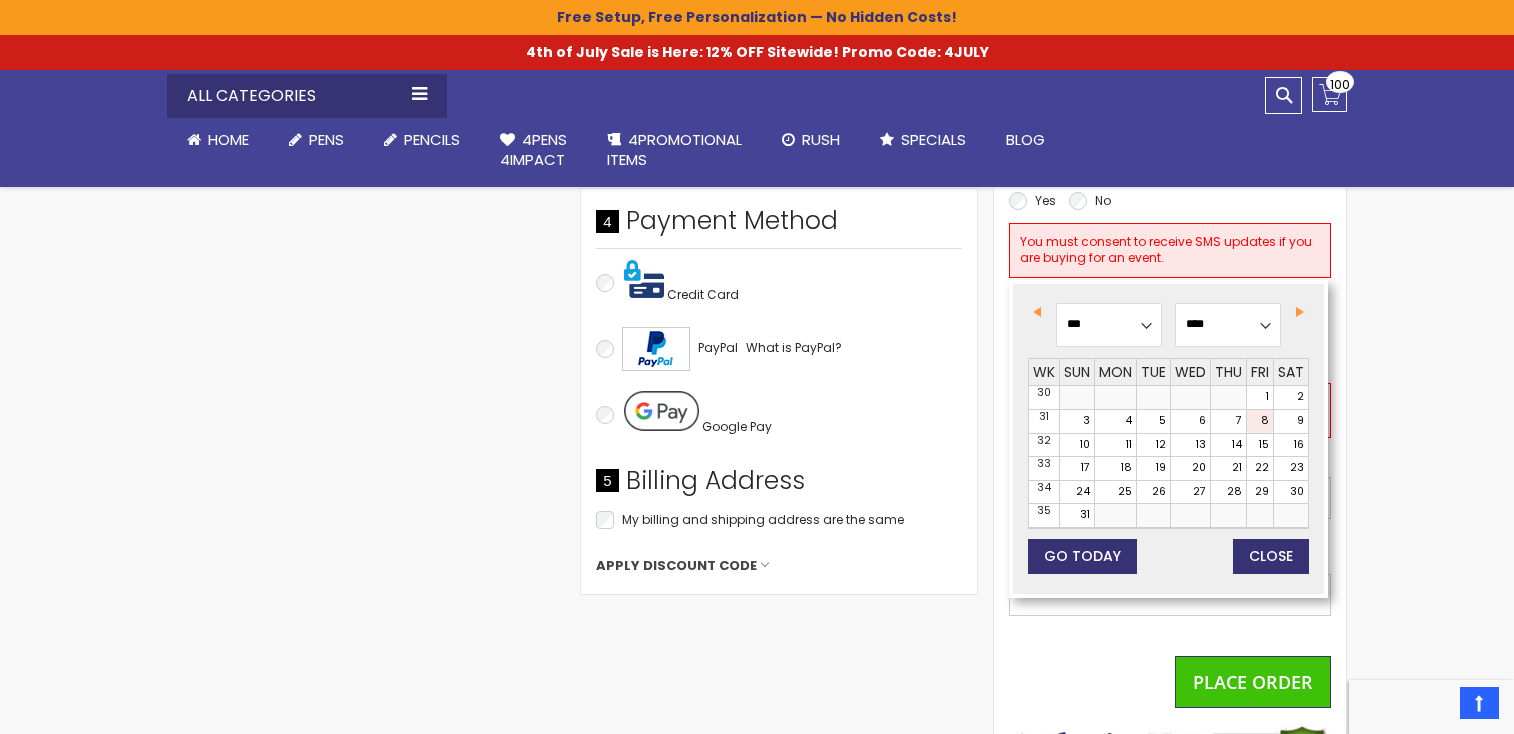 click on "8" at bounding box center (1260, 421) 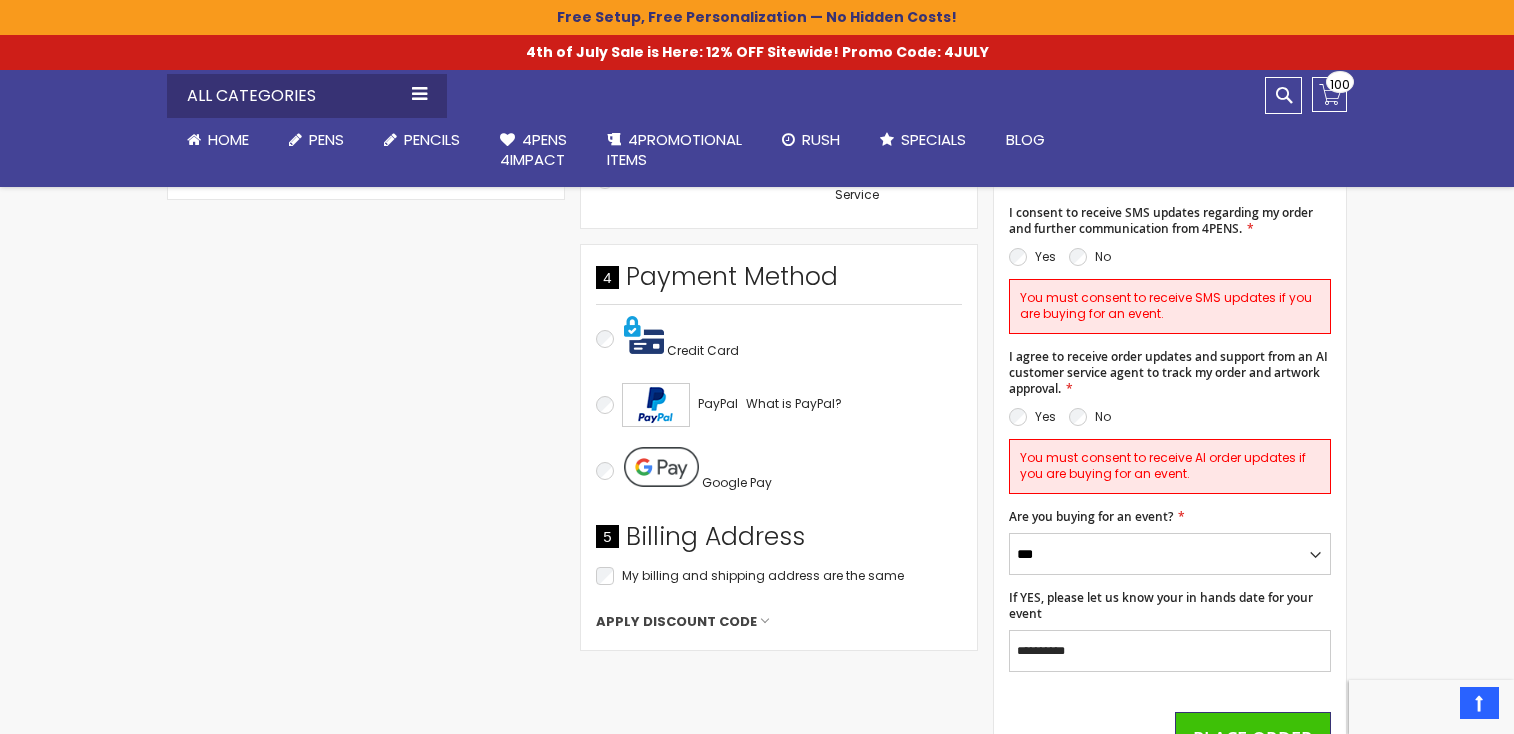 scroll, scrollTop: 900, scrollLeft: 0, axis: vertical 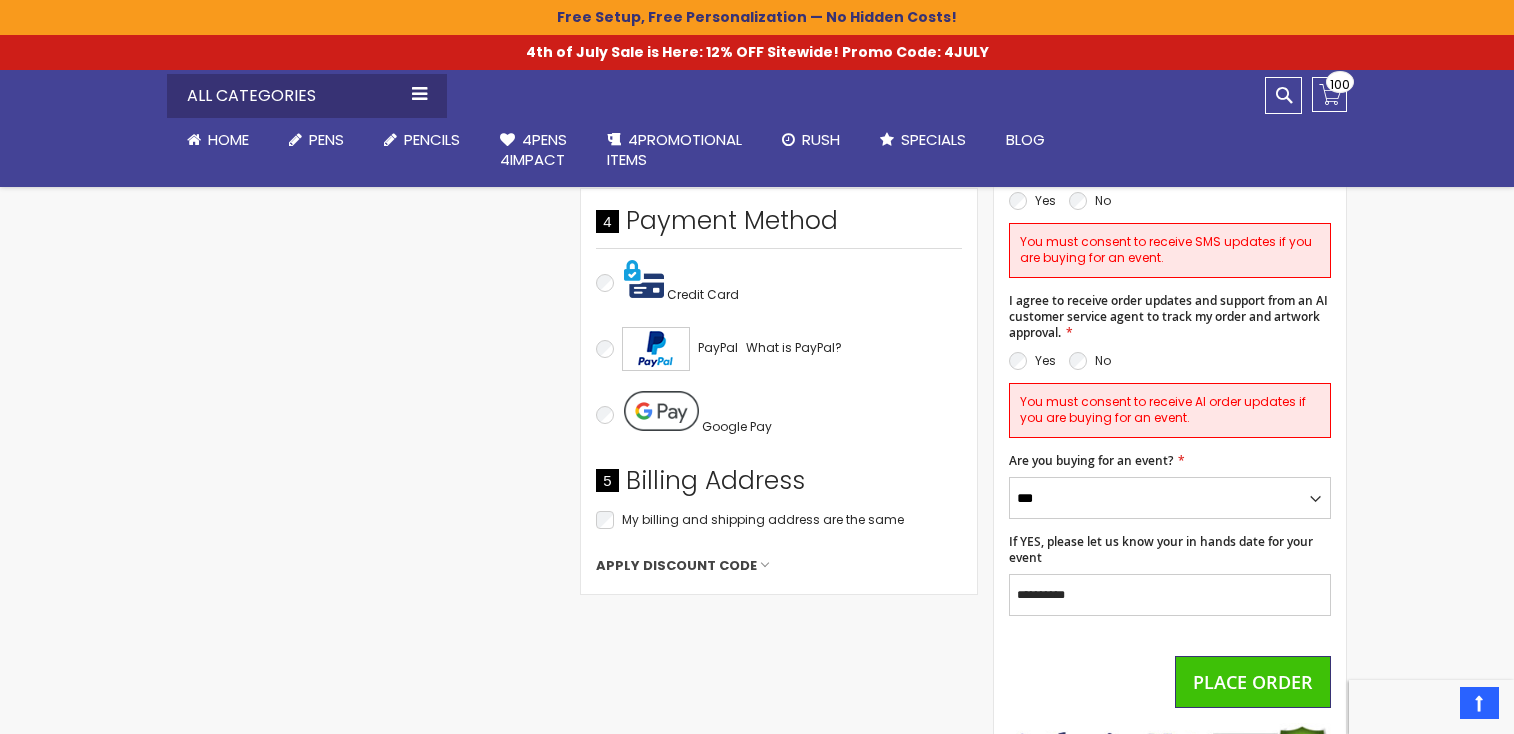 click on "**********" at bounding box center (757, 263) 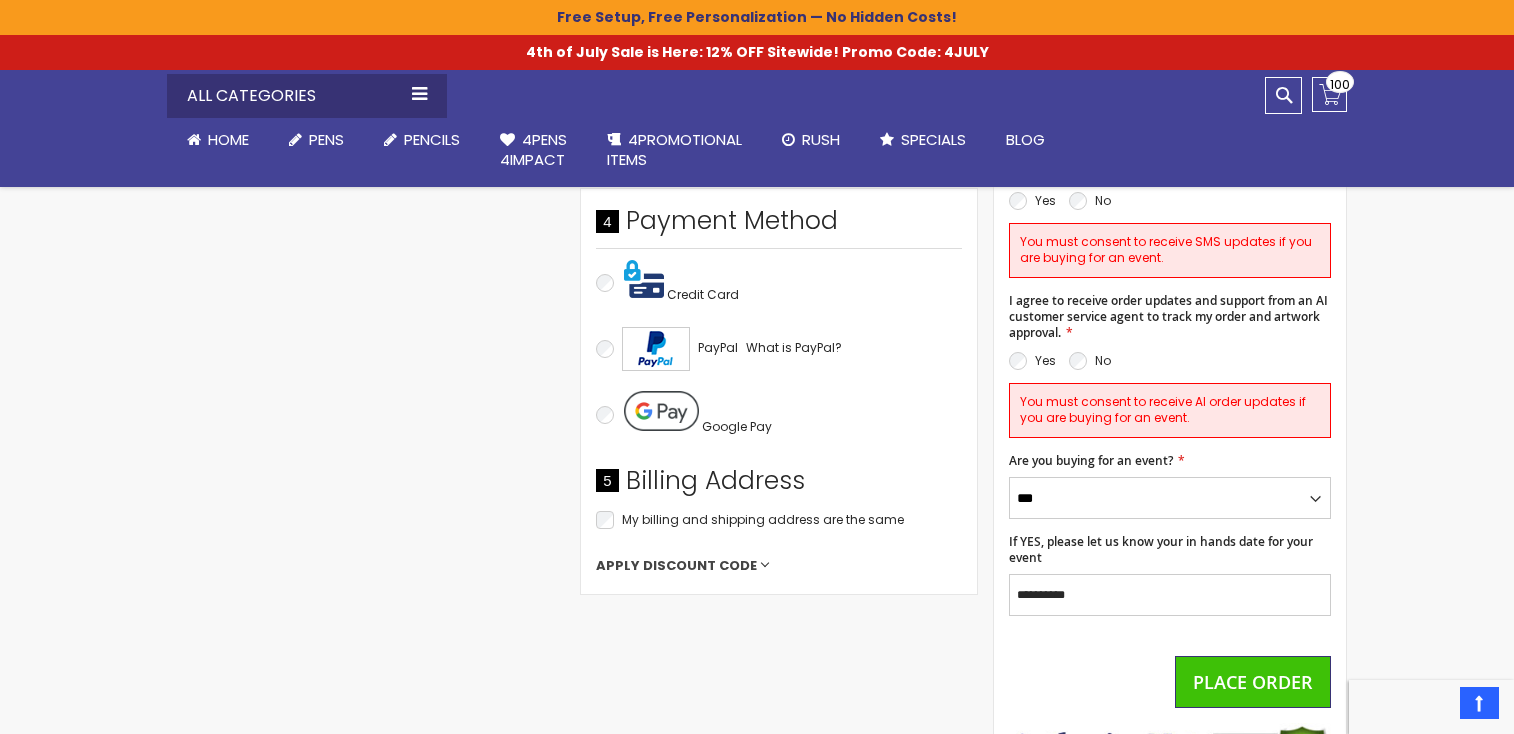 click on "Apply Discount Code" at bounding box center (676, 566) 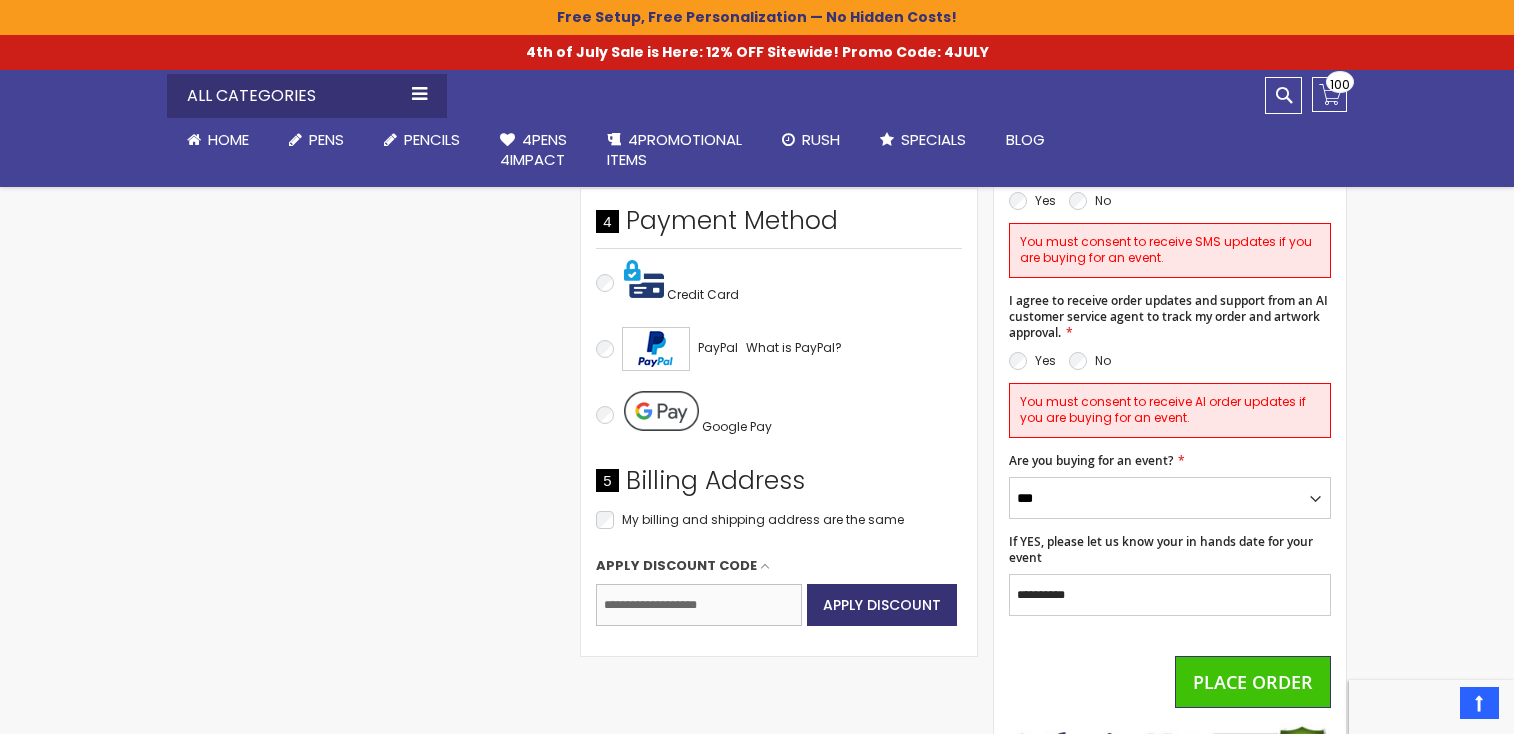 click on "Enter discount code" at bounding box center (699, 605) 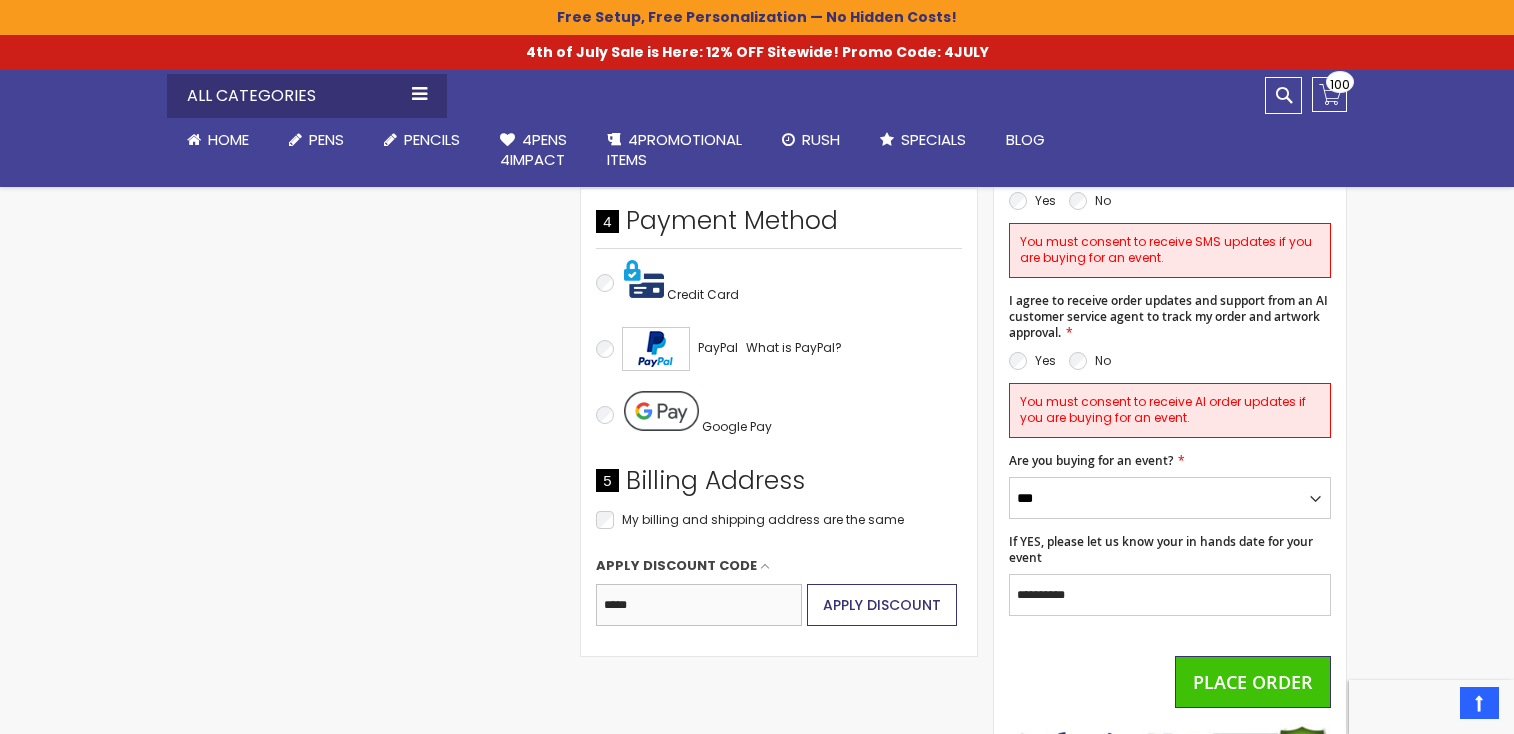 type on "*****" 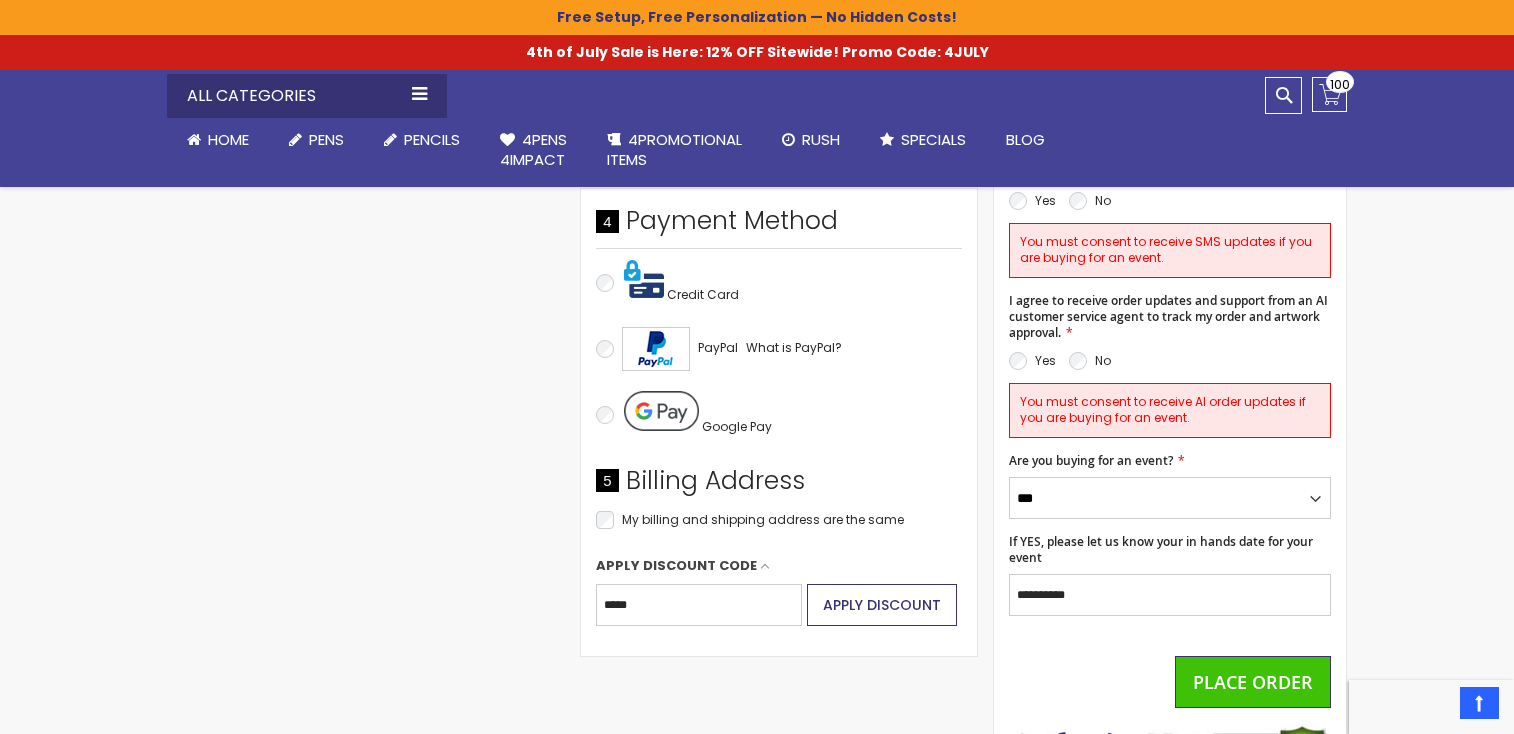 click on "Apply Discount" at bounding box center [882, 605] 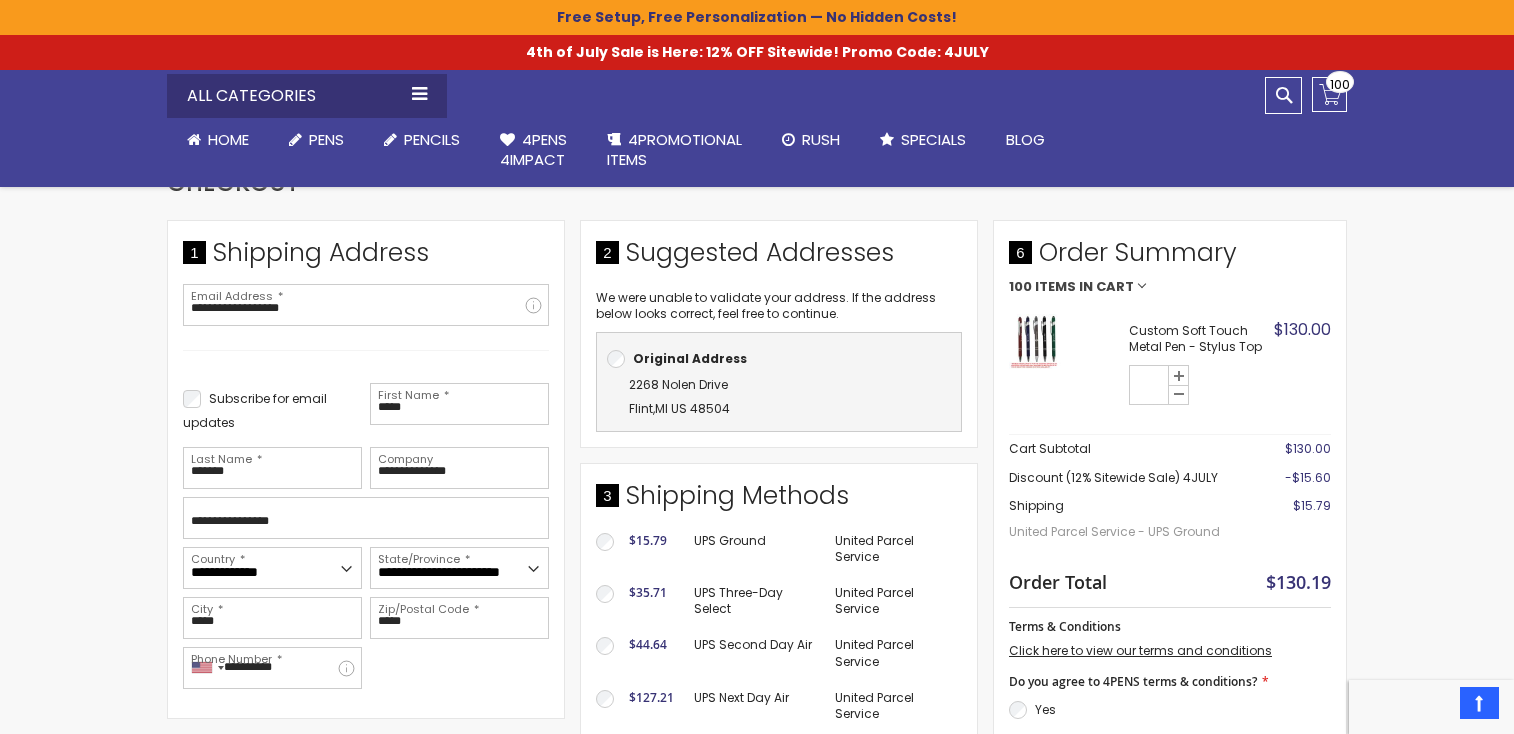 scroll, scrollTop: 300, scrollLeft: 0, axis: vertical 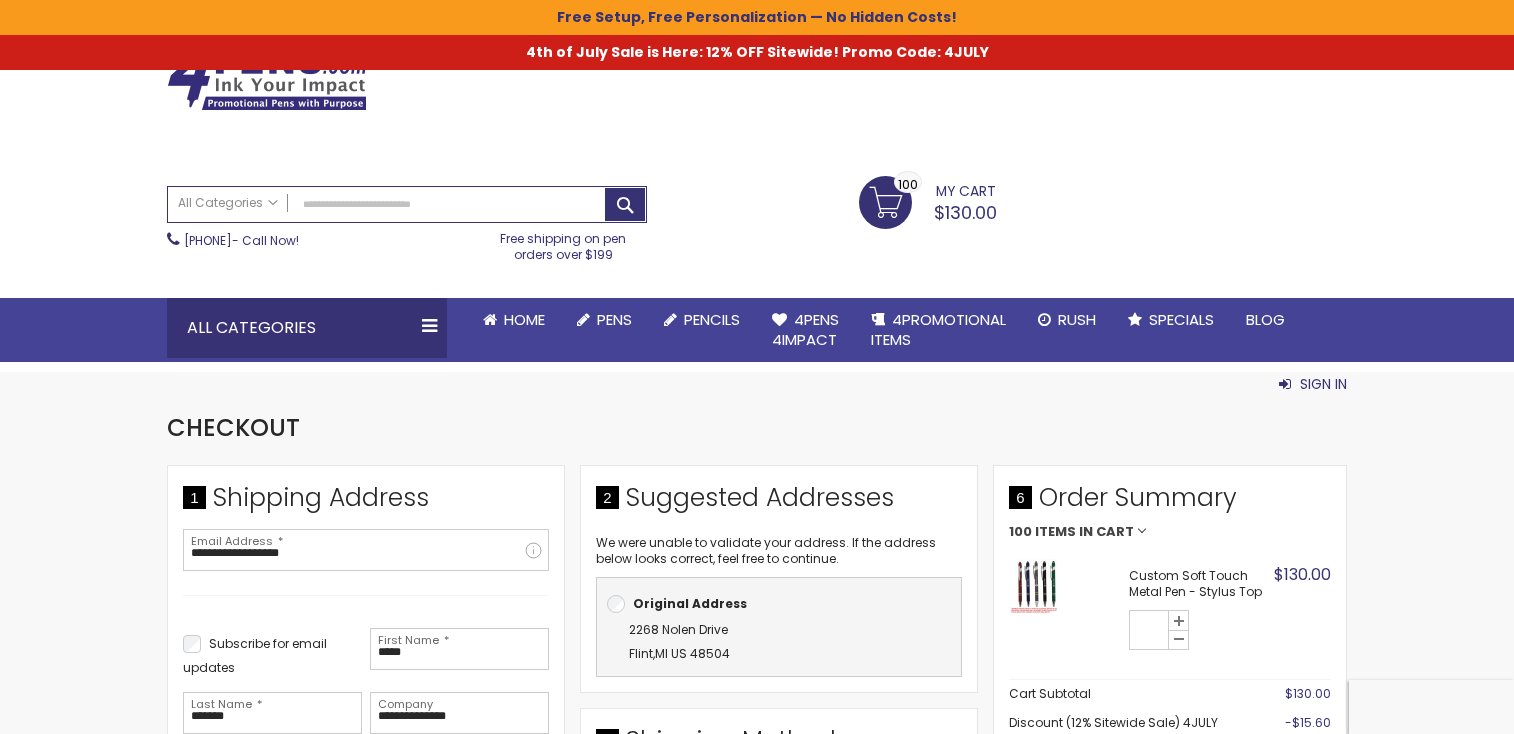 click on "Sign In" at bounding box center [1323, 384] 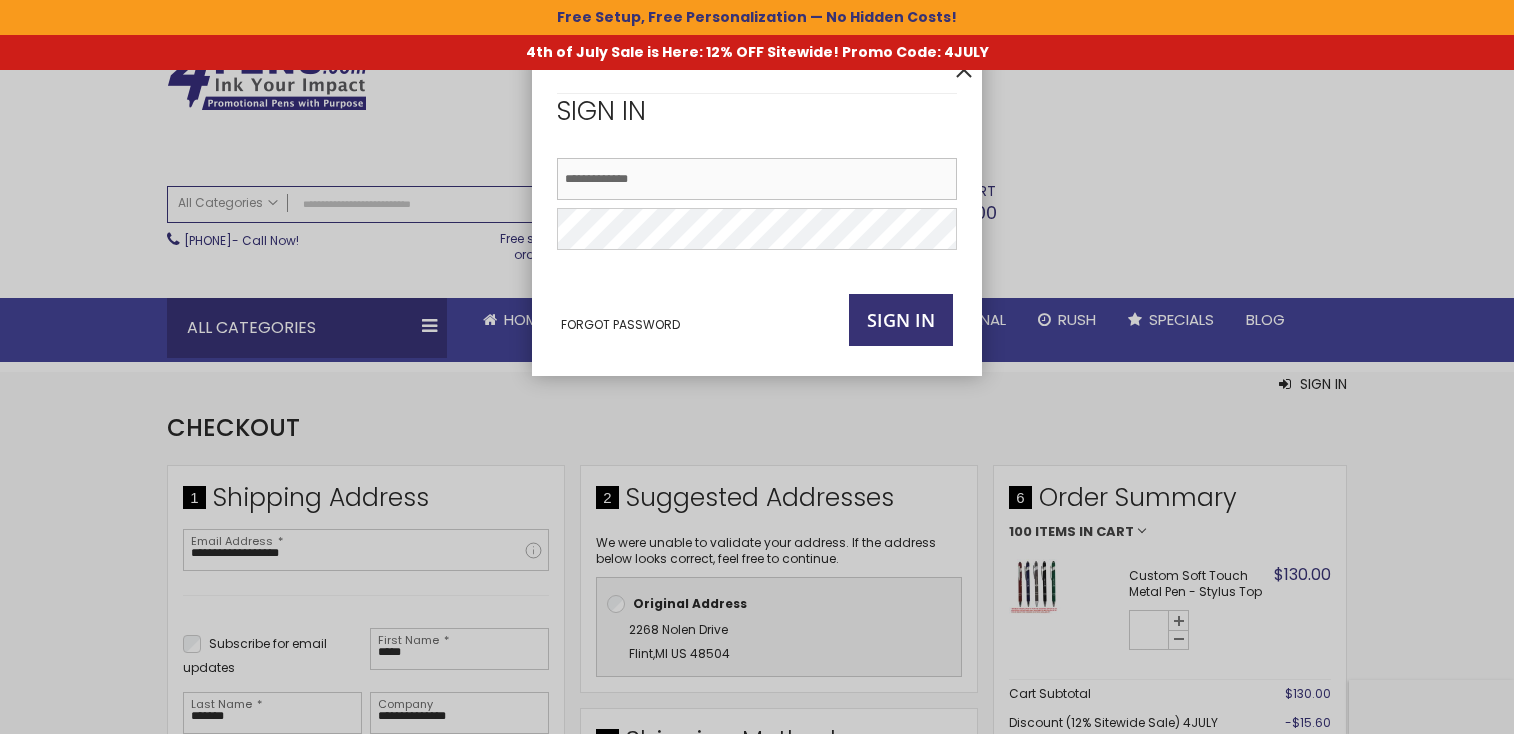 click on "Email Address" at bounding box center (757, 179) 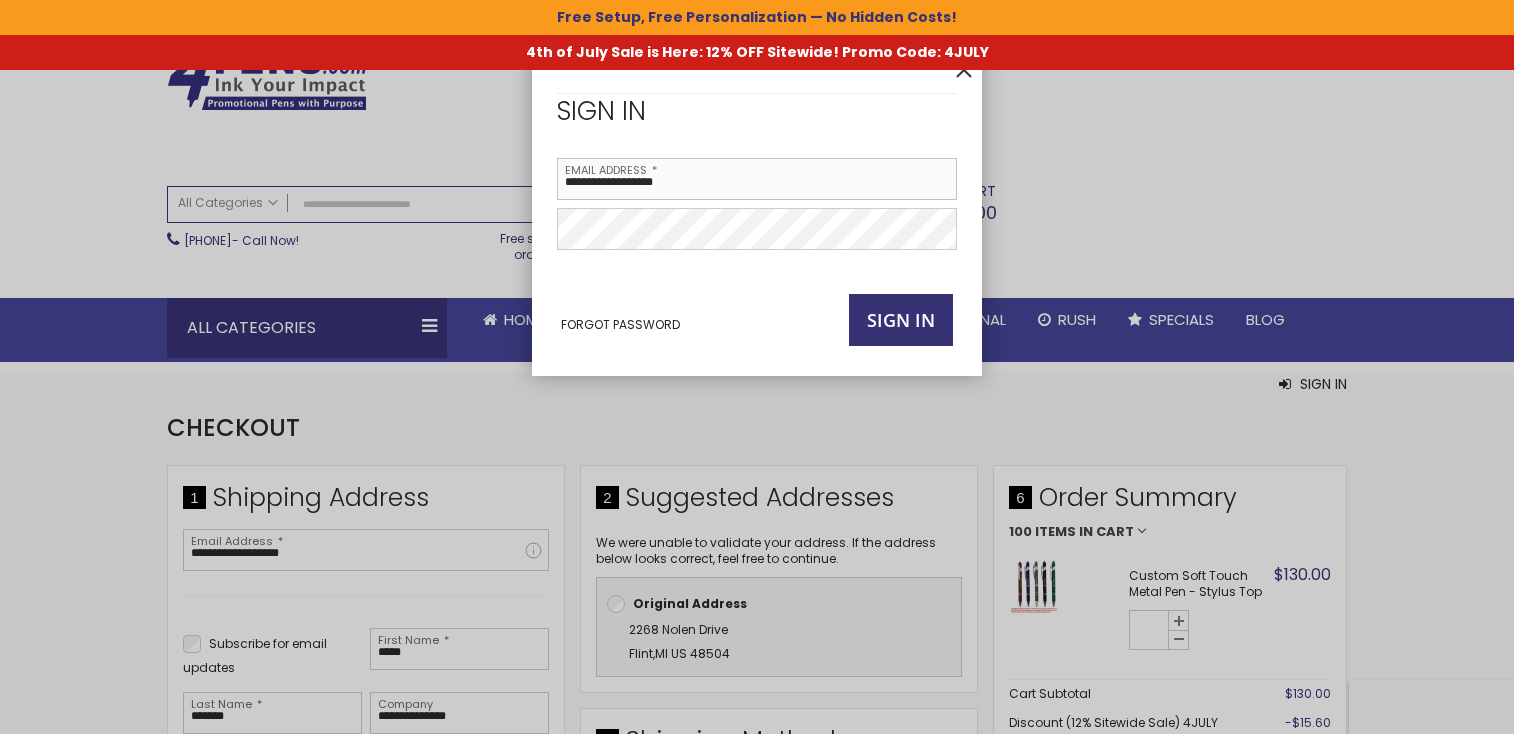 type on "**********" 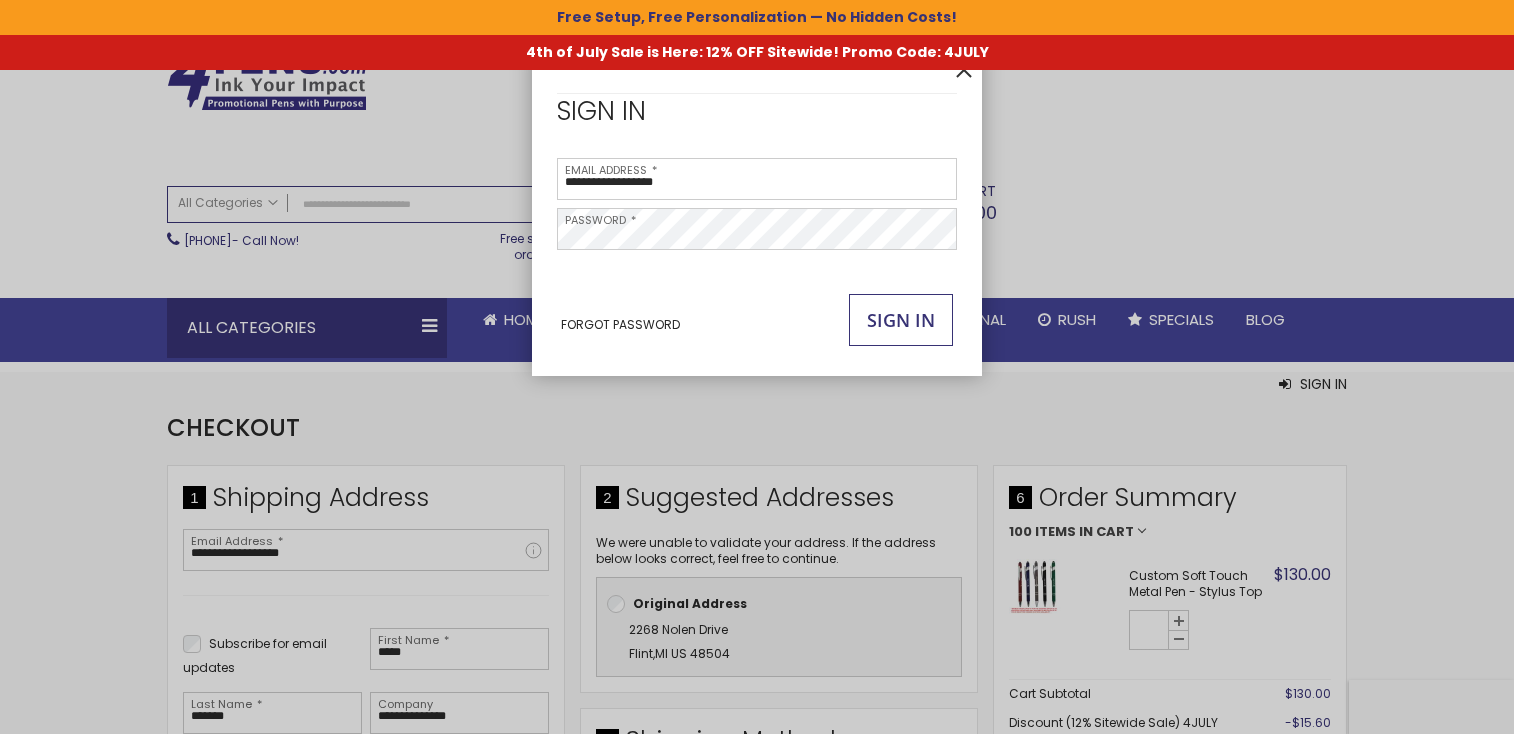 click on "Sign In" at bounding box center [901, 320] 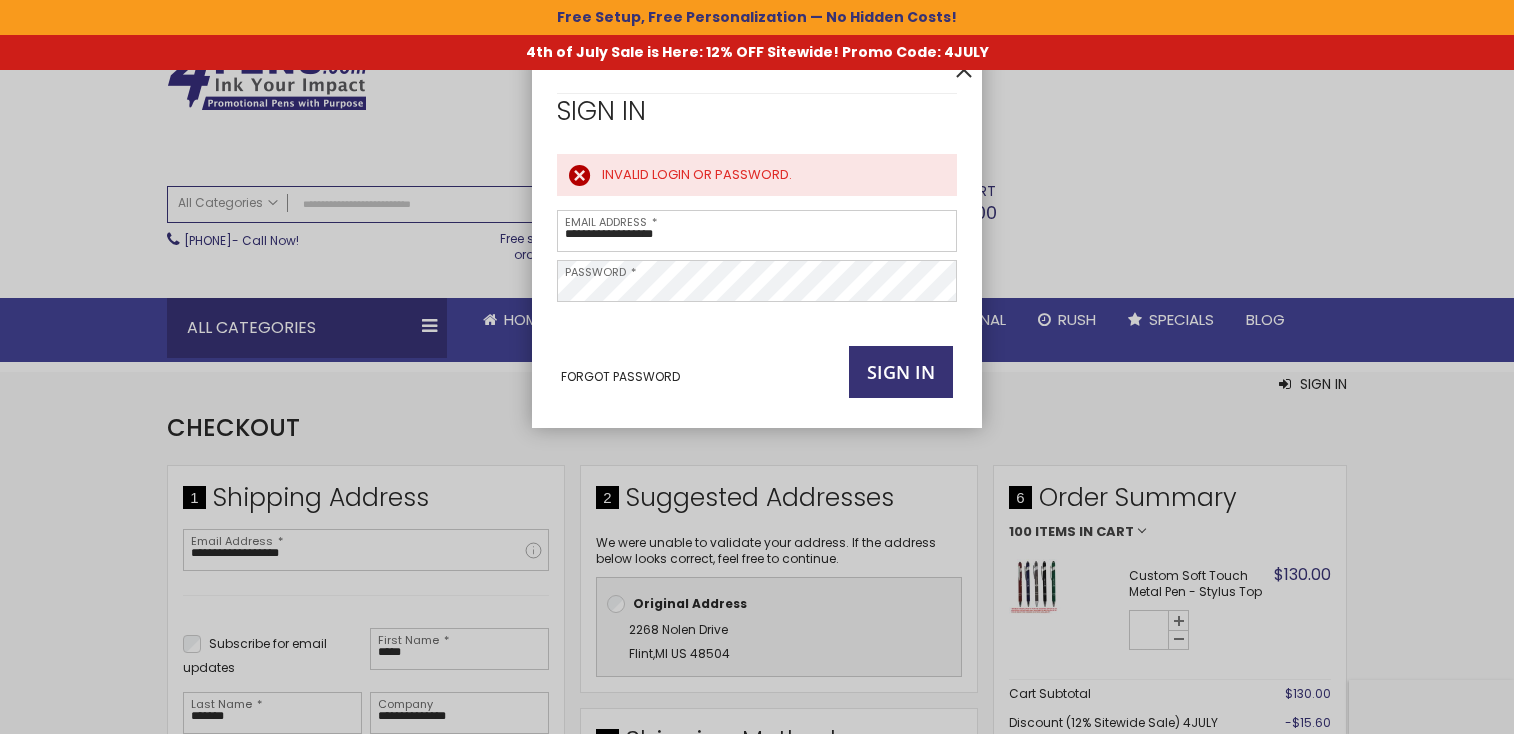 click on "**********" at bounding box center [757, 367] 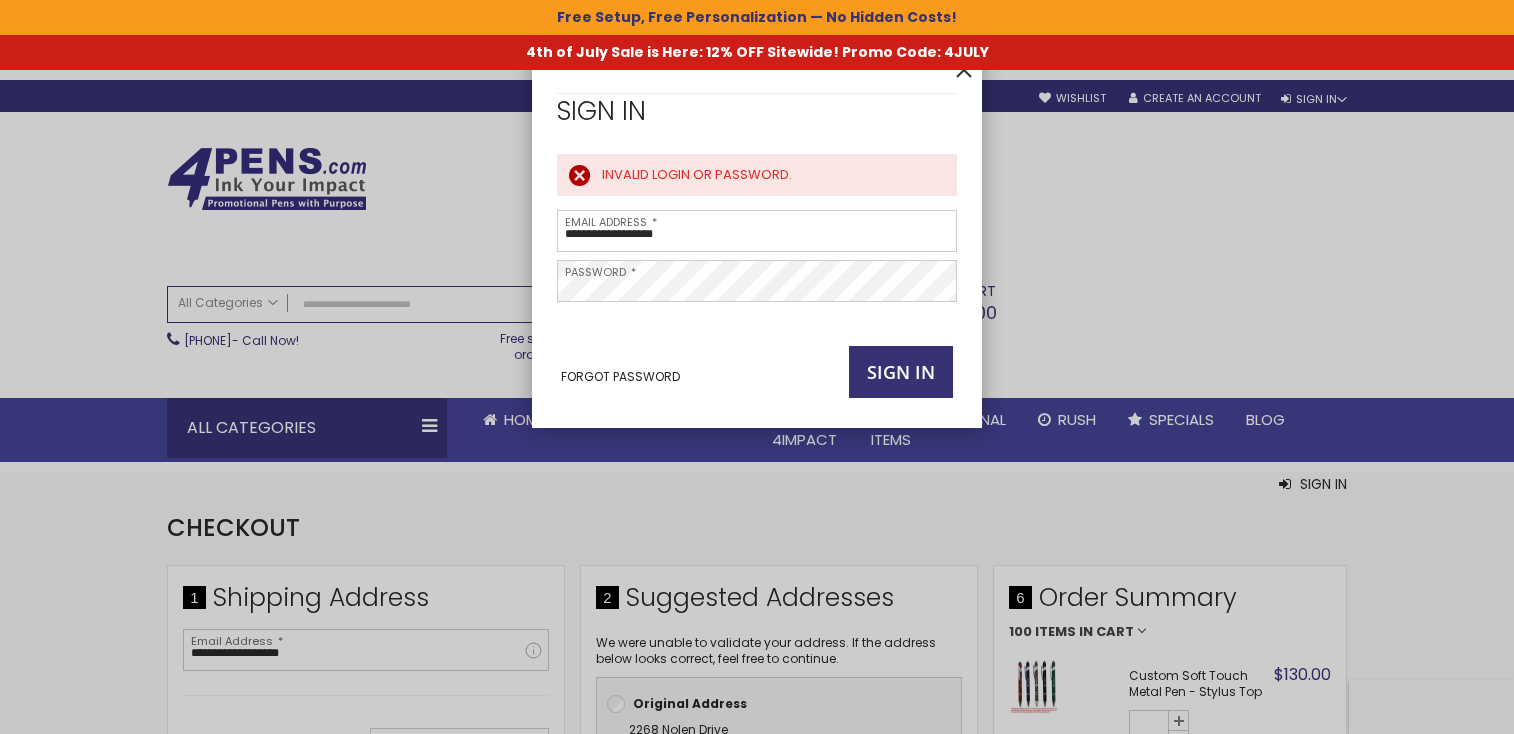 click on "**********" at bounding box center (757, 367) 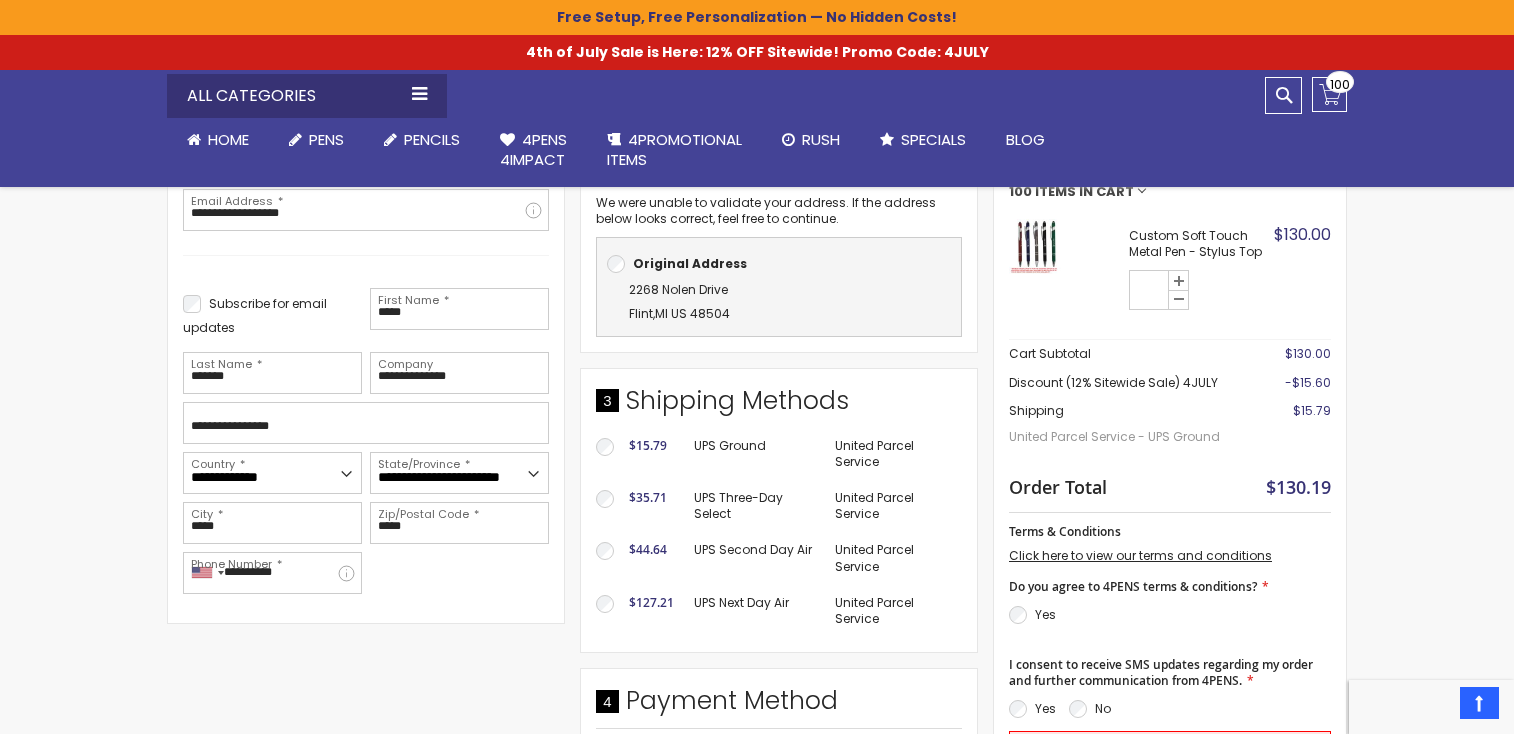 scroll, scrollTop: 400, scrollLeft: 0, axis: vertical 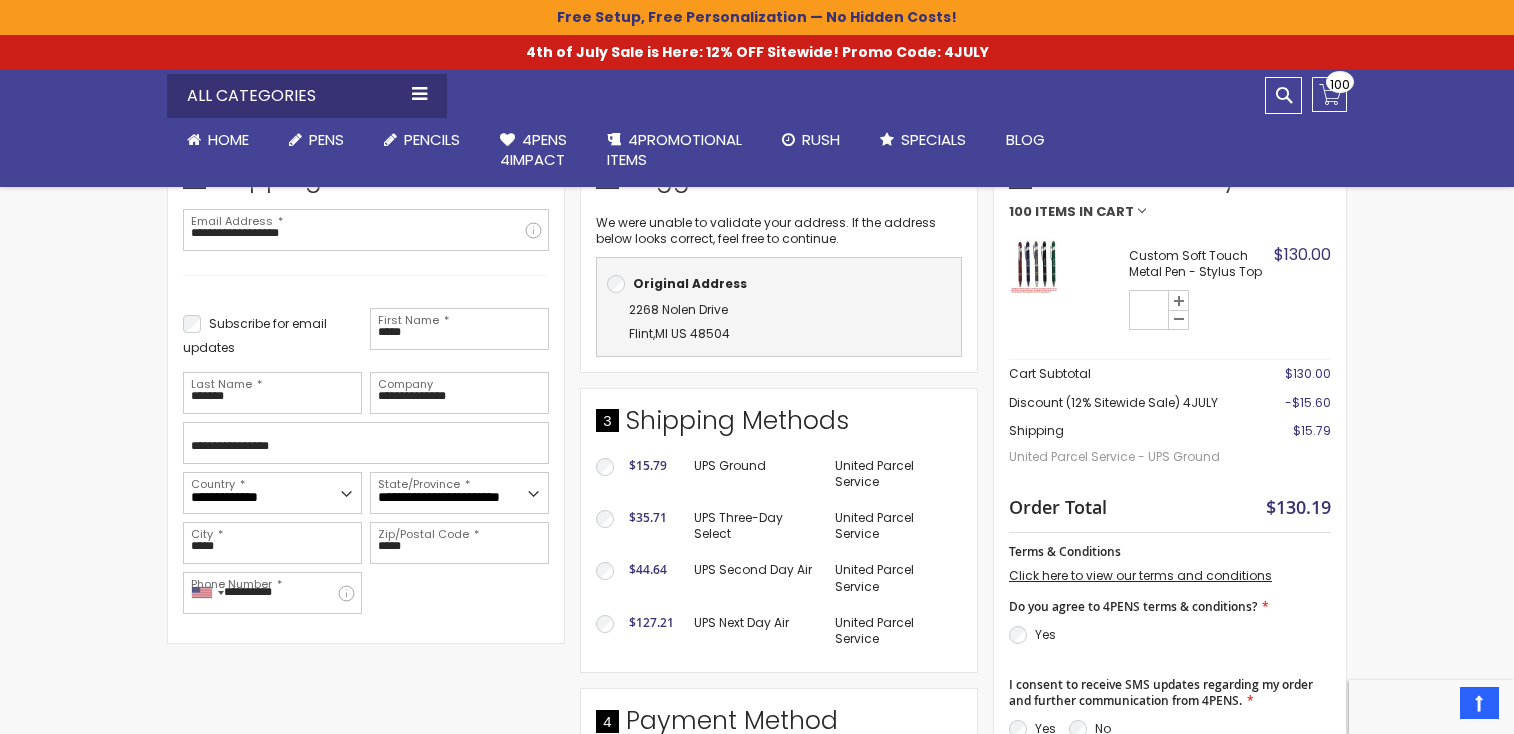 type 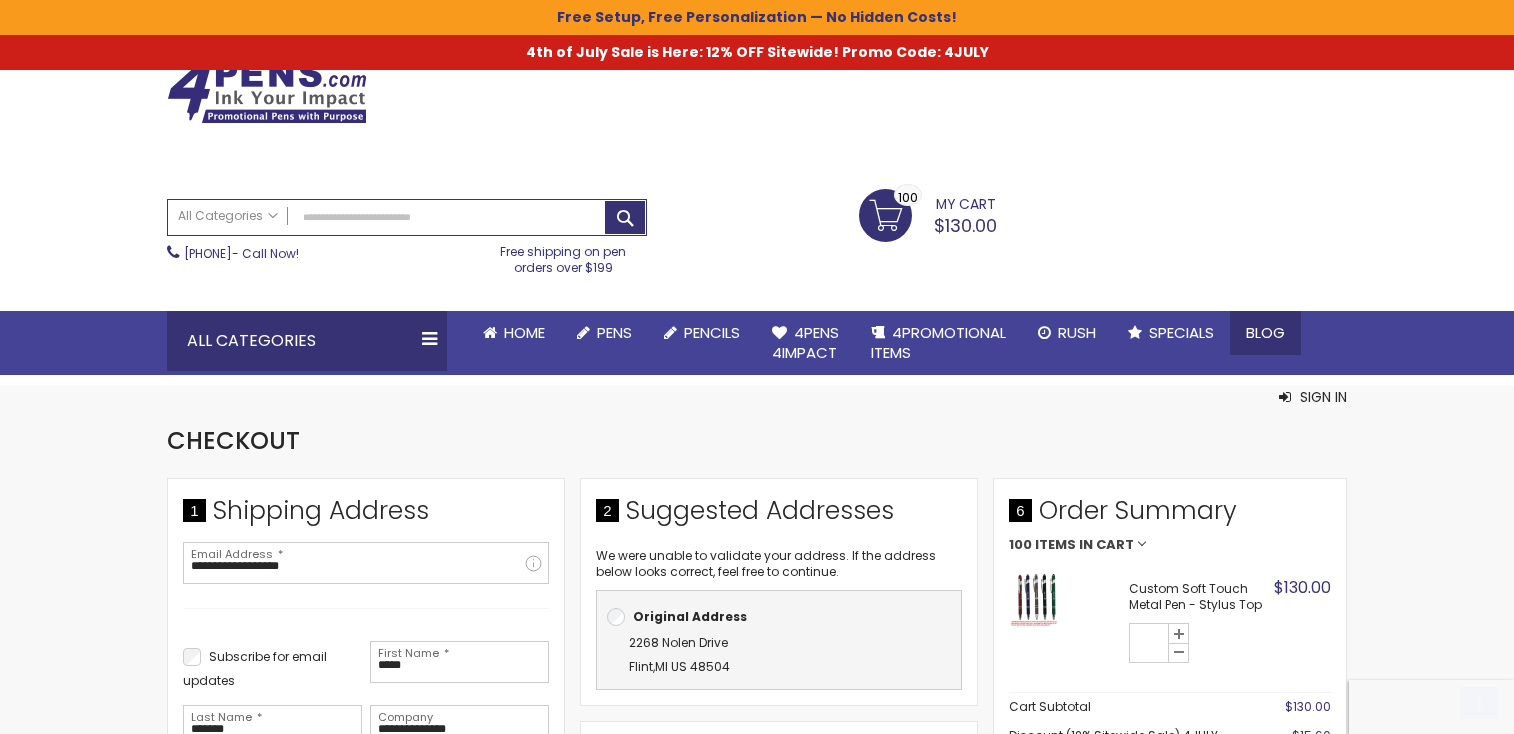 scroll, scrollTop: 200, scrollLeft: 0, axis: vertical 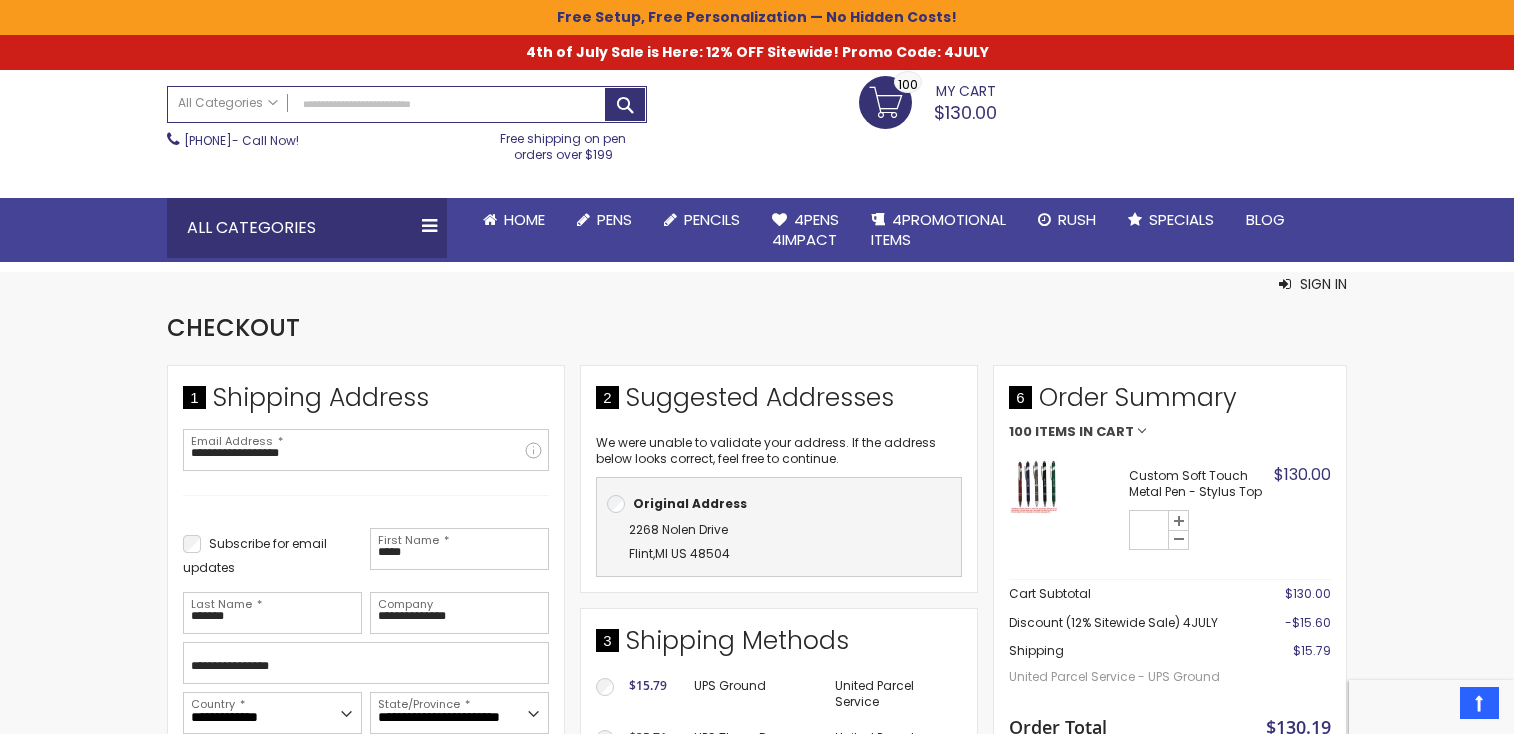 click on "Toggle Nav
Search
All Categories
All Categories
Pens Plastic Pens Metal Pens Grip Pens Laser Engraved Pens LaserMax® Pens Retractable Pens Wedding Pens BIC® Pens Gel Pens Value Pens Stylus Pens Light Up Pens Stick Pens Mirror Etched Twist Pen Rollerball Antimicrobial Pens Low Minimum Pens Blue ink Pens Pen Gift Sets Hybrid ink Pens Full Color Logo Pens Eco Friendly Pens Novelty Pens USA Pens Multi Color Pens Executive Pens Scented Pens Garland Pens Highlighters New Pens Bestseller Pens Church Pens and Religious Gifts Pencils Carpenter Pencils Mechanical Pencils Custom Golf Pencils Standard #2 Pencils hp-featured Realtor Pens - Promotional Products Promotional Items Custom Mugs Valentine's Day Promotional Gifts Custom Keychains Custom Koozies - Can Coolers Custom Sticky Notes Custom Umbrellas Custom Notebooks Custom Tumblers" at bounding box center [757, 87] 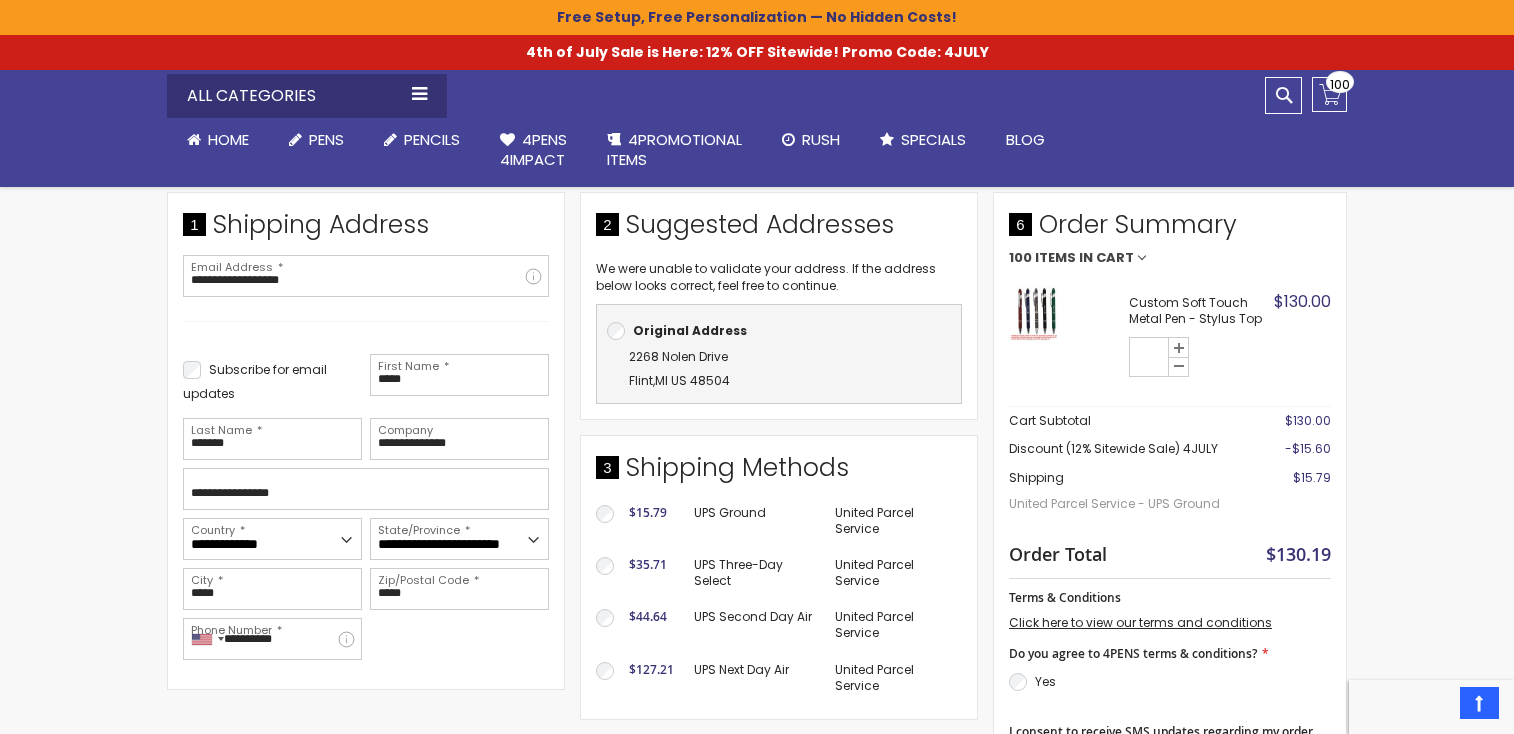 scroll, scrollTop: 510, scrollLeft: 0, axis: vertical 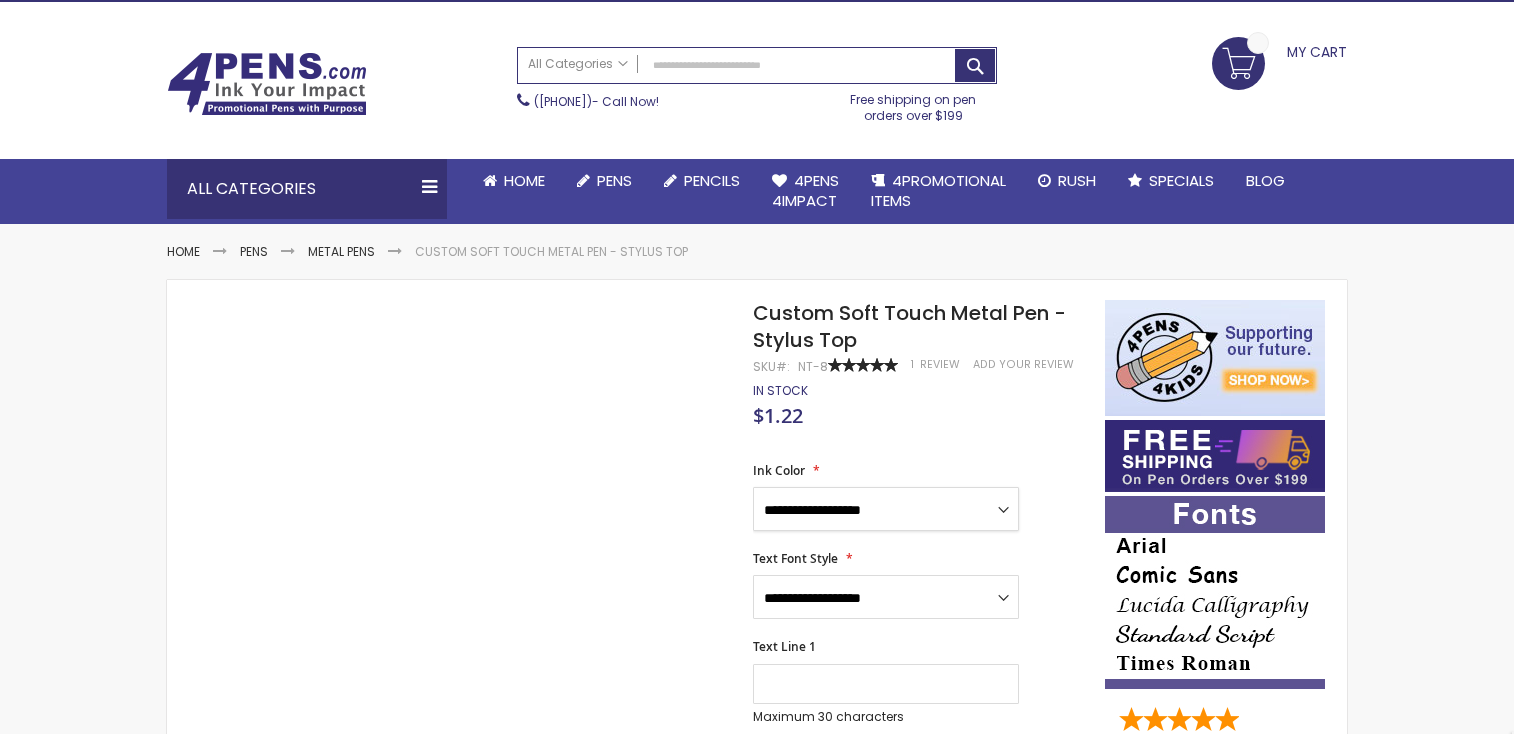 click on "**********" at bounding box center [886, 509] 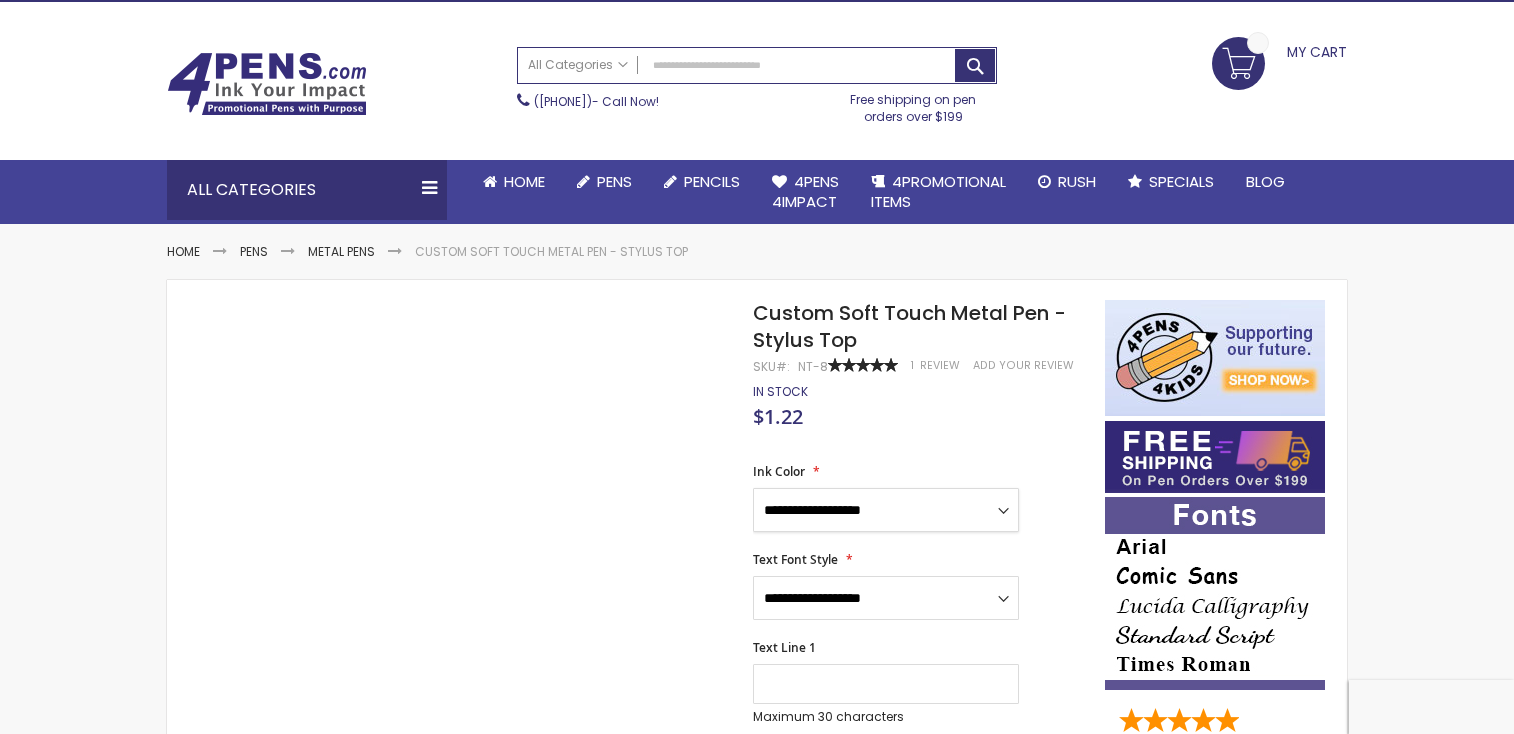select on "**" 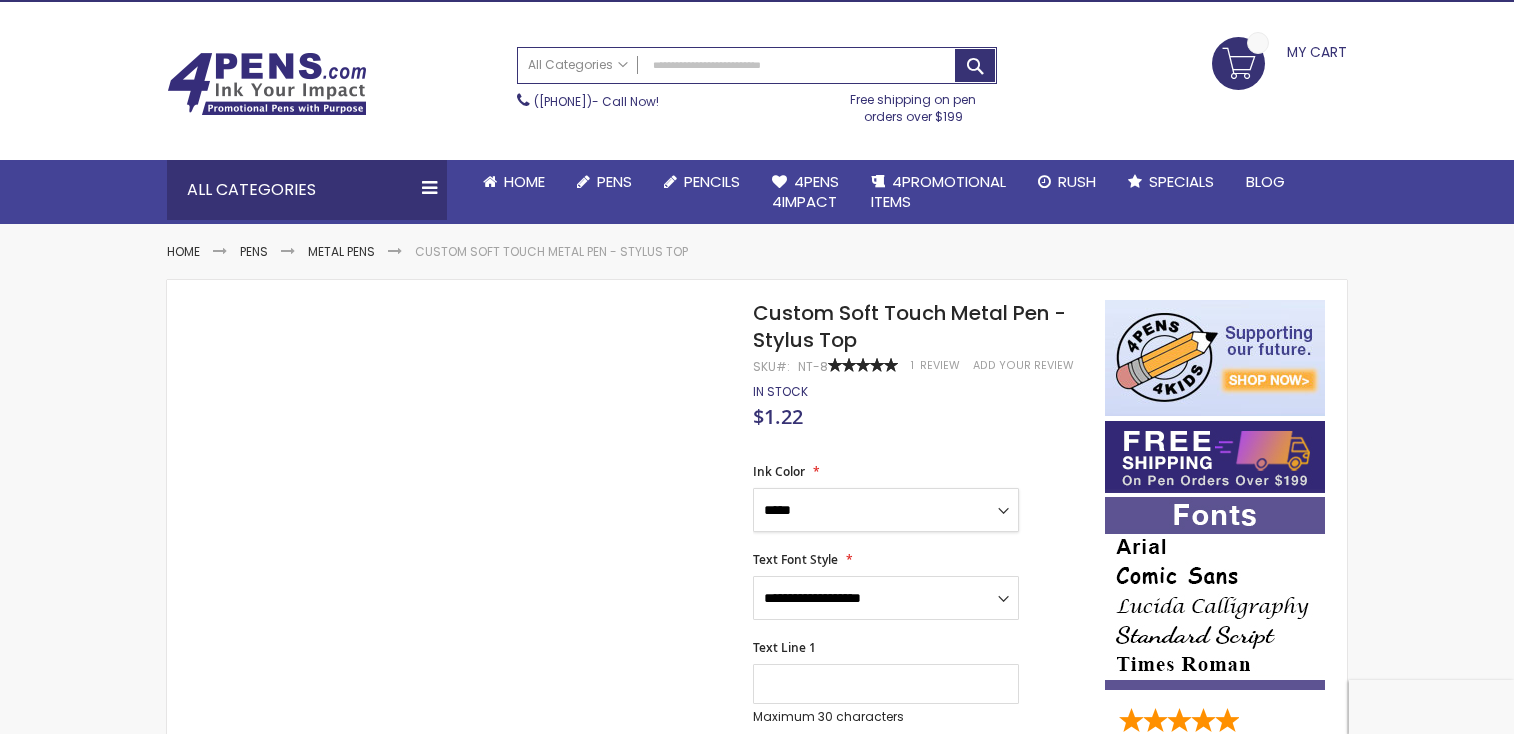 click on "**********" at bounding box center [886, 510] 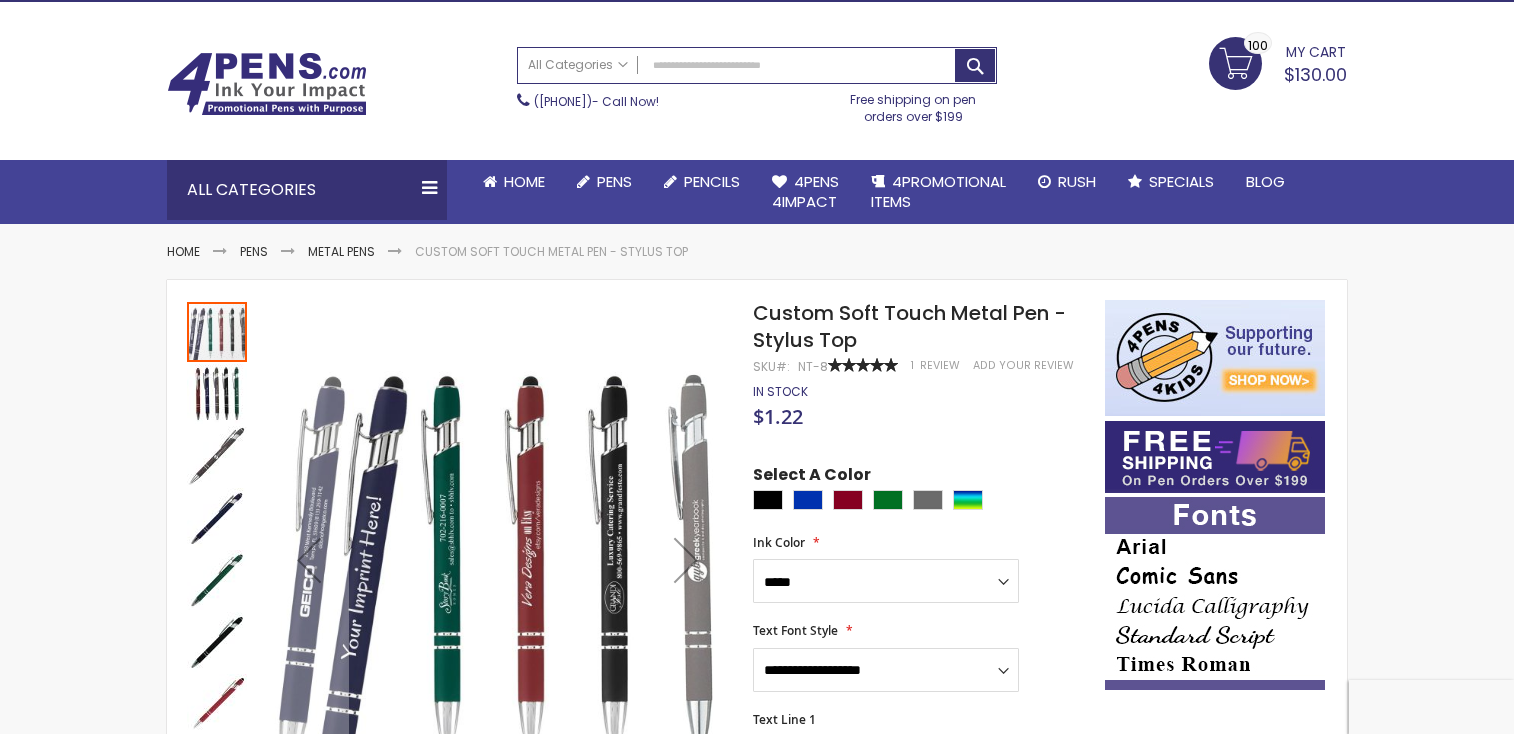 click at bounding box center (924, 502) 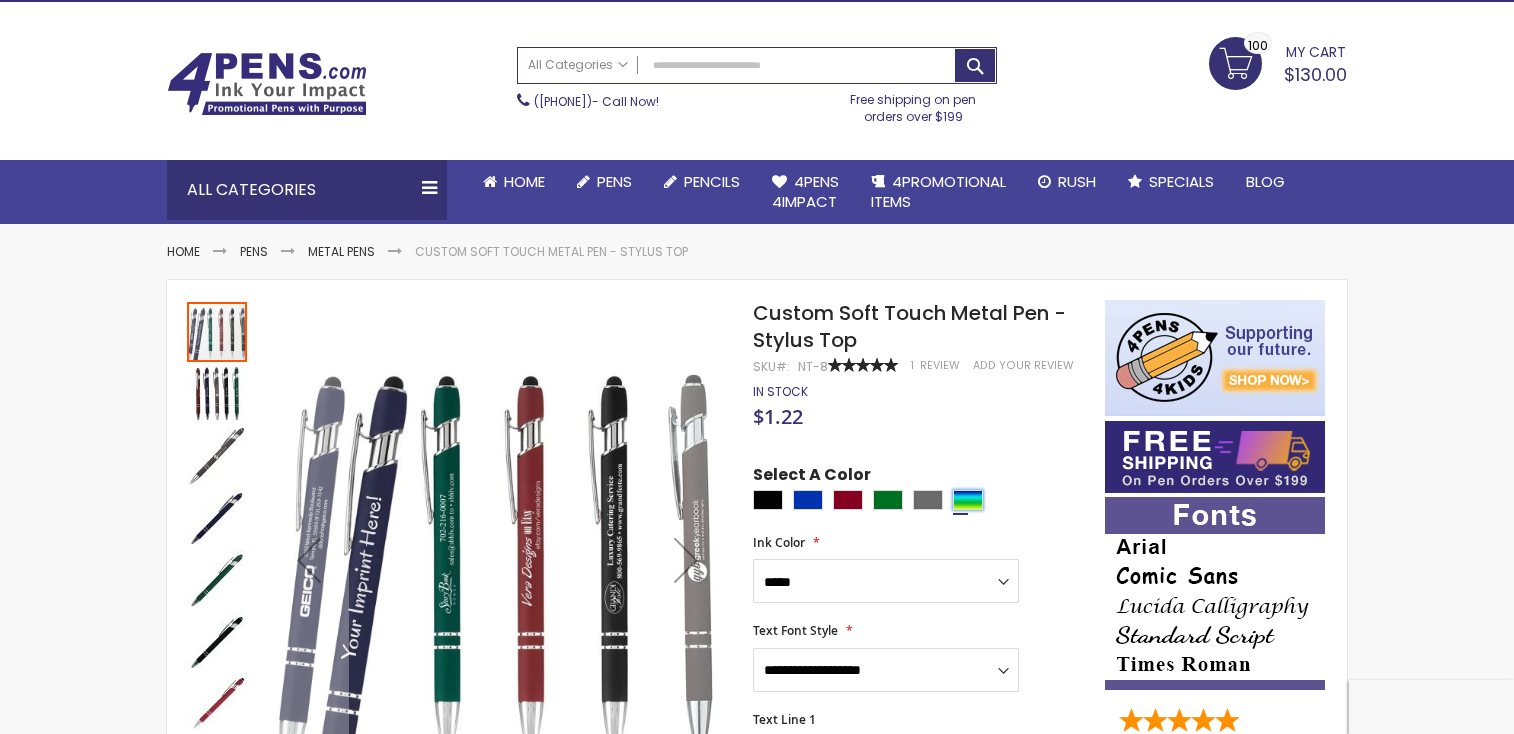 click at bounding box center (968, 500) 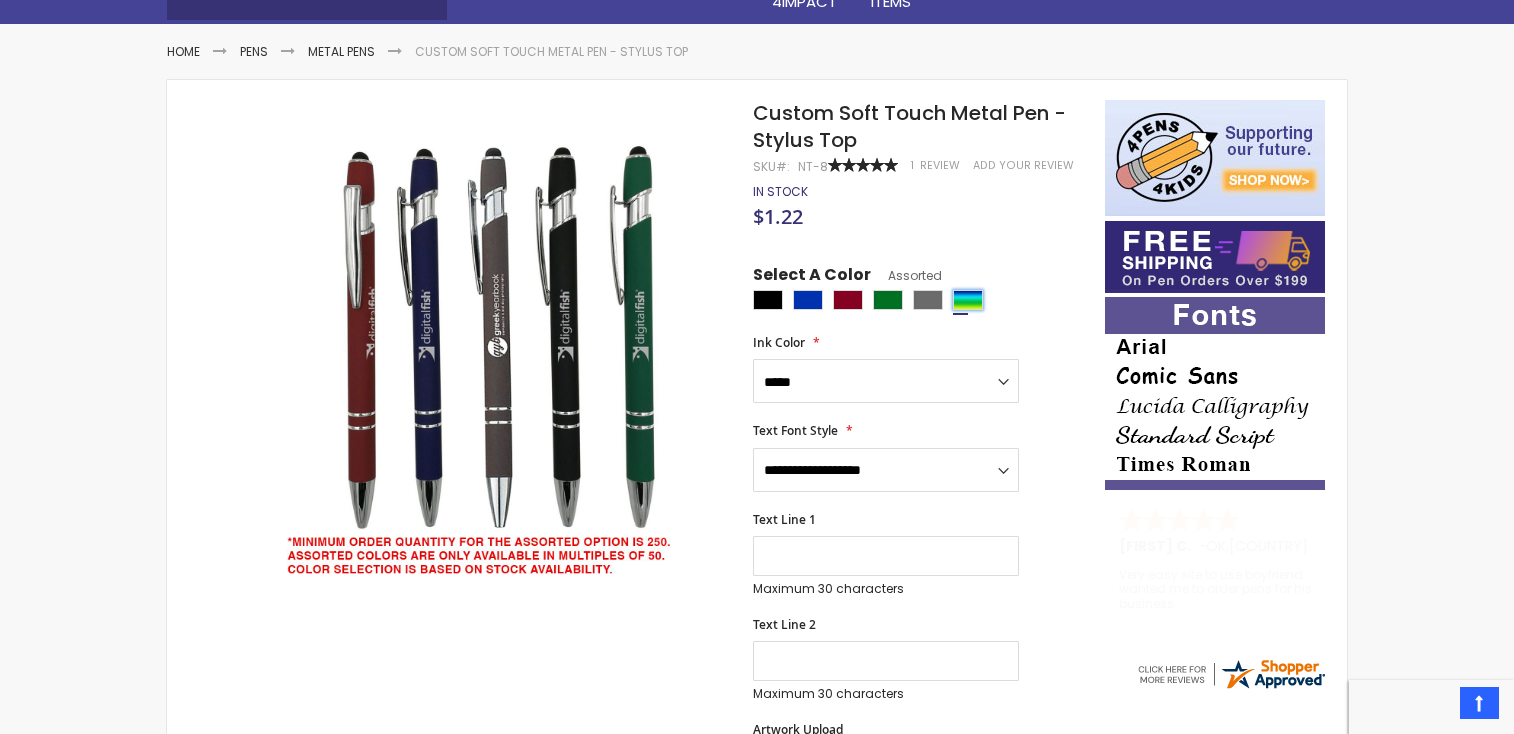 scroll, scrollTop: 370, scrollLeft: 0, axis: vertical 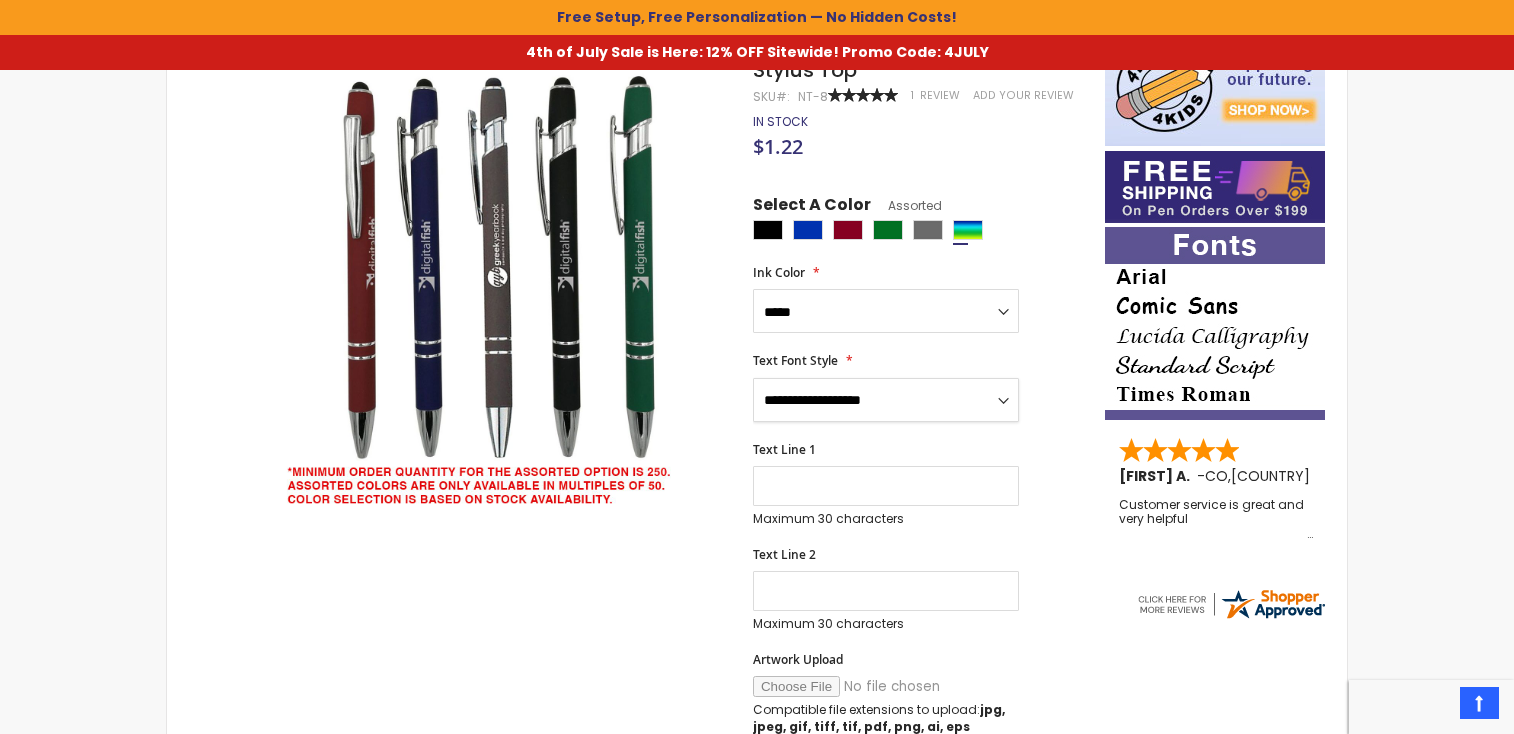 click on "**********" at bounding box center [886, 400] 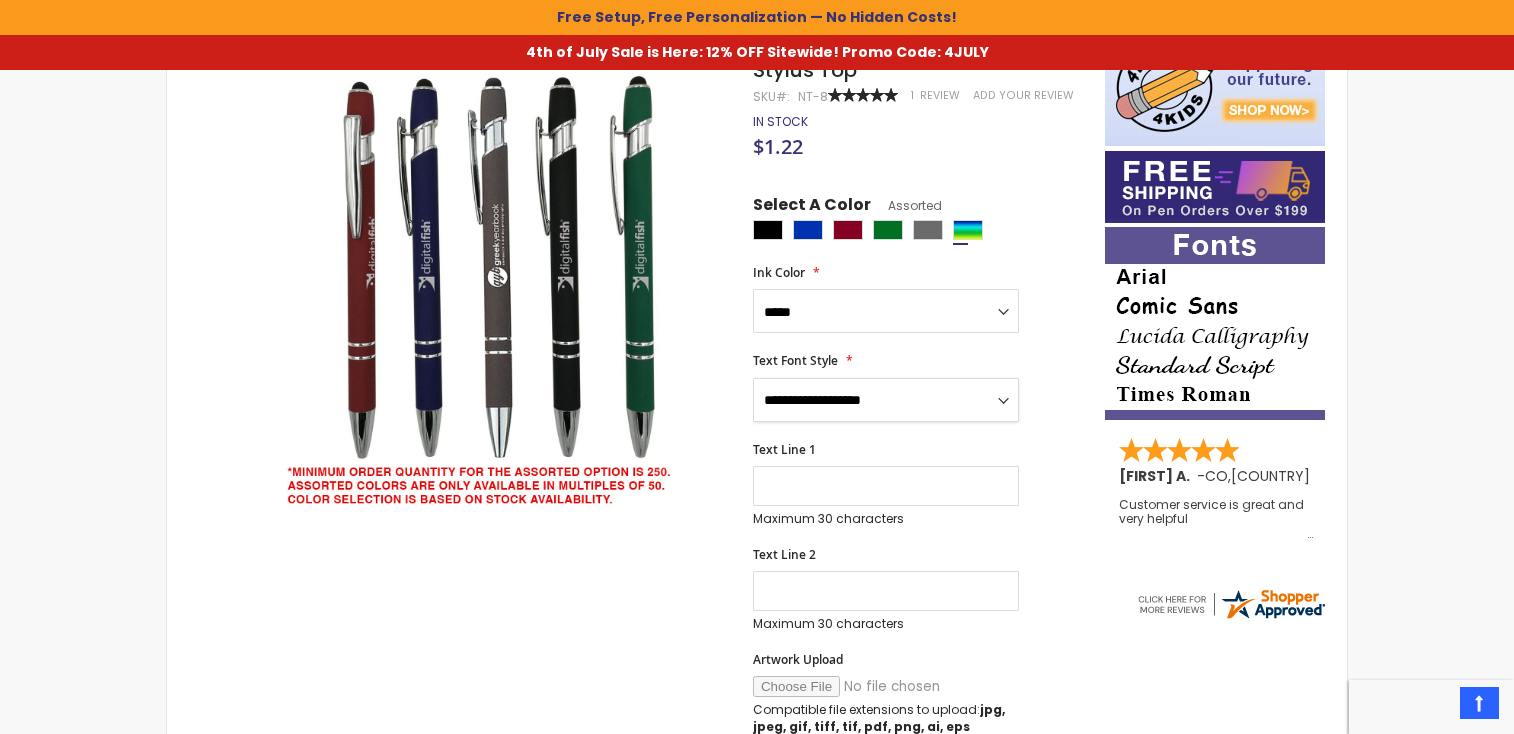 select on "**" 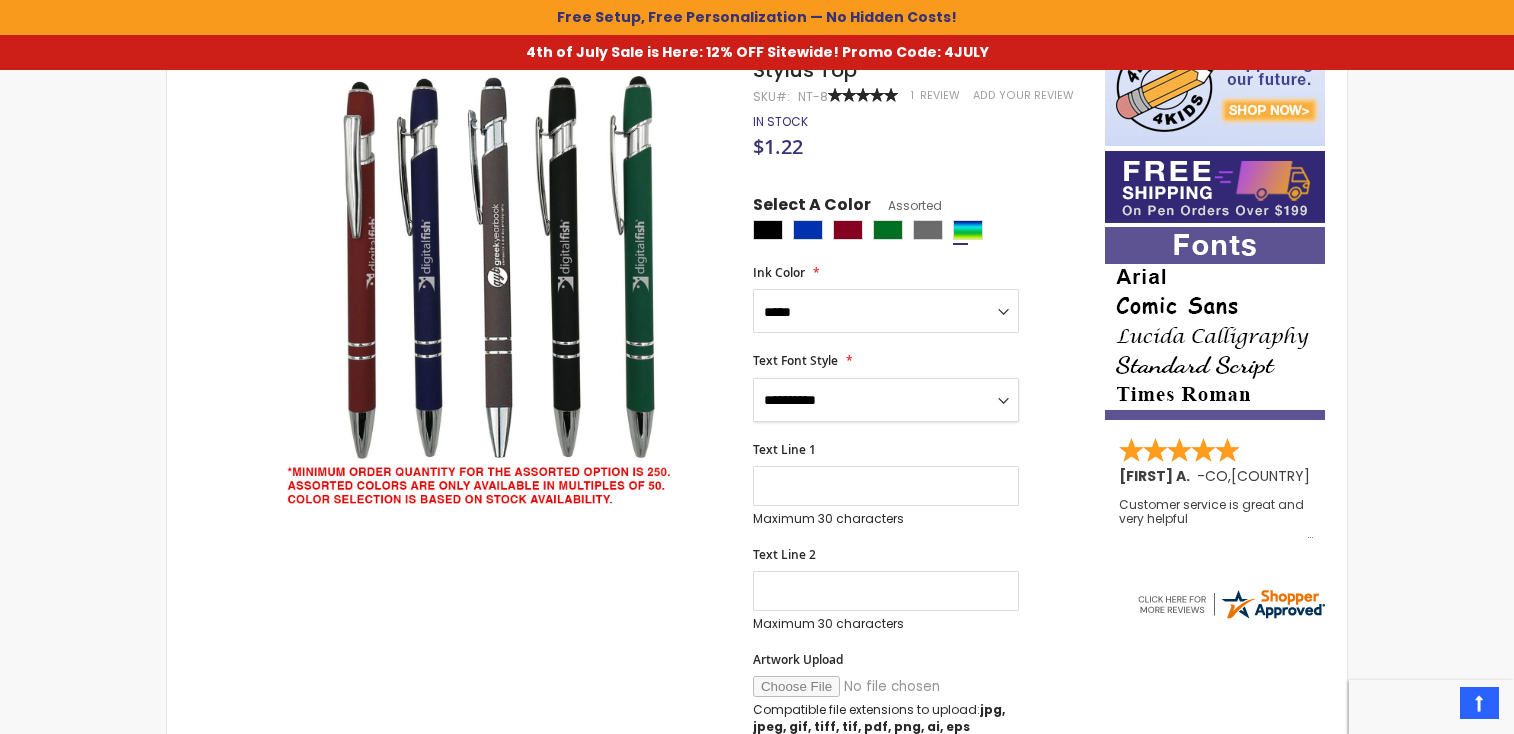 click on "**********" at bounding box center (886, 400) 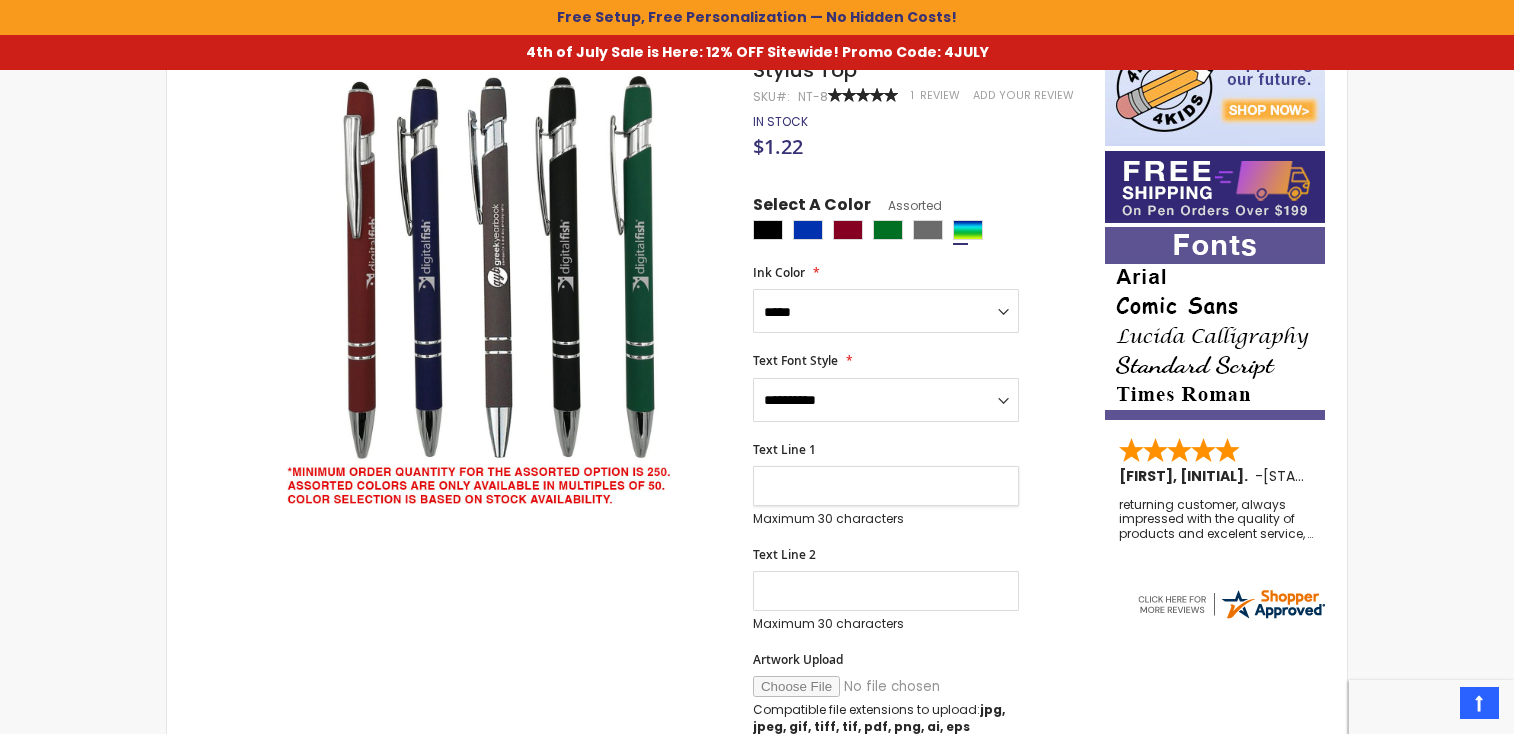 click on "Text Line 1" at bounding box center [886, 486] 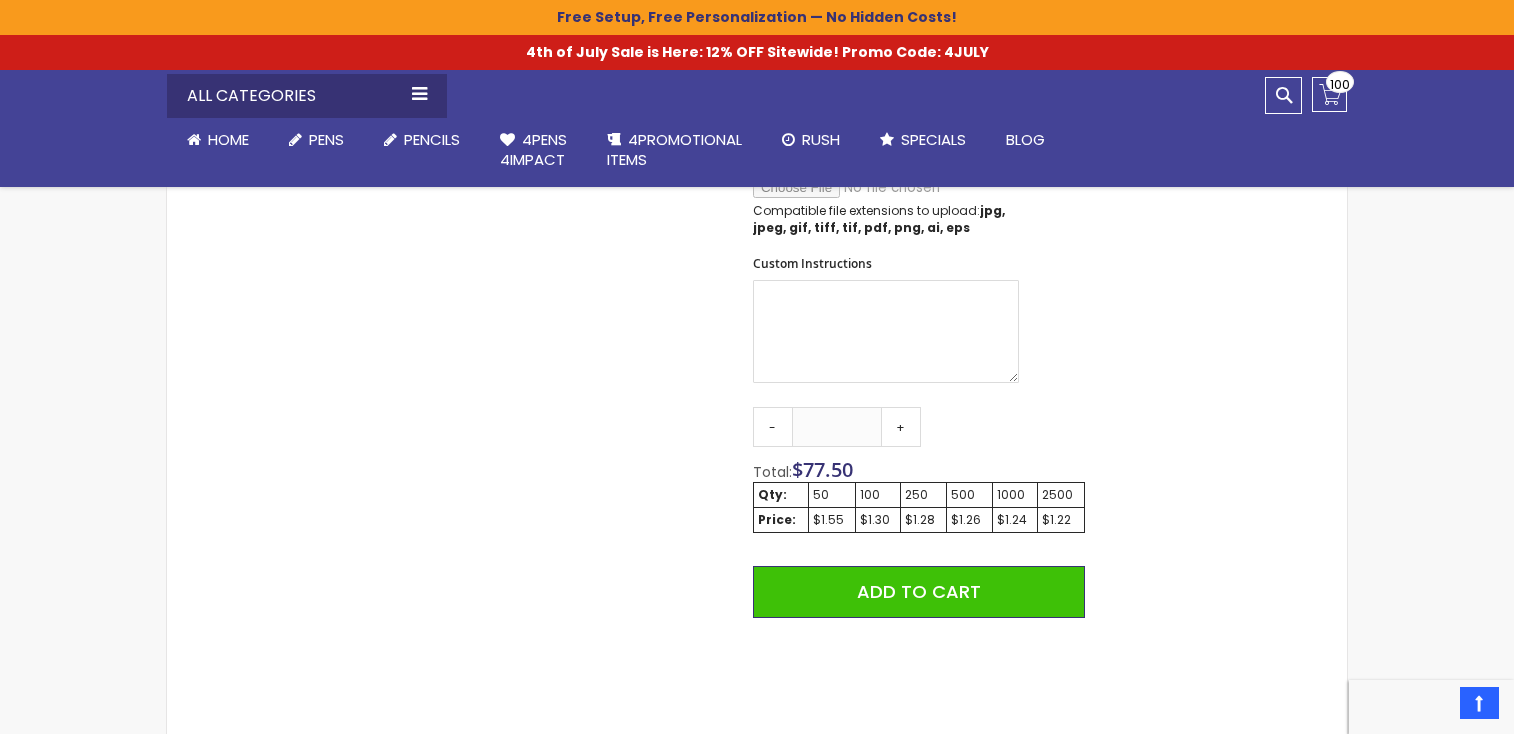 scroll, scrollTop: 870, scrollLeft: 0, axis: vertical 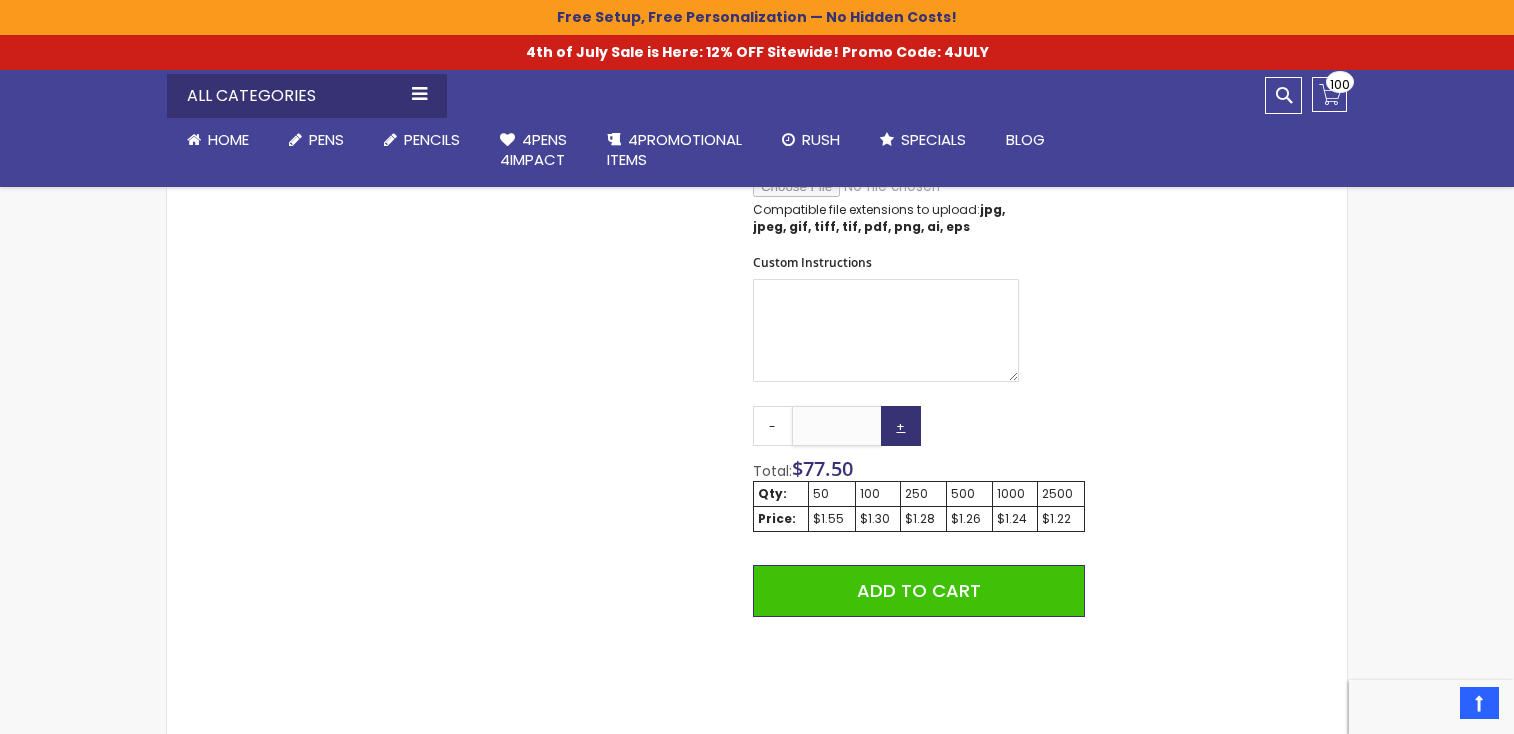 drag, startPoint x: 823, startPoint y: 428, endPoint x: 882, endPoint y: 436, distance: 59.5399 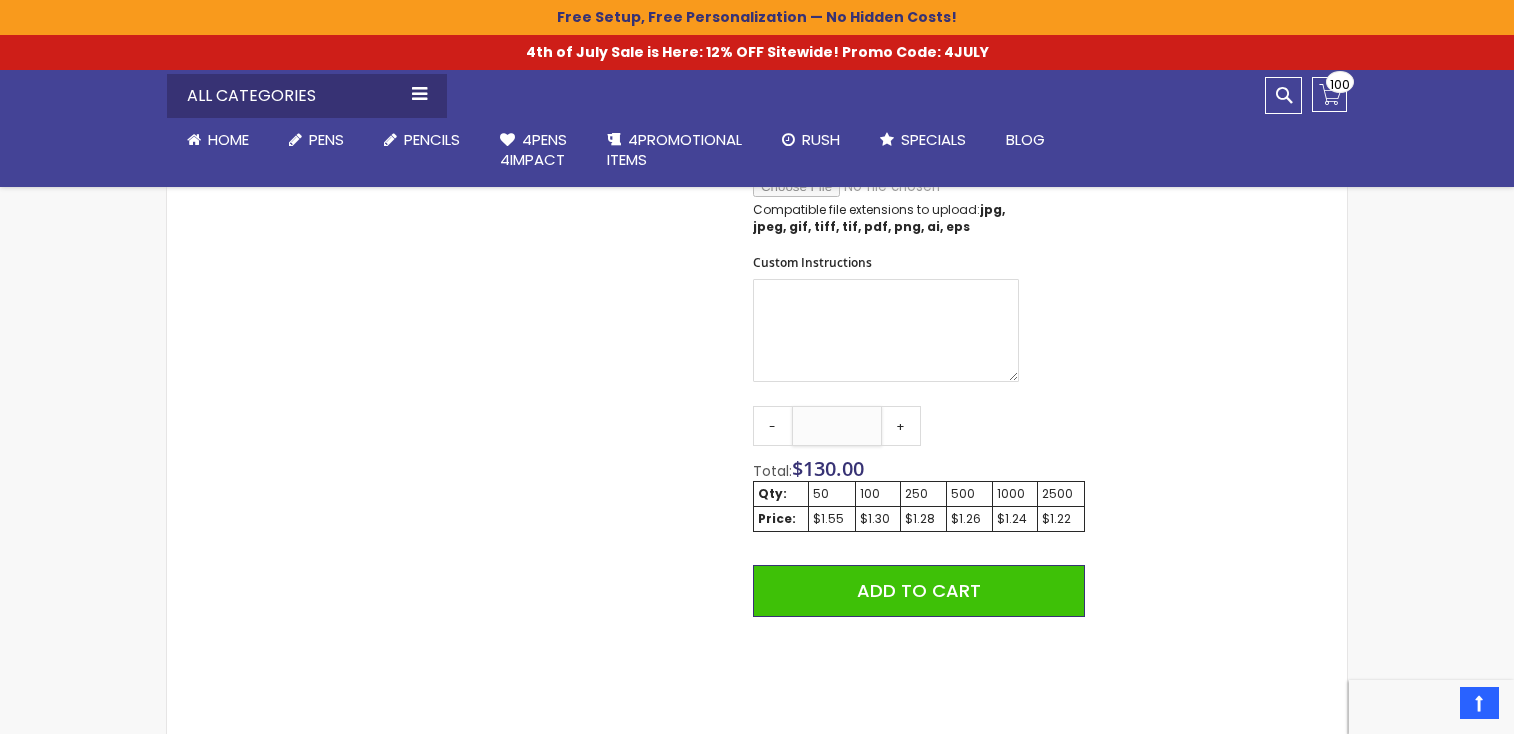 type on "***" 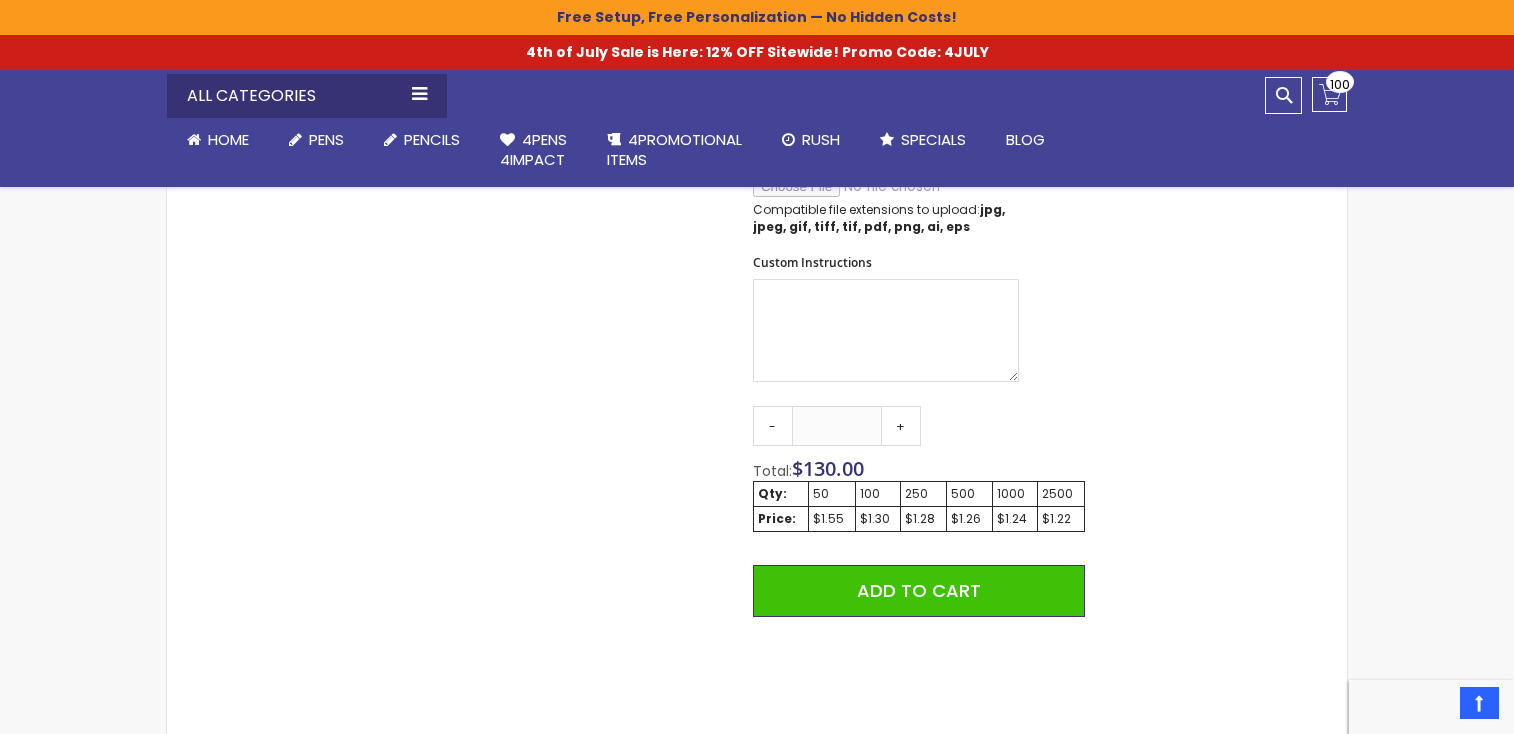 click on "Qty
-
***
+
Total:  $ 130.00
Qty:
50
100
250
500
1000
2500
Price:
$1.55
$1.30
$1.28
$1.26
$1.24
$1.22
Add to Cart
@import url(//fonts.googleapis.com/css?family=Google+Sans_old:500) ••••••" at bounding box center [919, 600] 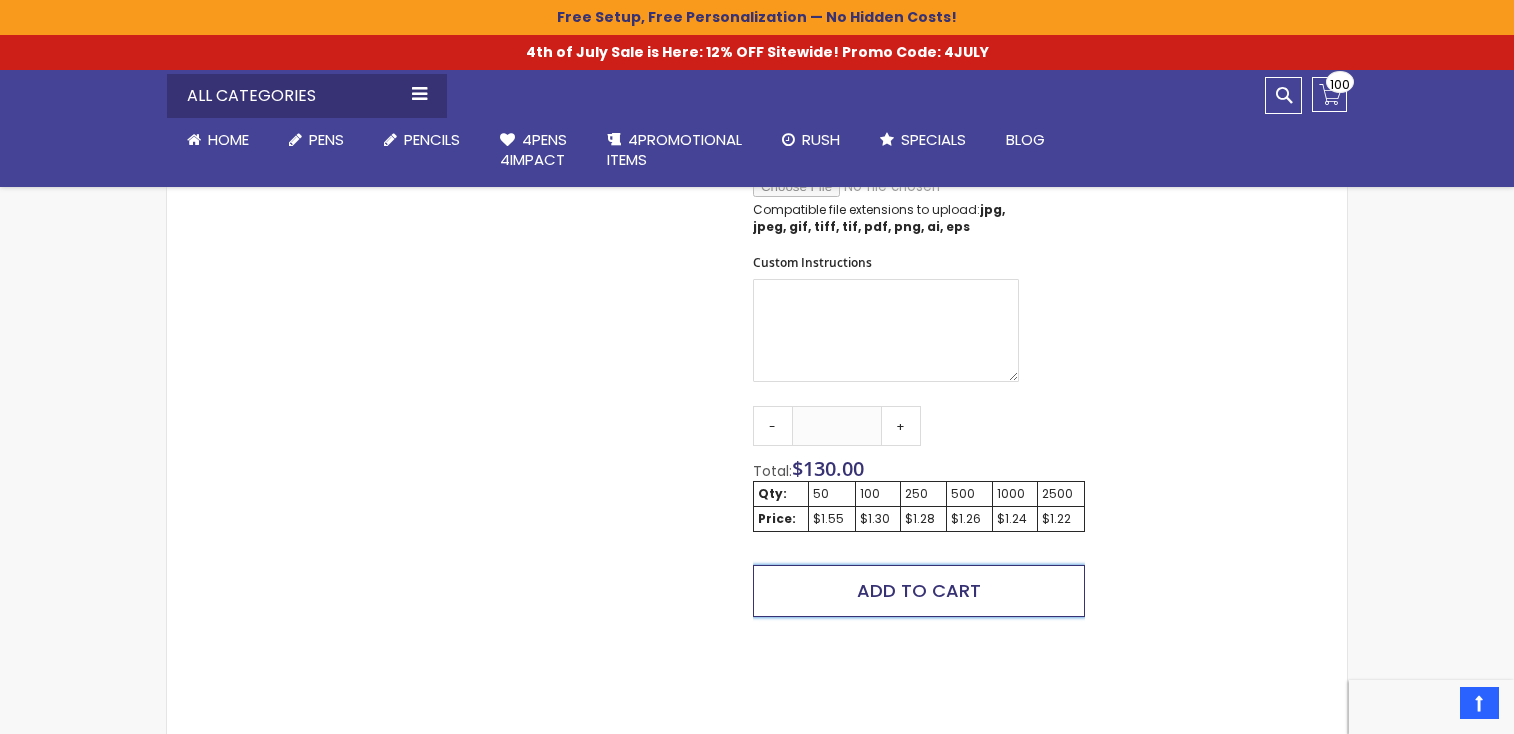 click on "Add to Cart" at bounding box center (919, 590) 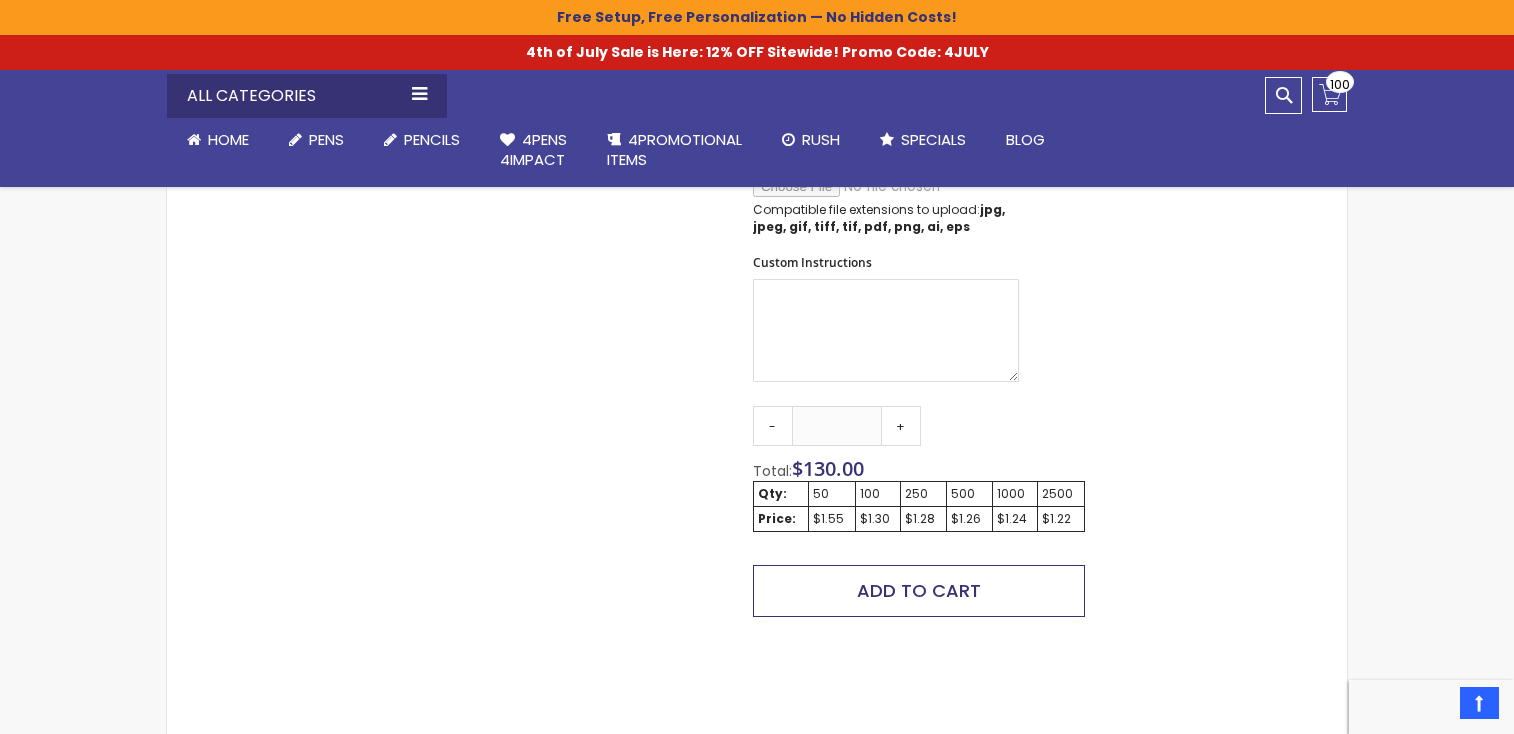 scroll, scrollTop: 544, scrollLeft: 0, axis: vertical 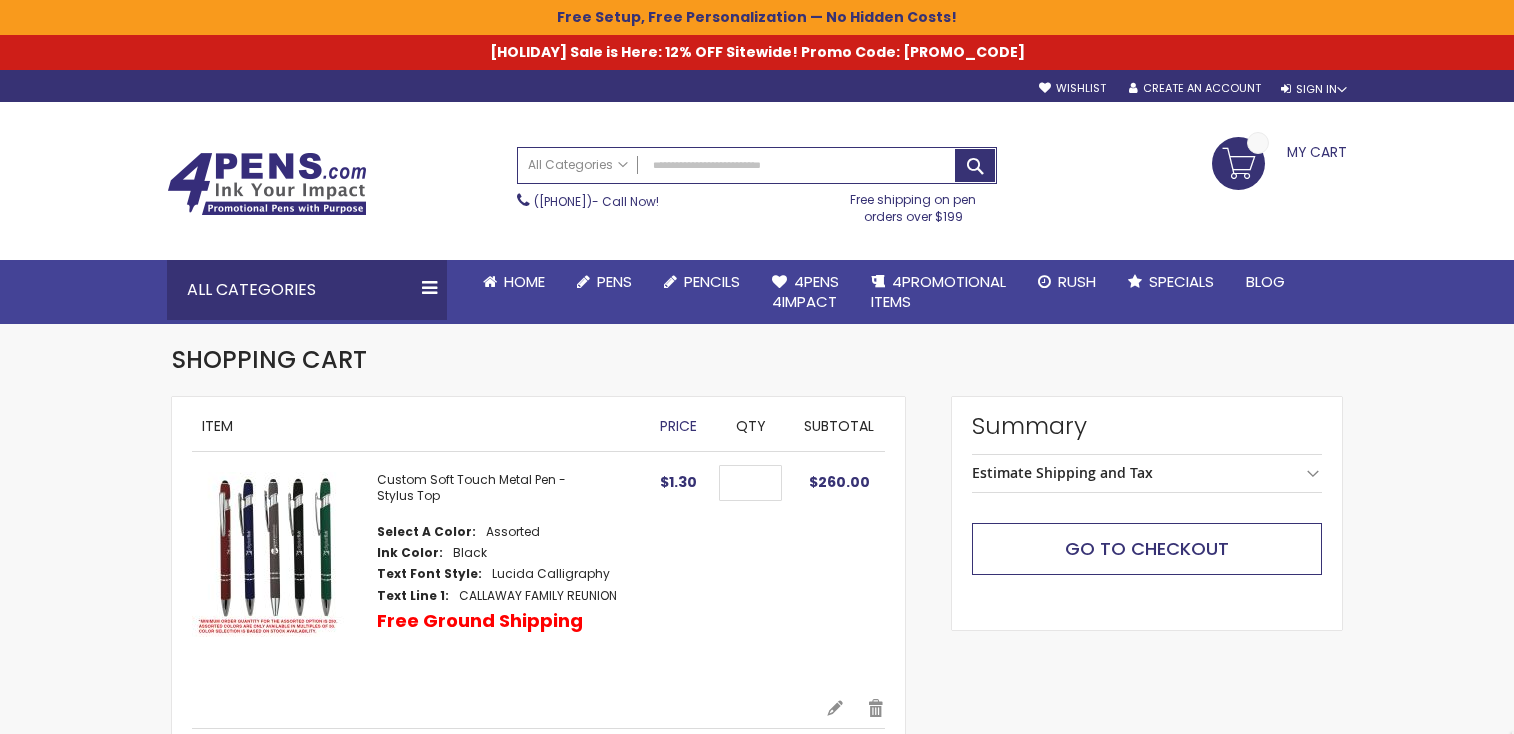 click on "Summary
Estimate Shipping and Tax
Go to Checkout" at bounding box center [1147, 514] 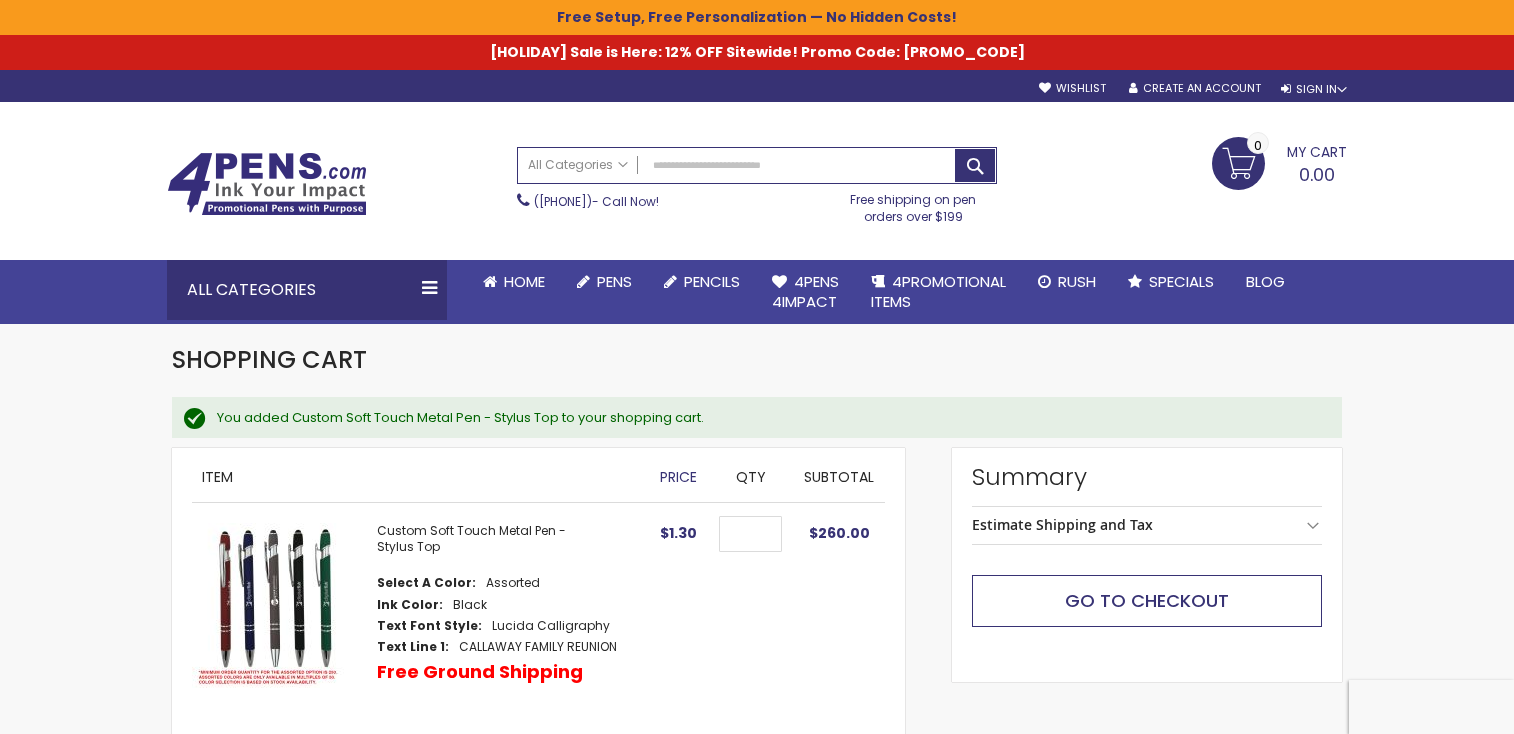 scroll, scrollTop: 0, scrollLeft: 0, axis: both 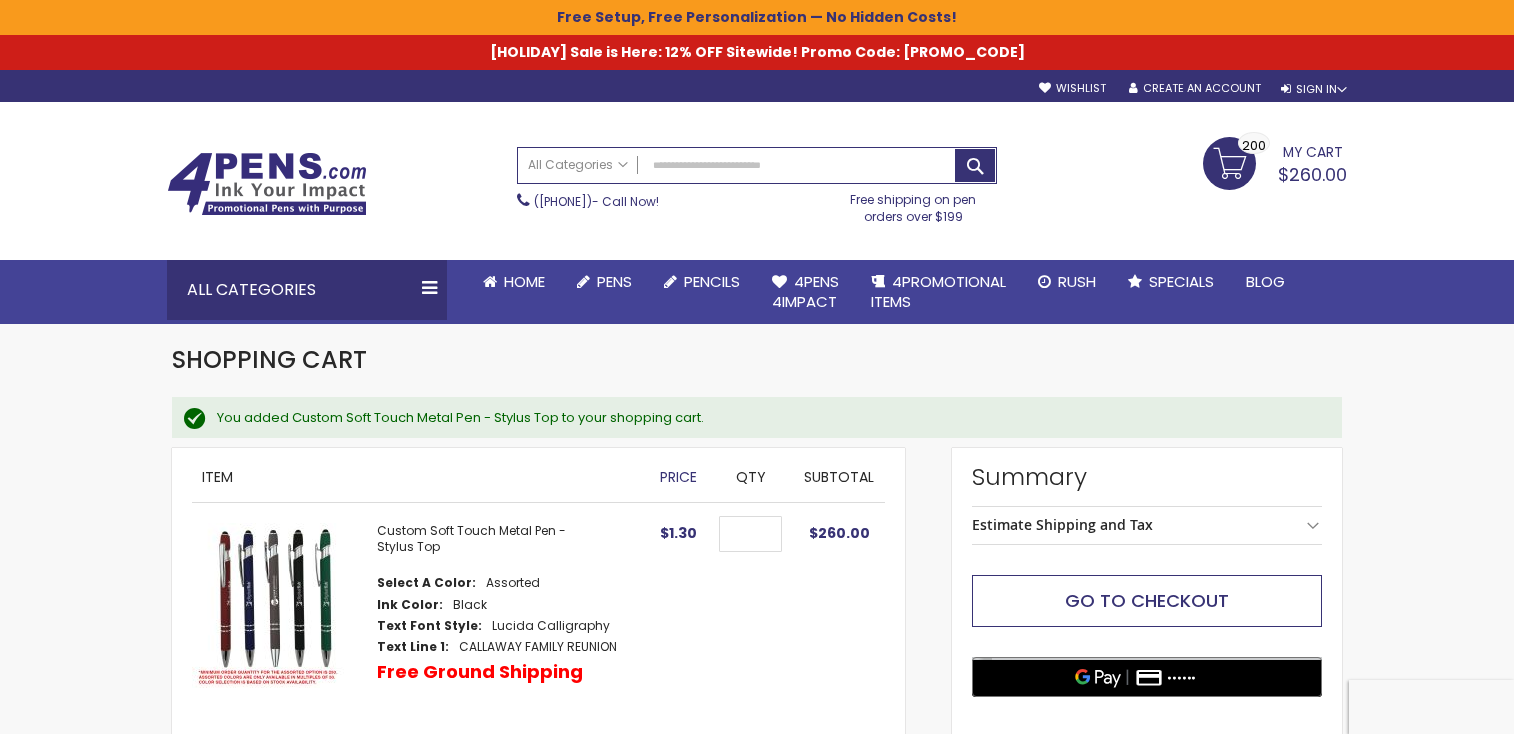 click on "Go to Checkout" at bounding box center (1147, 600) 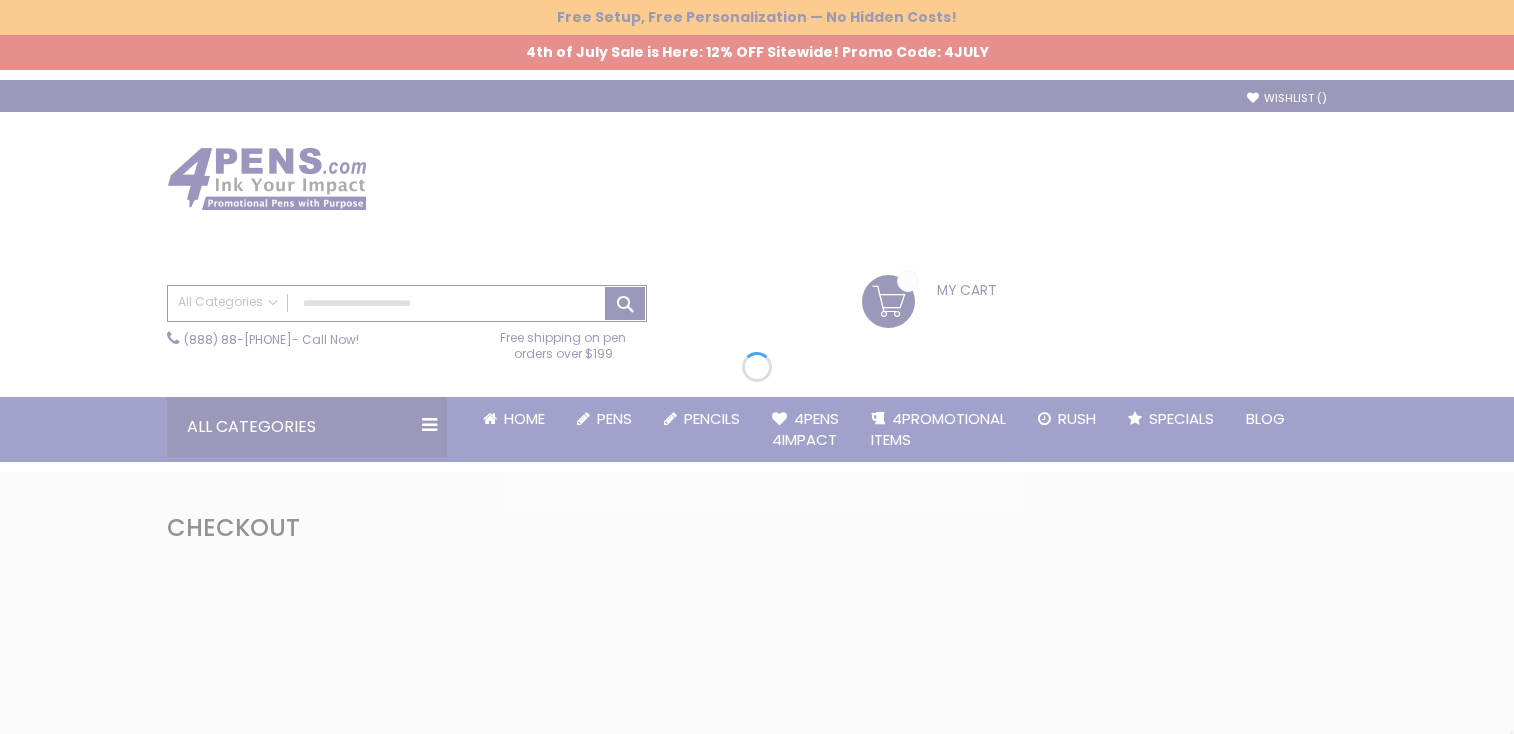 scroll, scrollTop: 0, scrollLeft: 0, axis: both 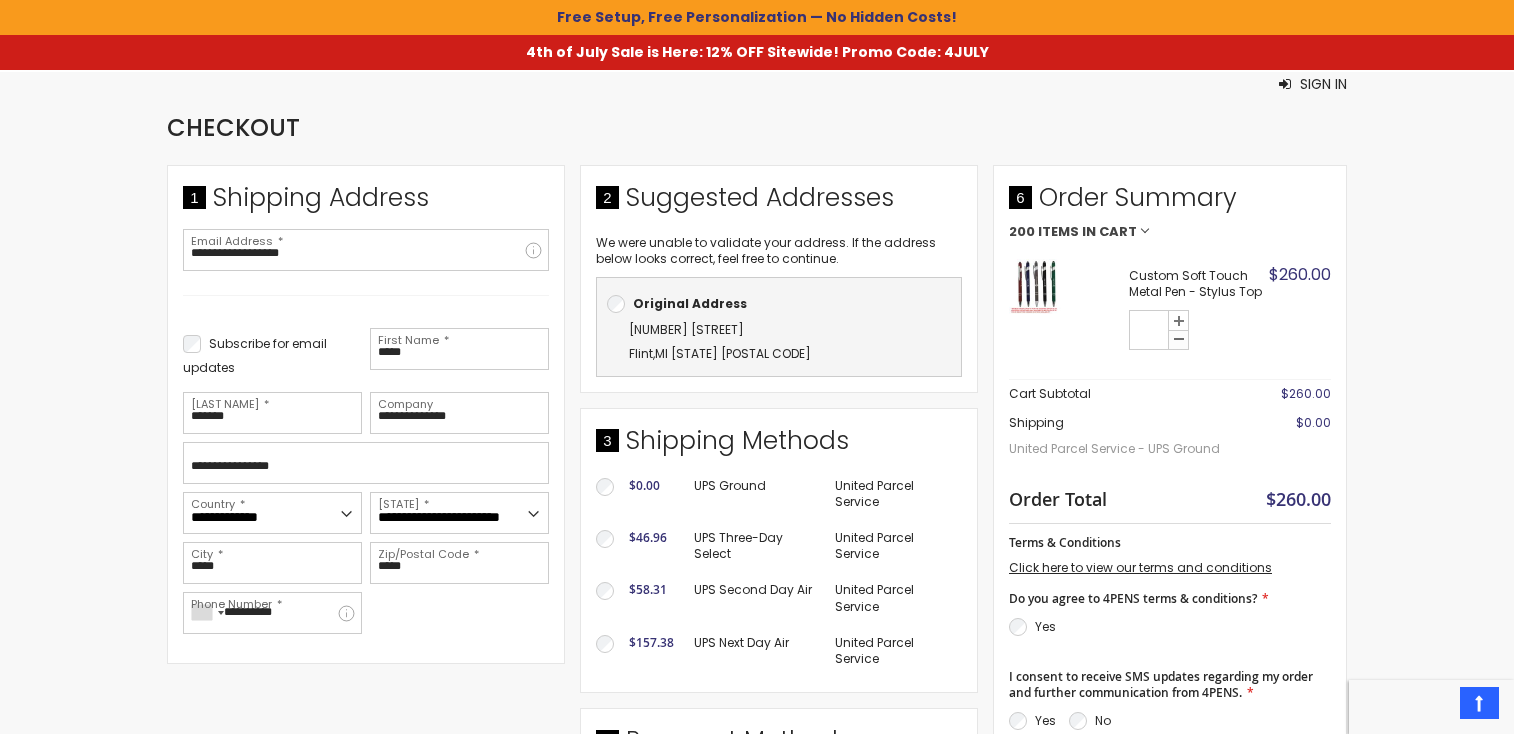 click at bounding box center [1179, 339] 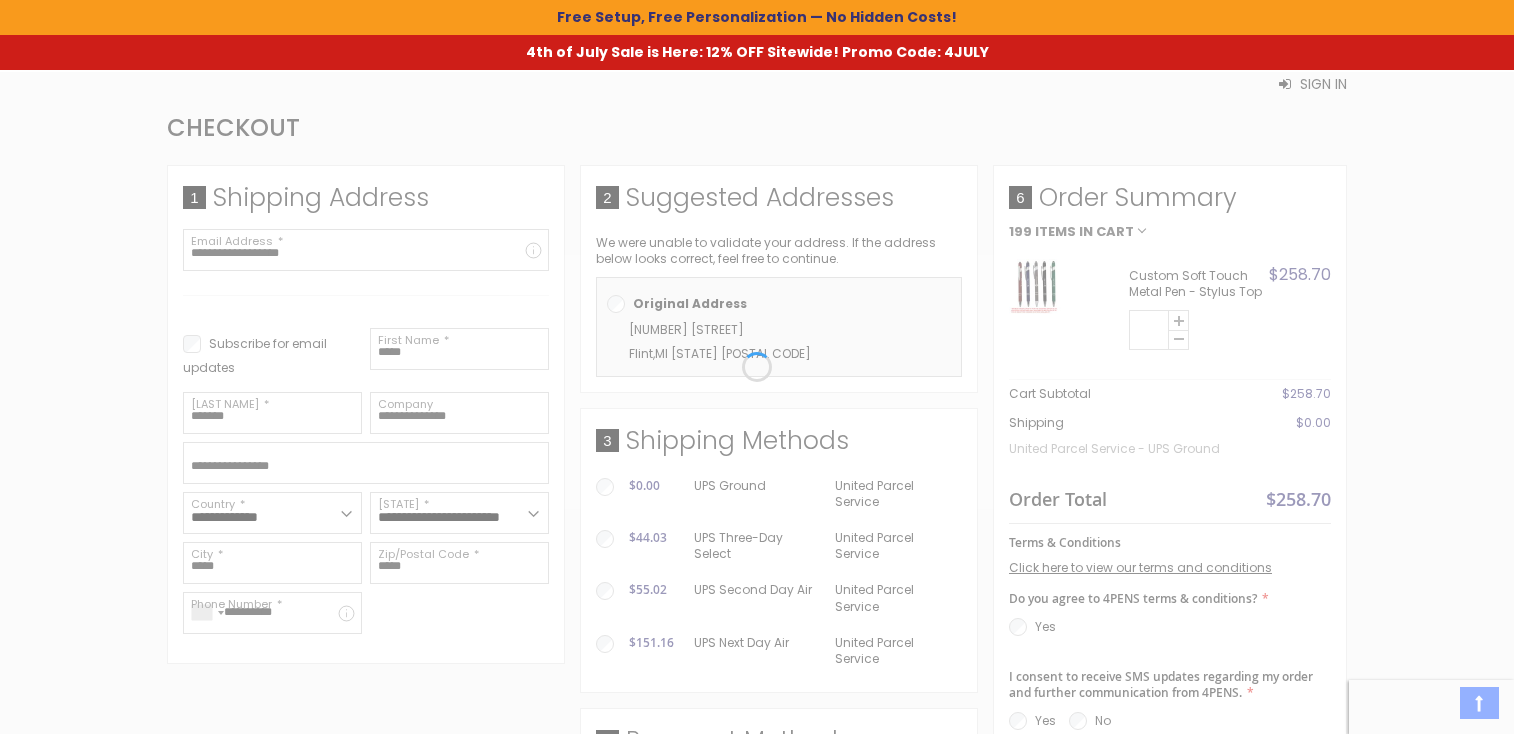 scroll, scrollTop: 0, scrollLeft: 0, axis: both 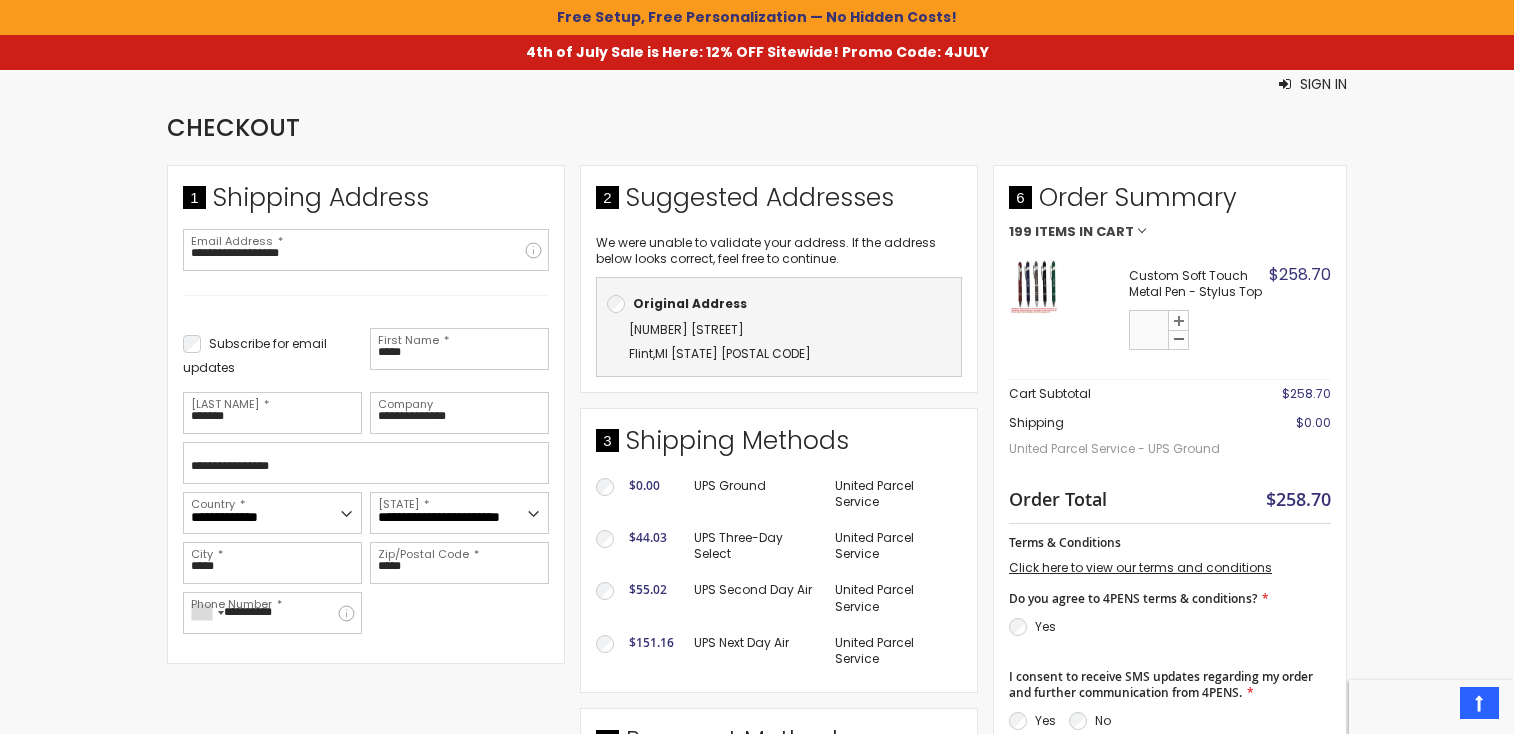 drag, startPoint x: 1133, startPoint y: 327, endPoint x: 1170, endPoint y: 332, distance: 37.336308 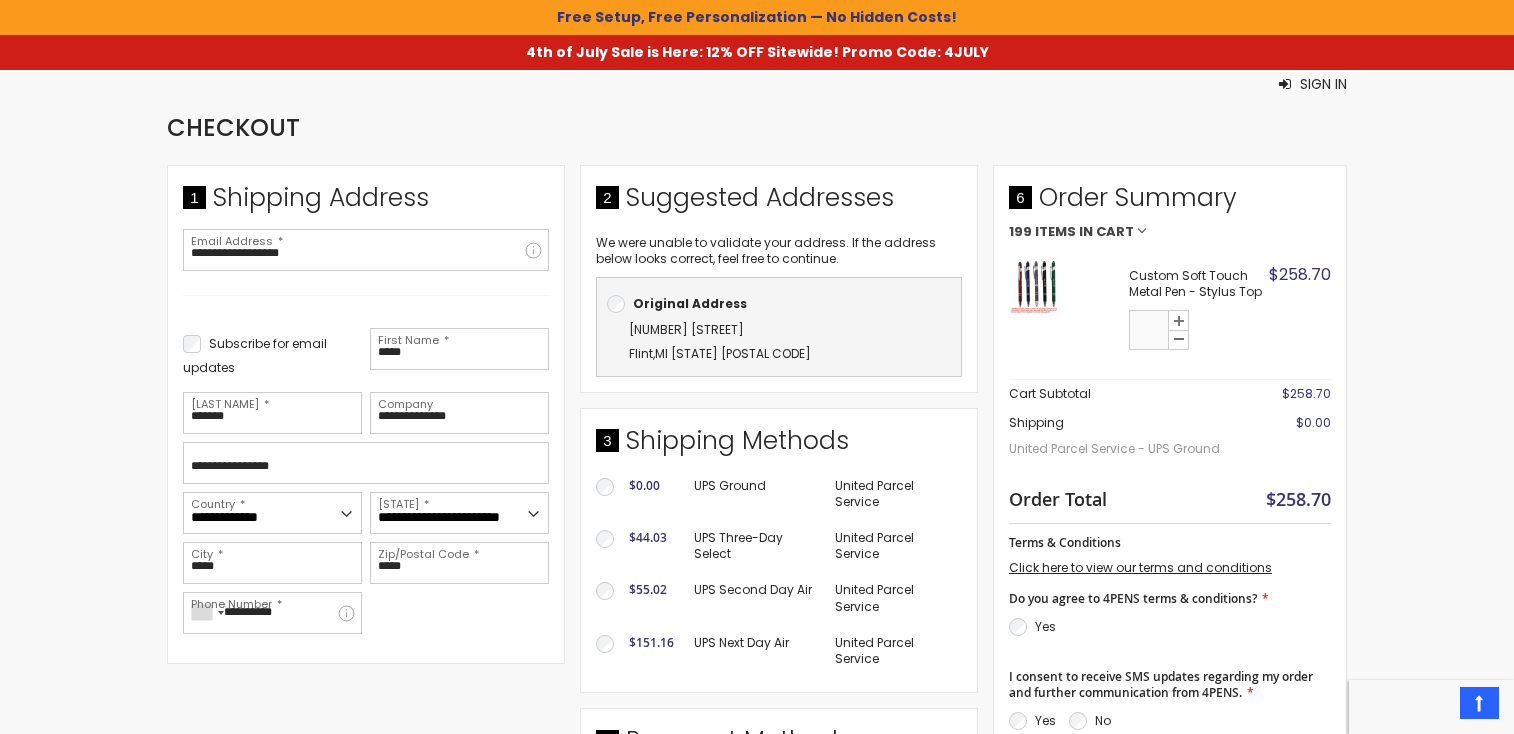 click on "***" at bounding box center [1159, 330] 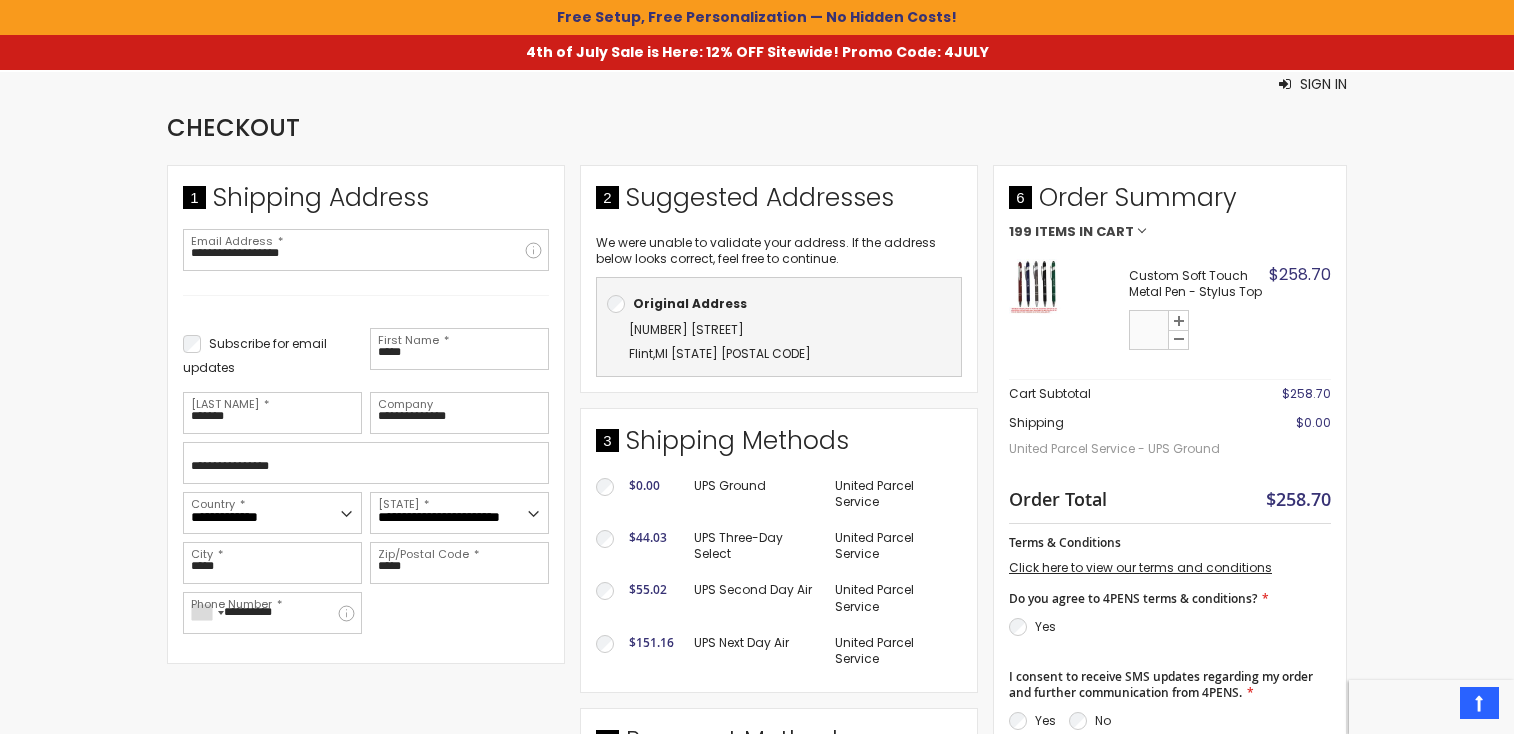 type on "***" 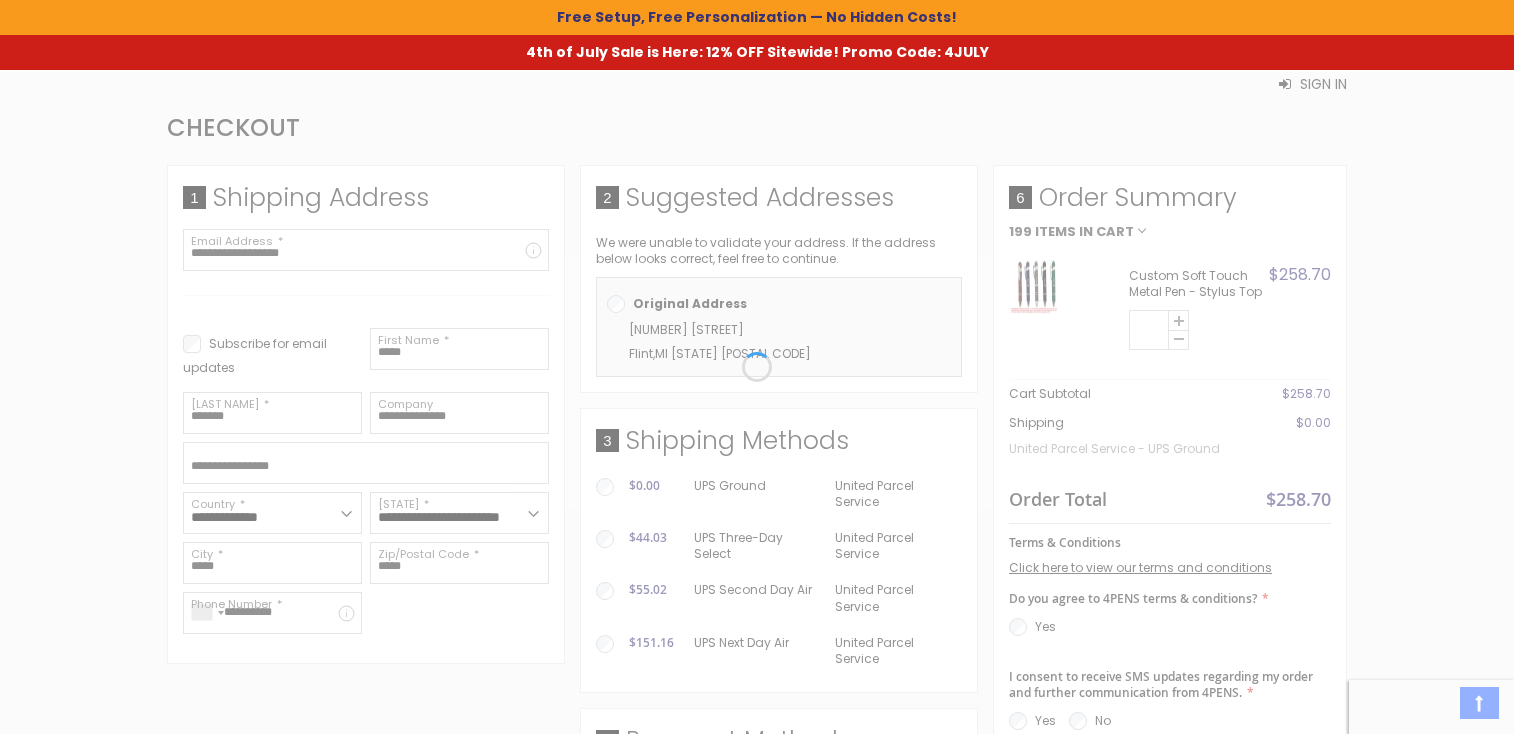 click on "Please wait...
The store will not work correctly when cookies are disabled.
Free Setup, Free Personalization — No Hidden Costs!
4th of July Sale is Here: 12% OFF Sitewide! Promo Code: 4JULY
Skip to Content
sample
Wishlist
Sign Out
Sign In
Sign In
Login" at bounding box center [757, -33] 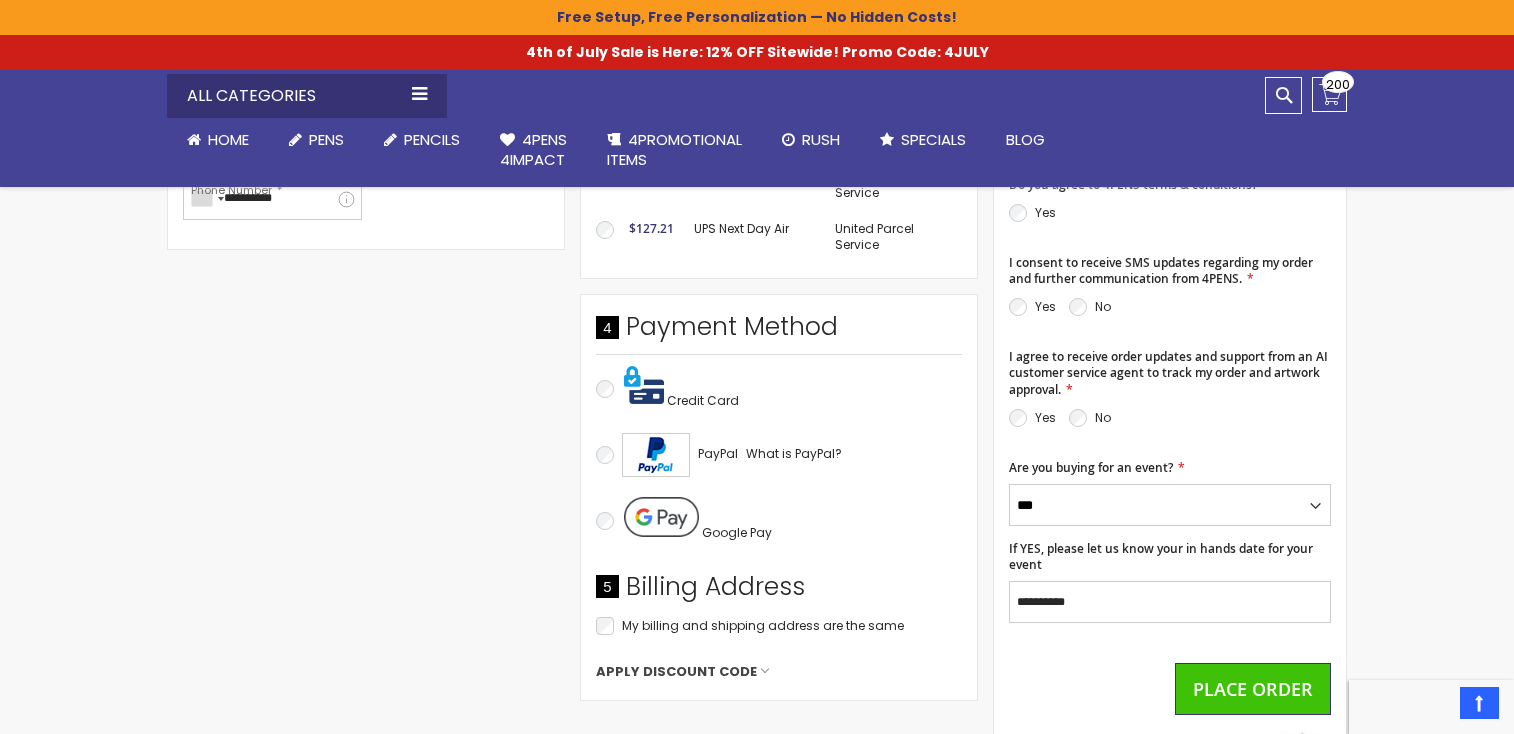 scroll, scrollTop: 1000, scrollLeft: 0, axis: vertical 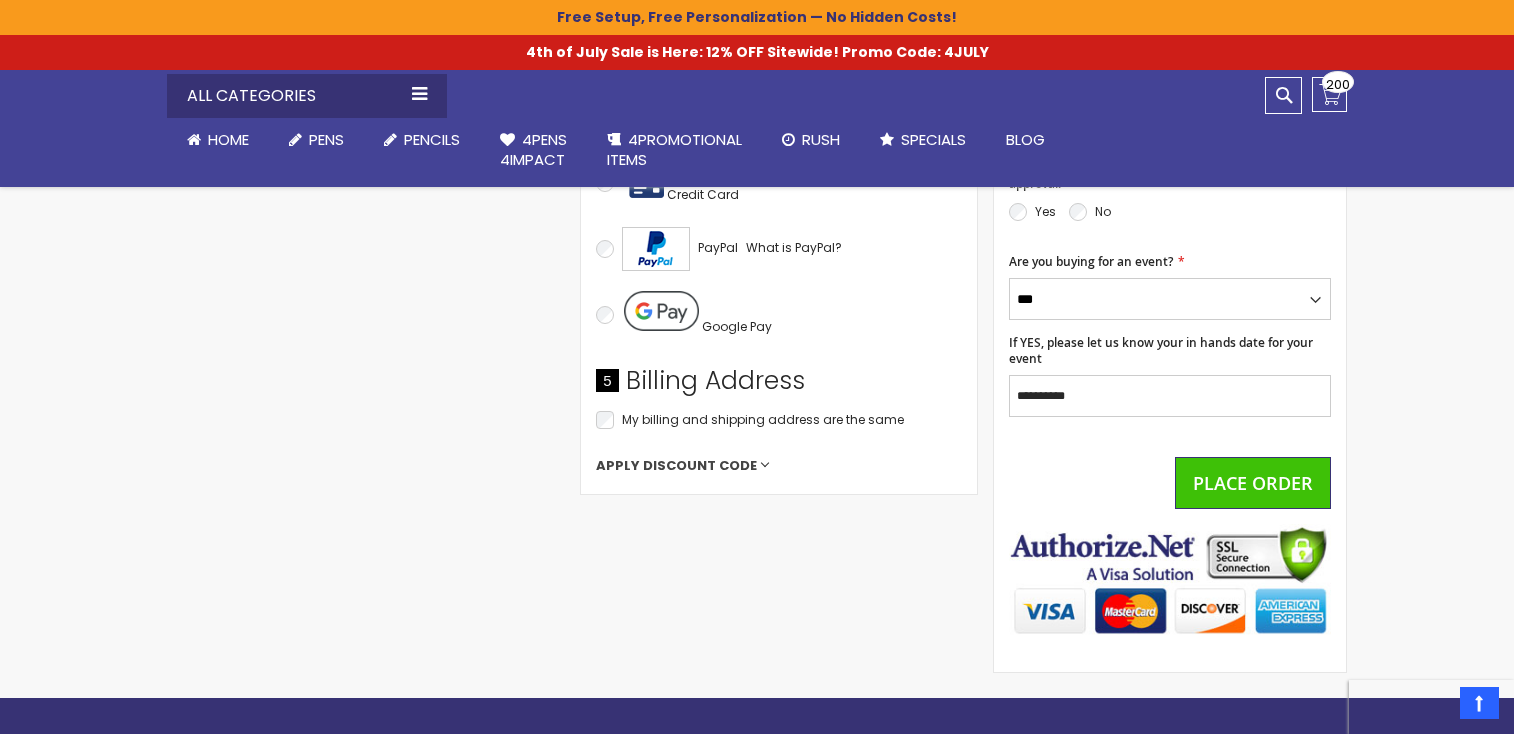 click on "Apply Discount Code" at bounding box center [676, 466] 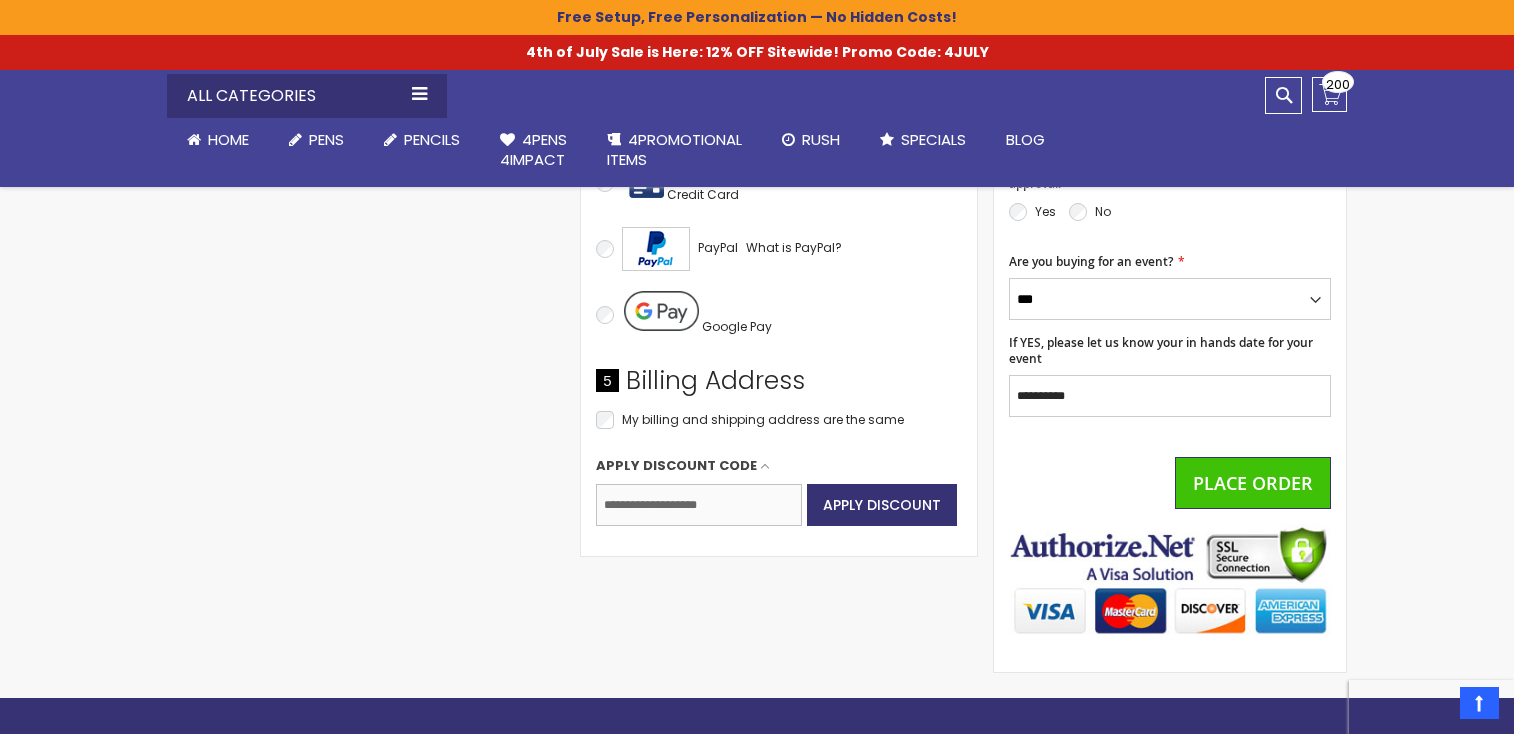 click on "Enter discount code" at bounding box center [699, 505] 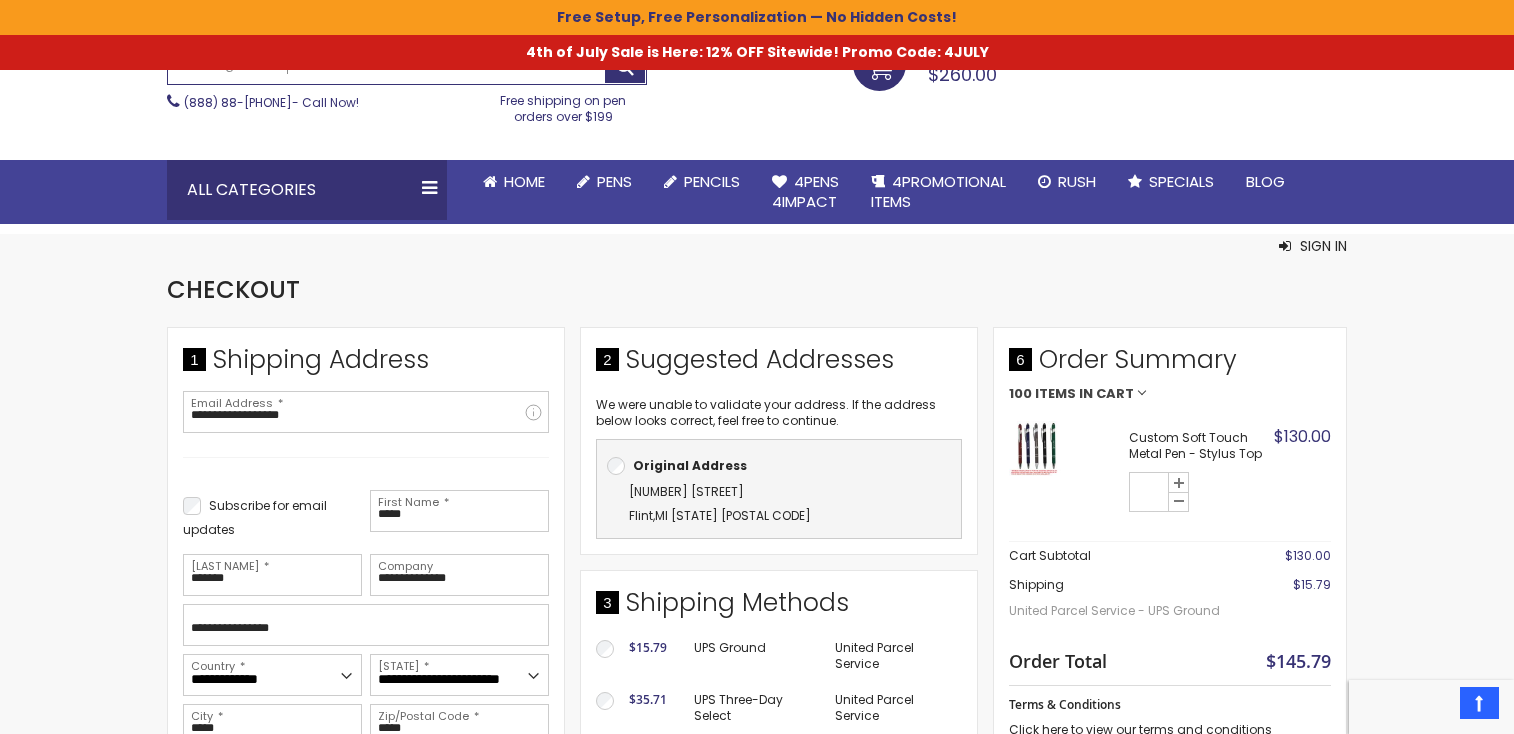scroll, scrollTop: 200, scrollLeft: 0, axis: vertical 